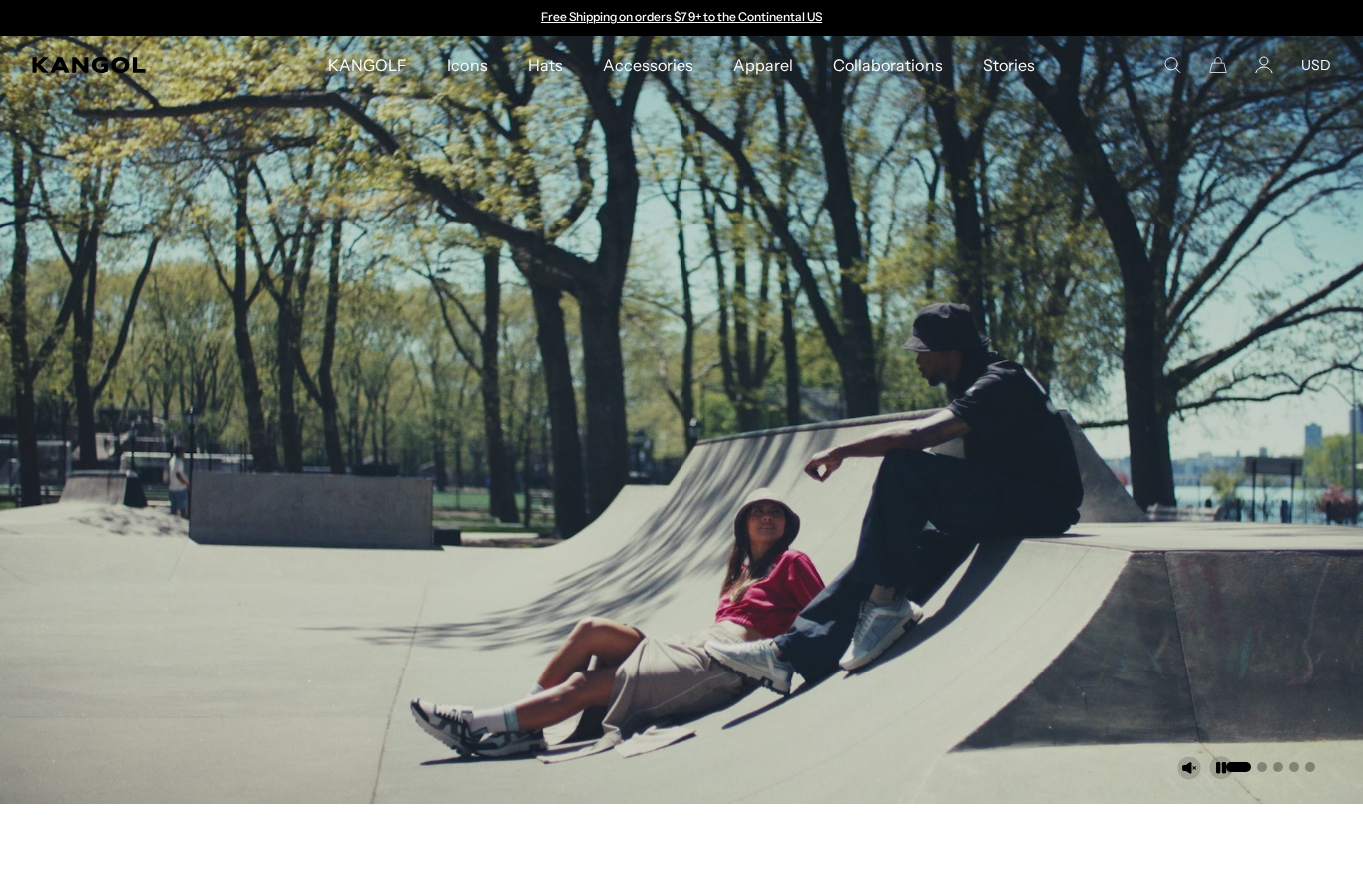scroll, scrollTop: 0, scrollLeft: 0, axis: both 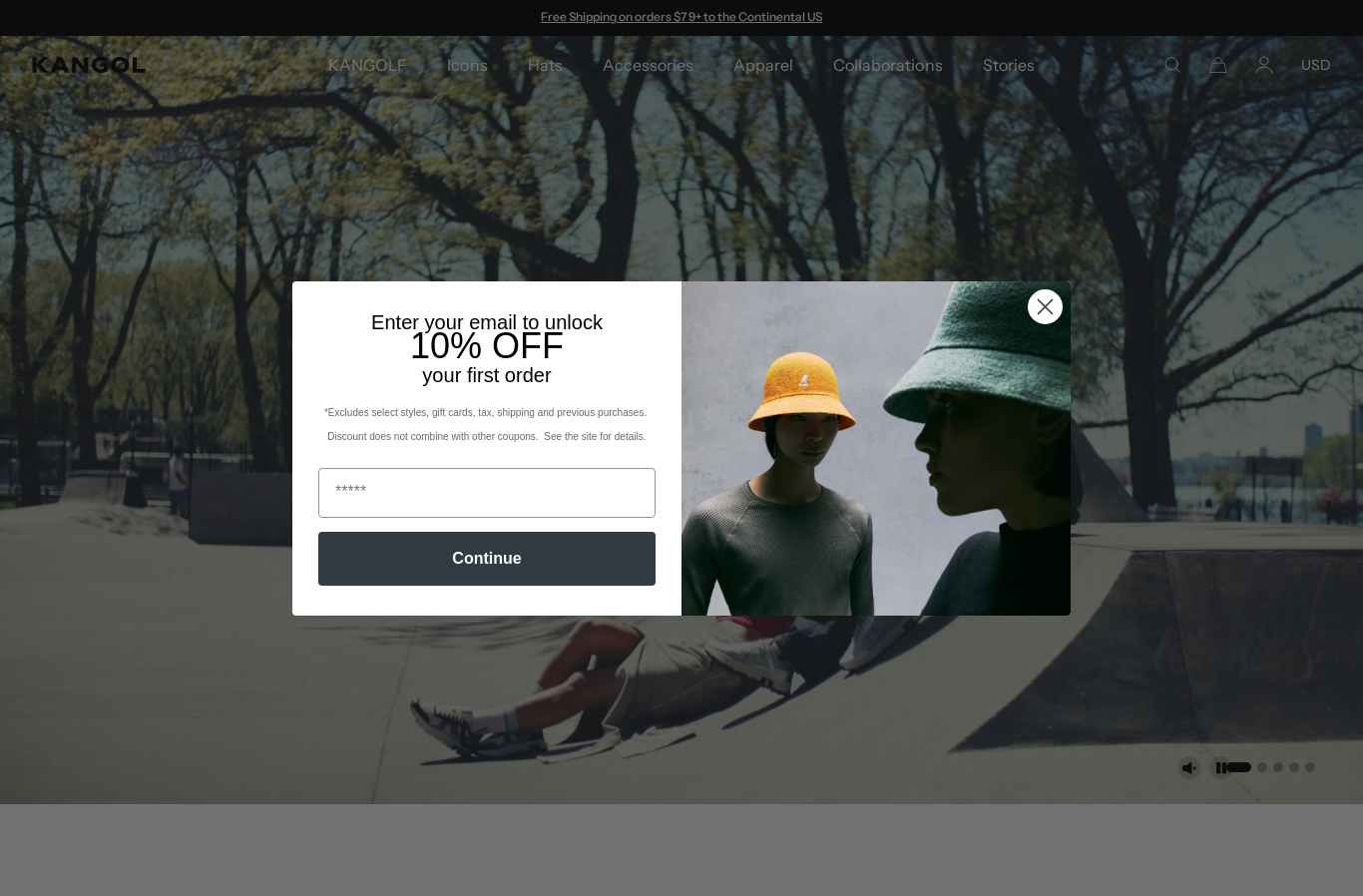 click 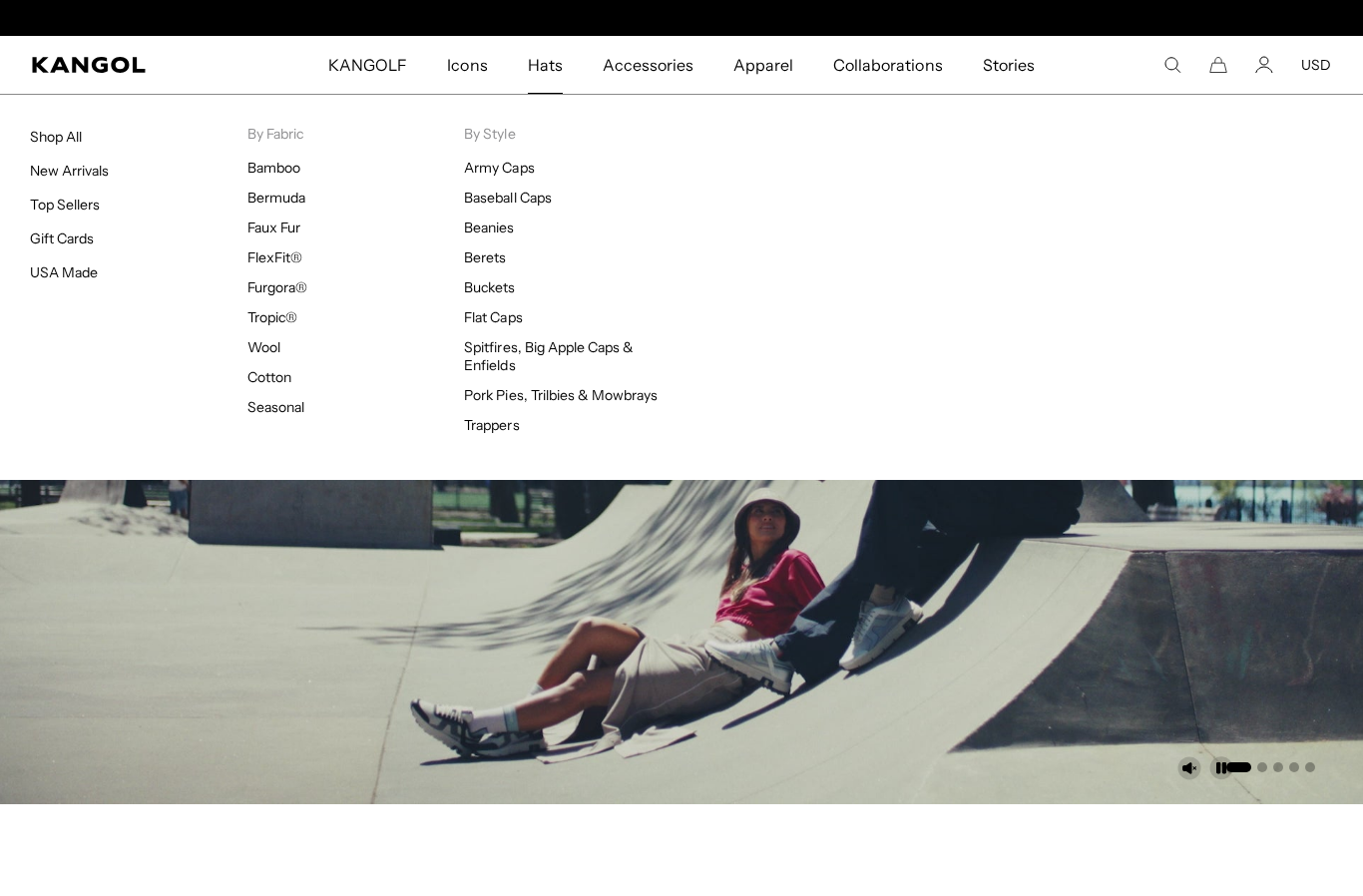 scroll, scrollTop: 0, scrollLeft: 411, axis: horizontal 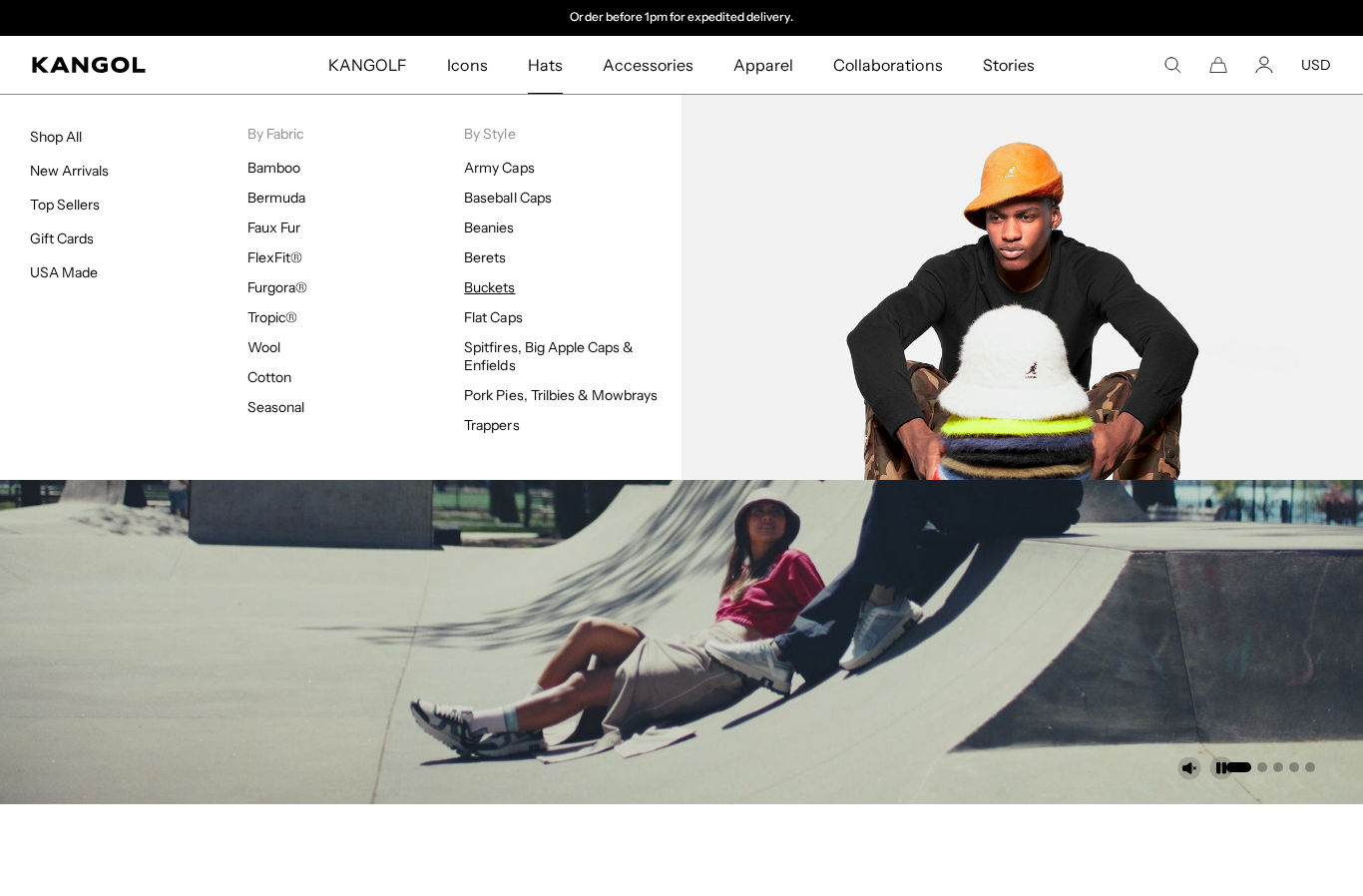 click on "Buckets" at bounding box center [489, 287] 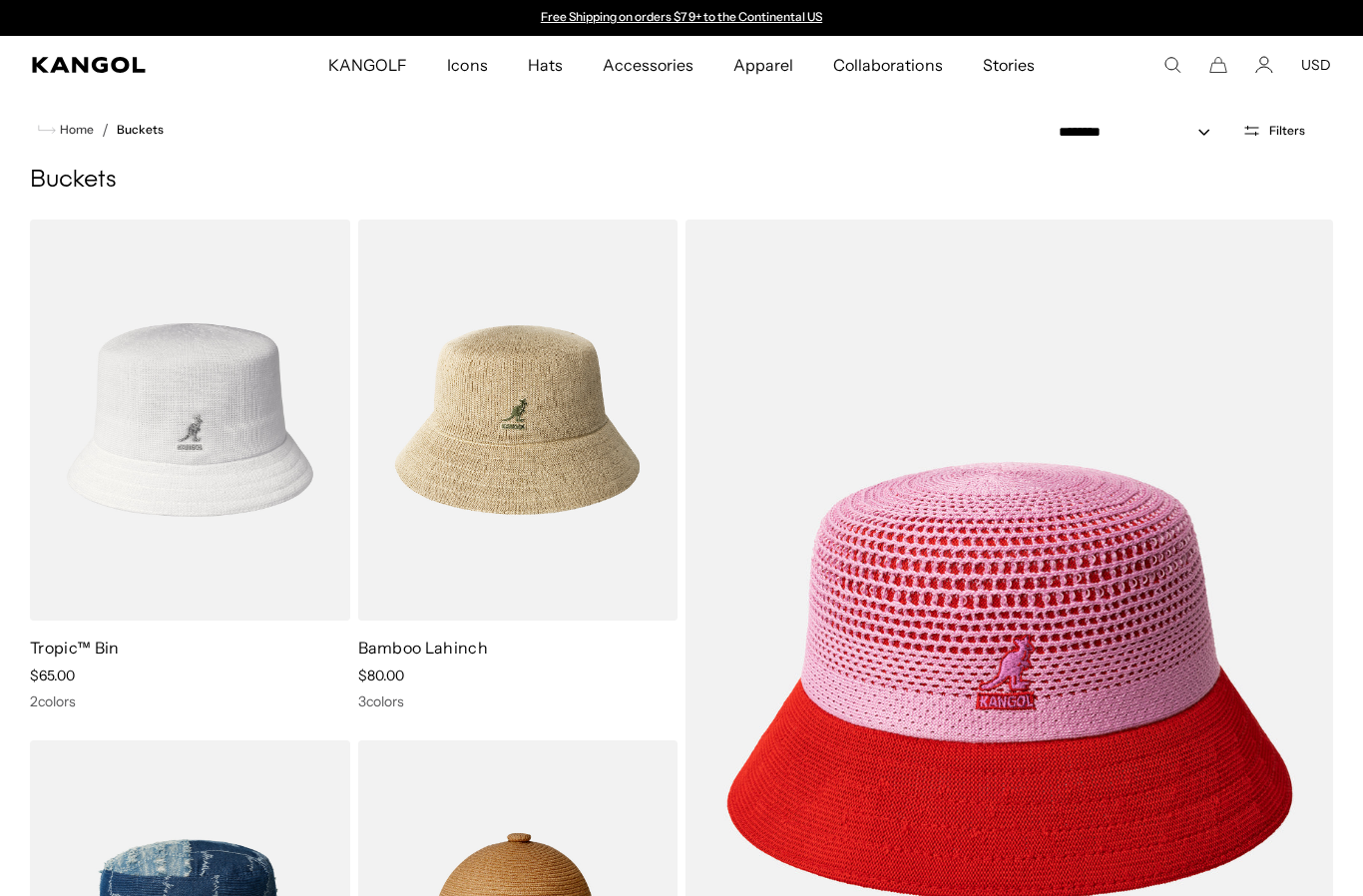 scroll, scrollTop: 0, scrollLeft: 0, axis: both 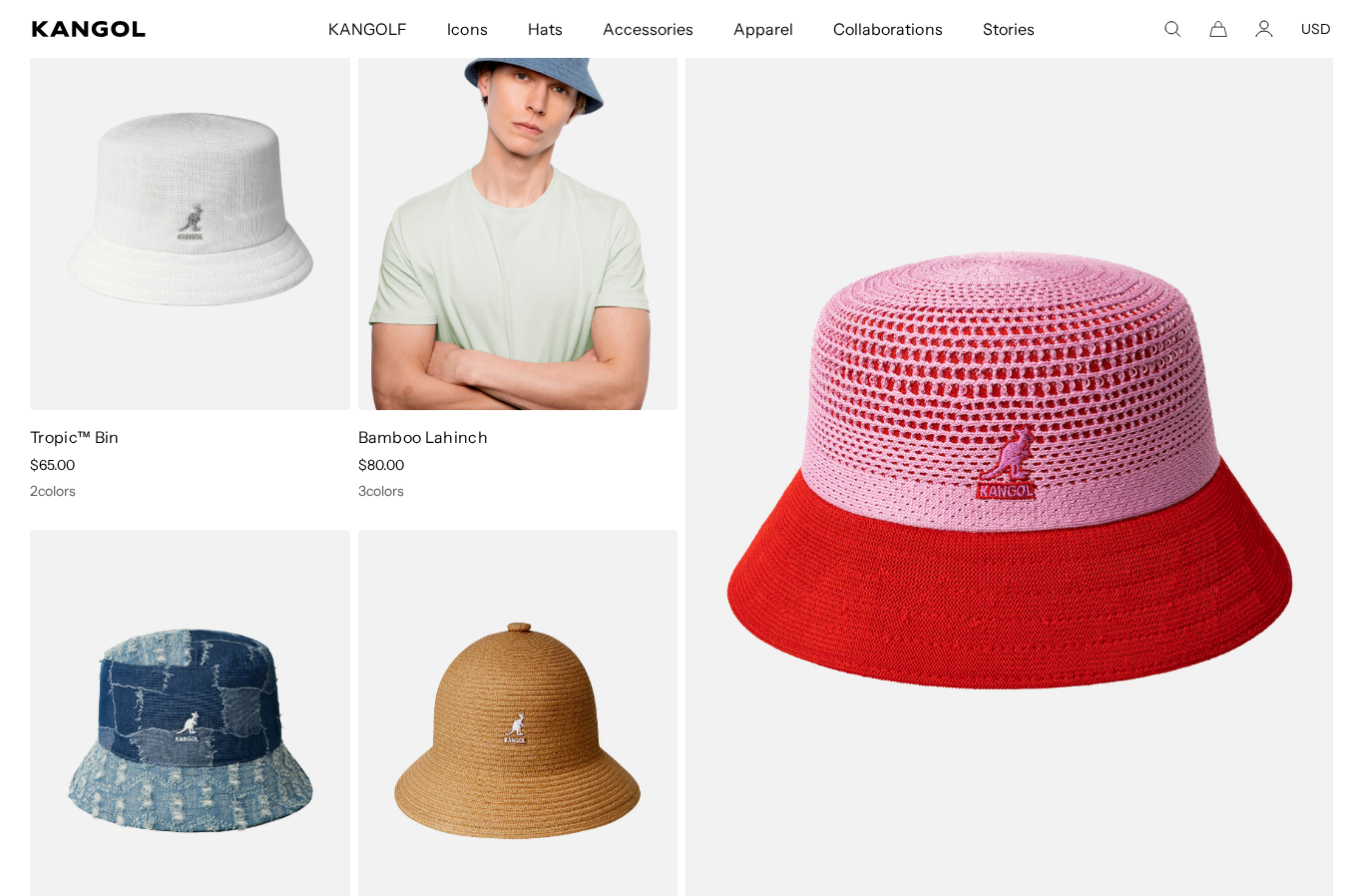 click at bounding box center [518, 210] 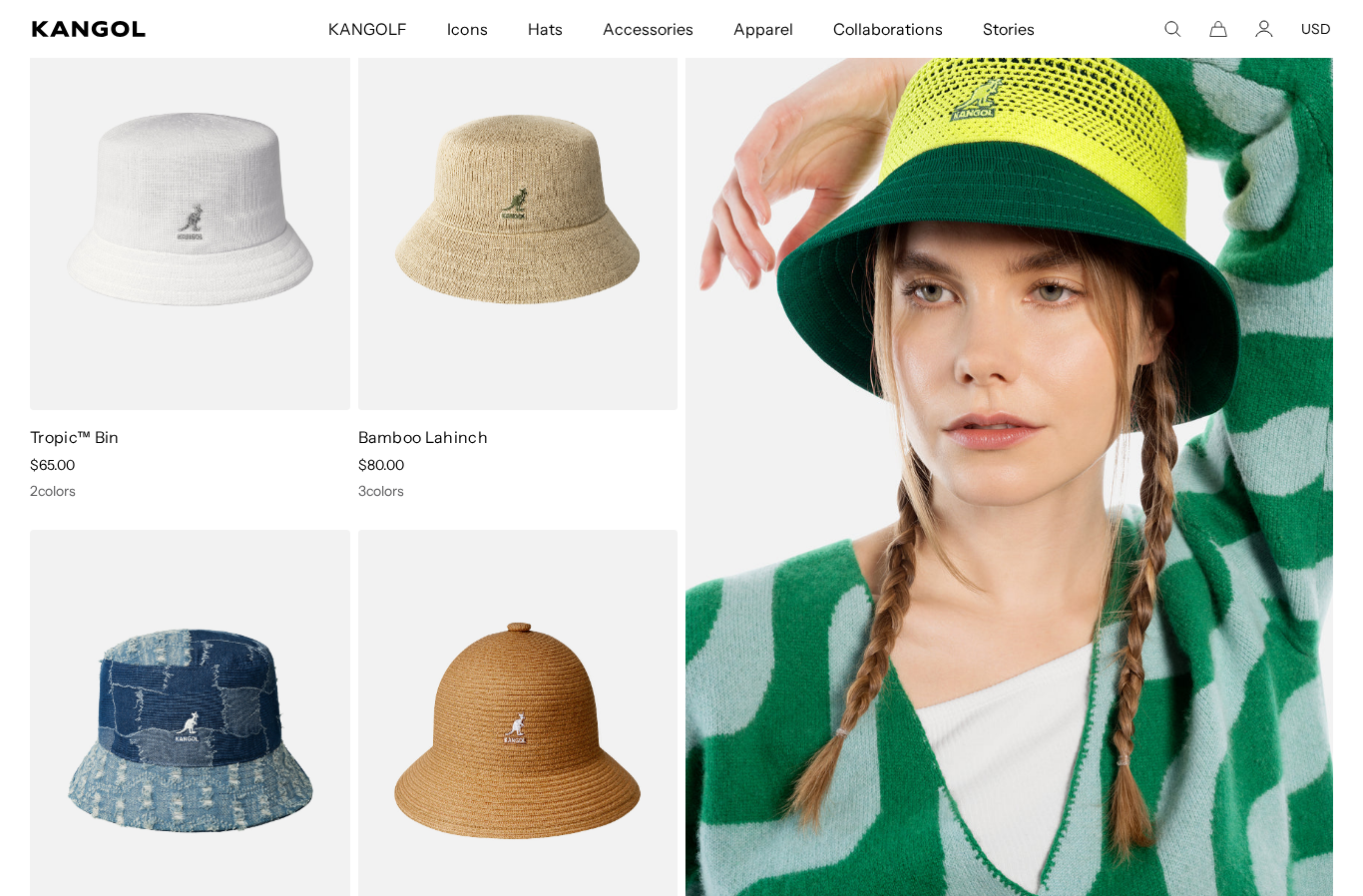 scroll, scrollTop: 351, scrollLeft: 0, axis: vertical 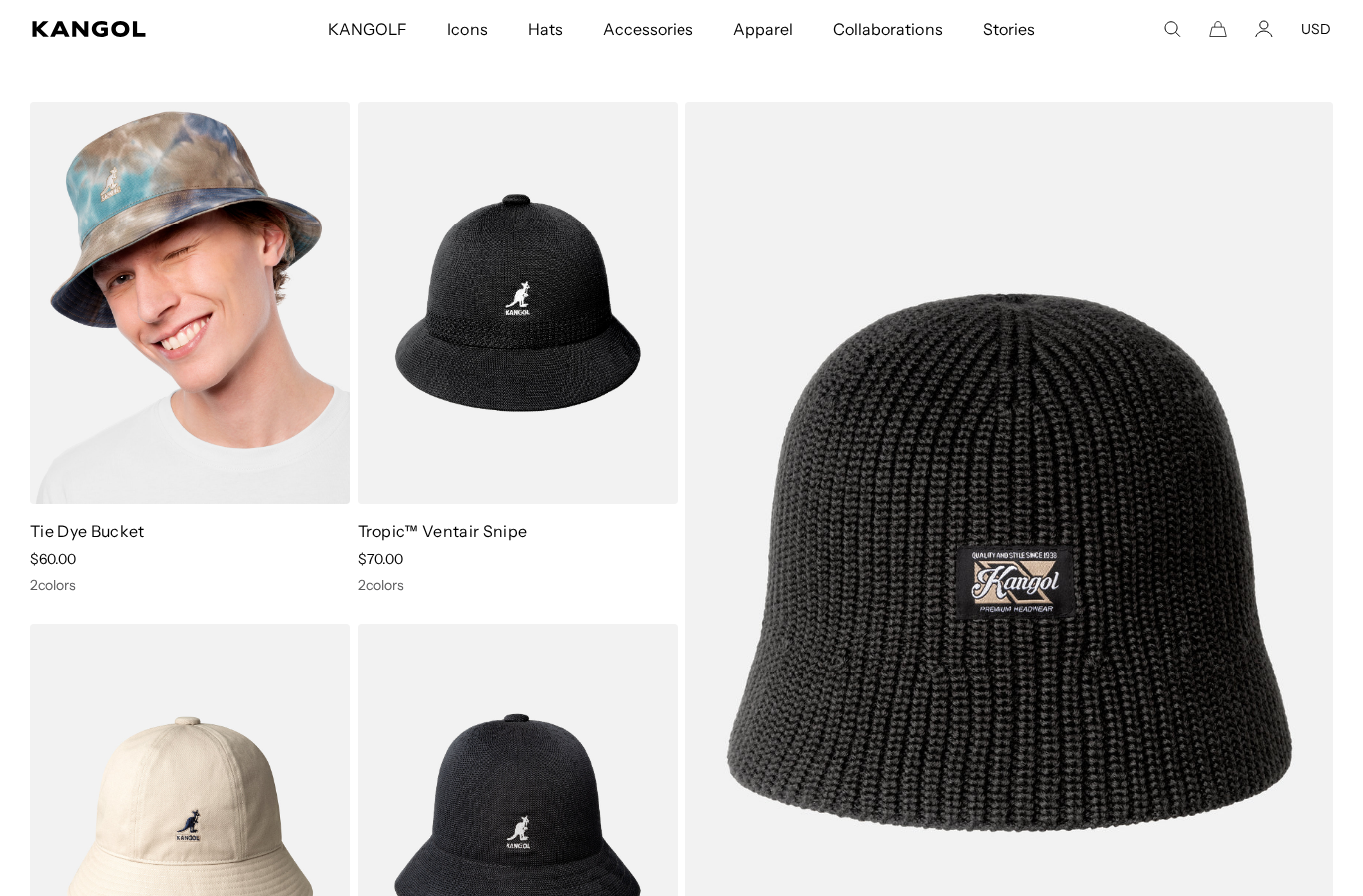click at bounding box center (190, 302) 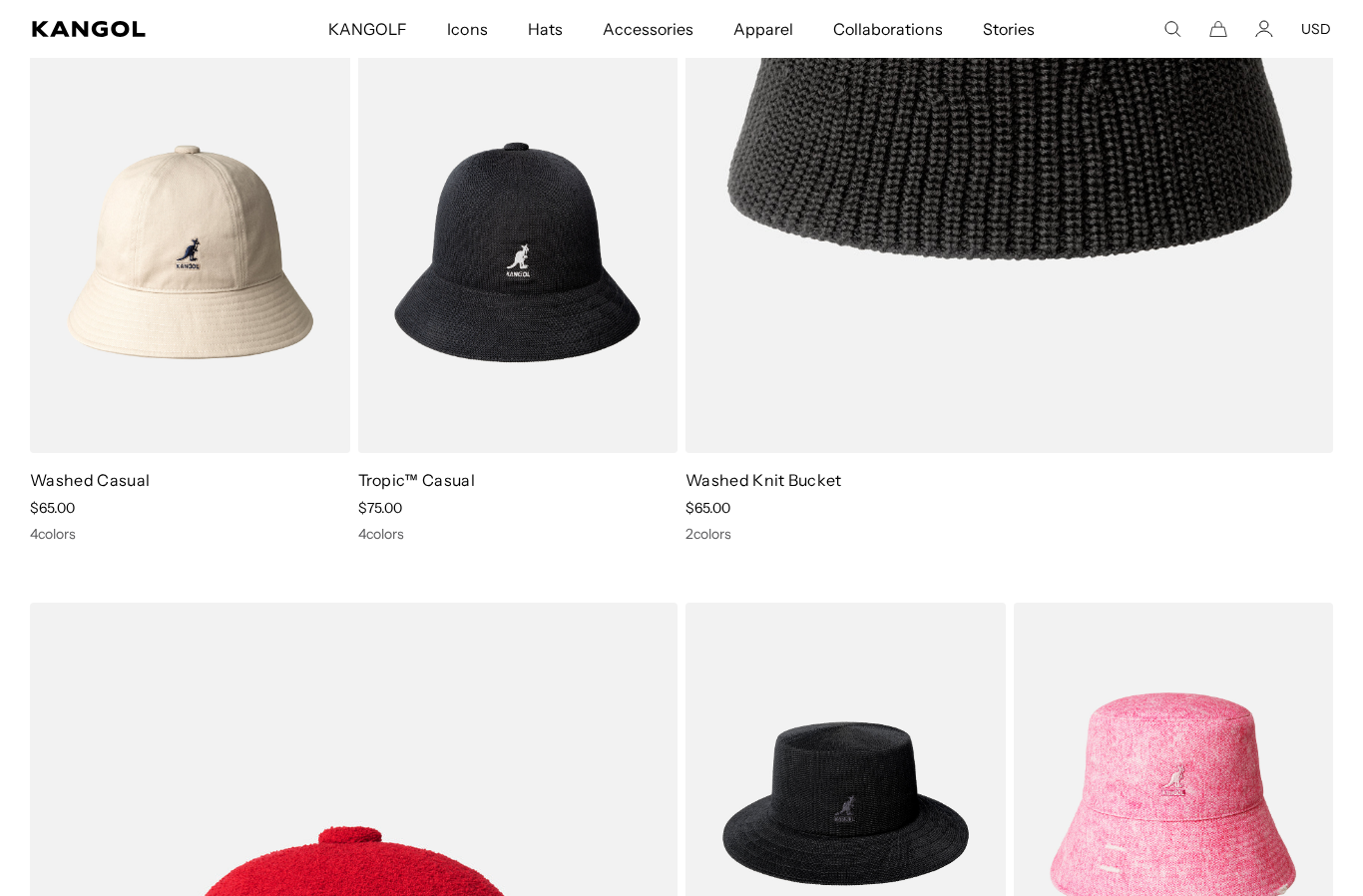 scroll, scrollTop: 2880, scrollLeft: 0, axis: vertical 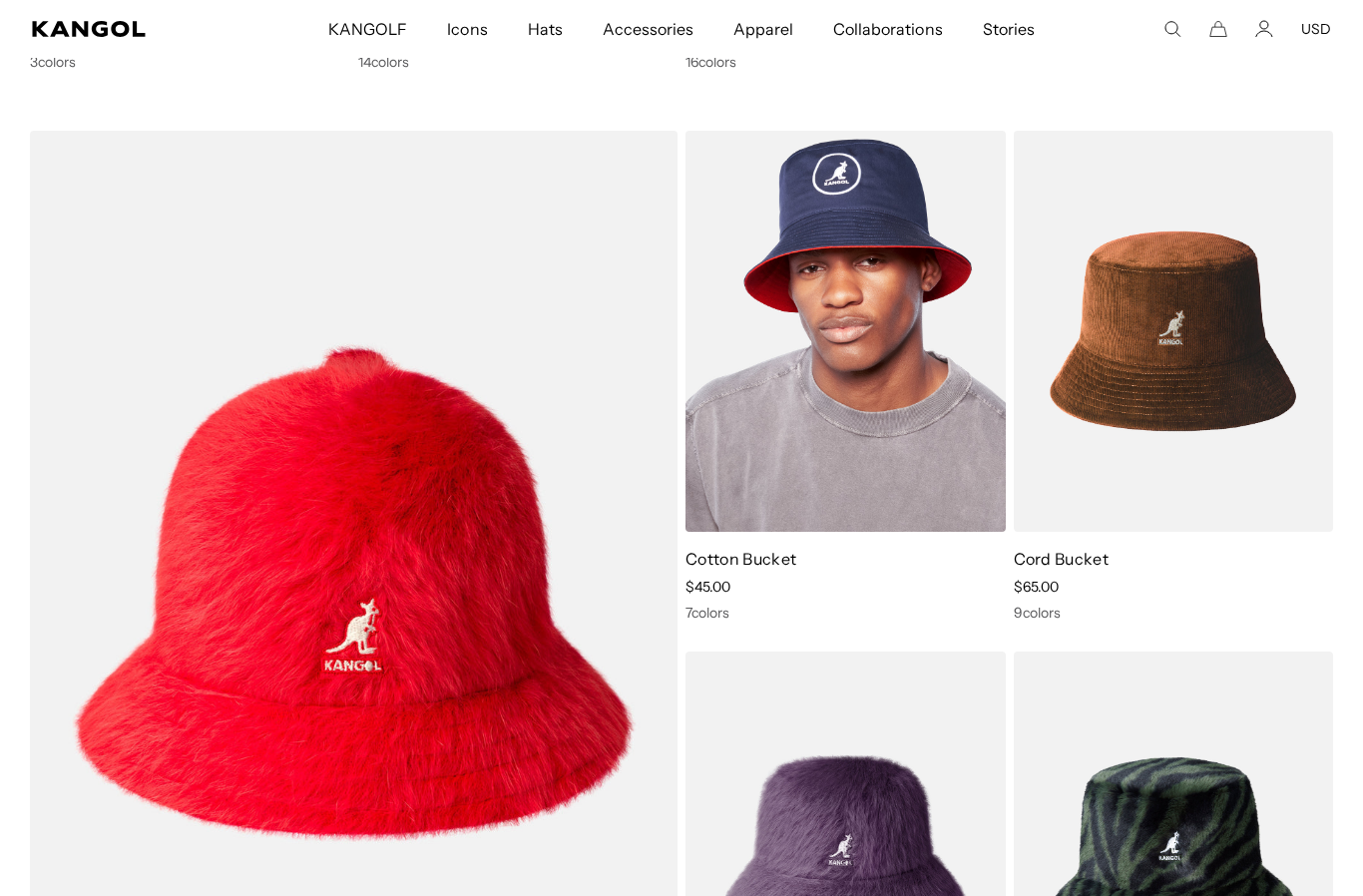 click at bounding box center [845, 331] 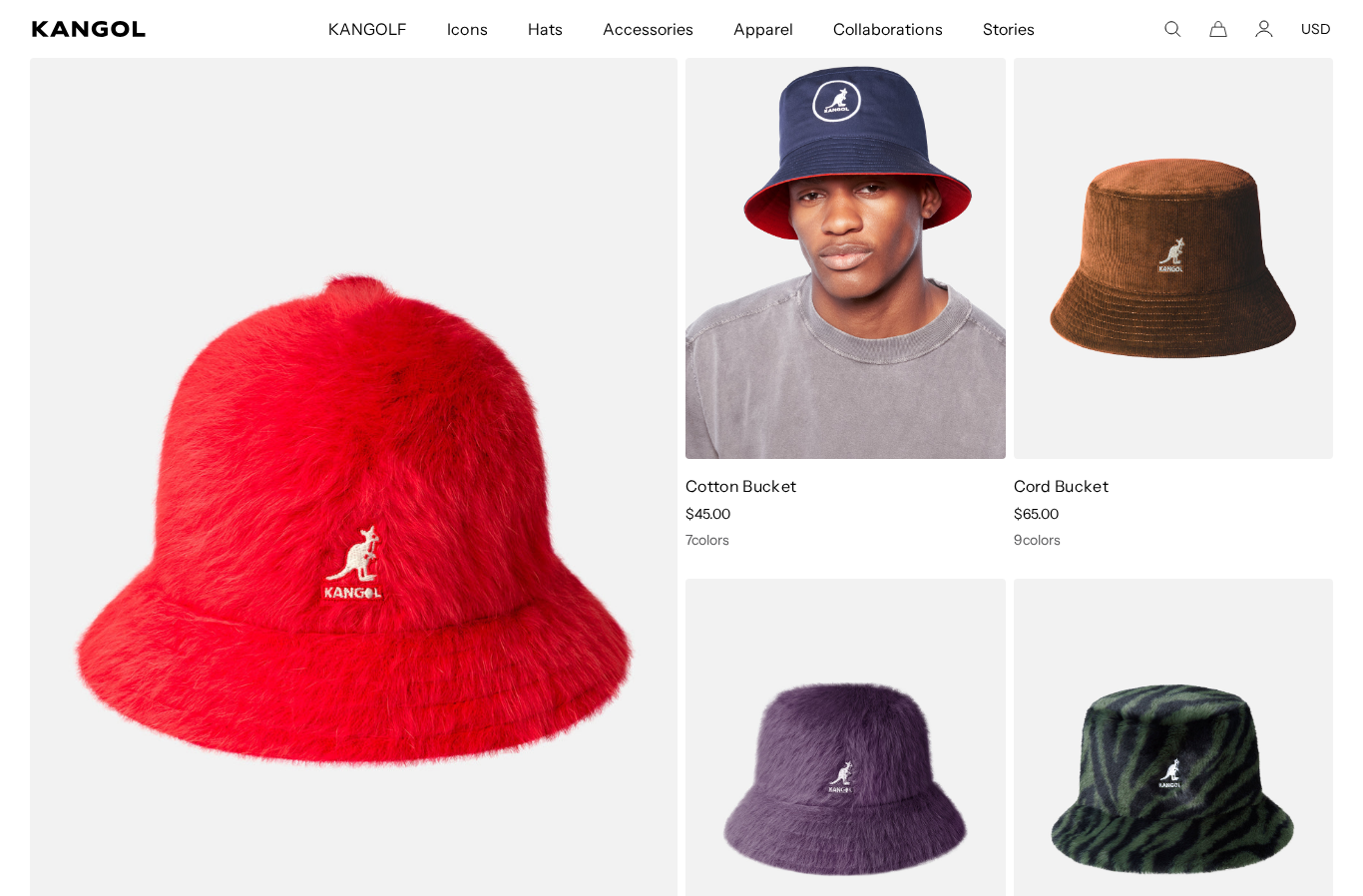 scroll, scrollTop: 0, scrollLeft: 0, axis: both 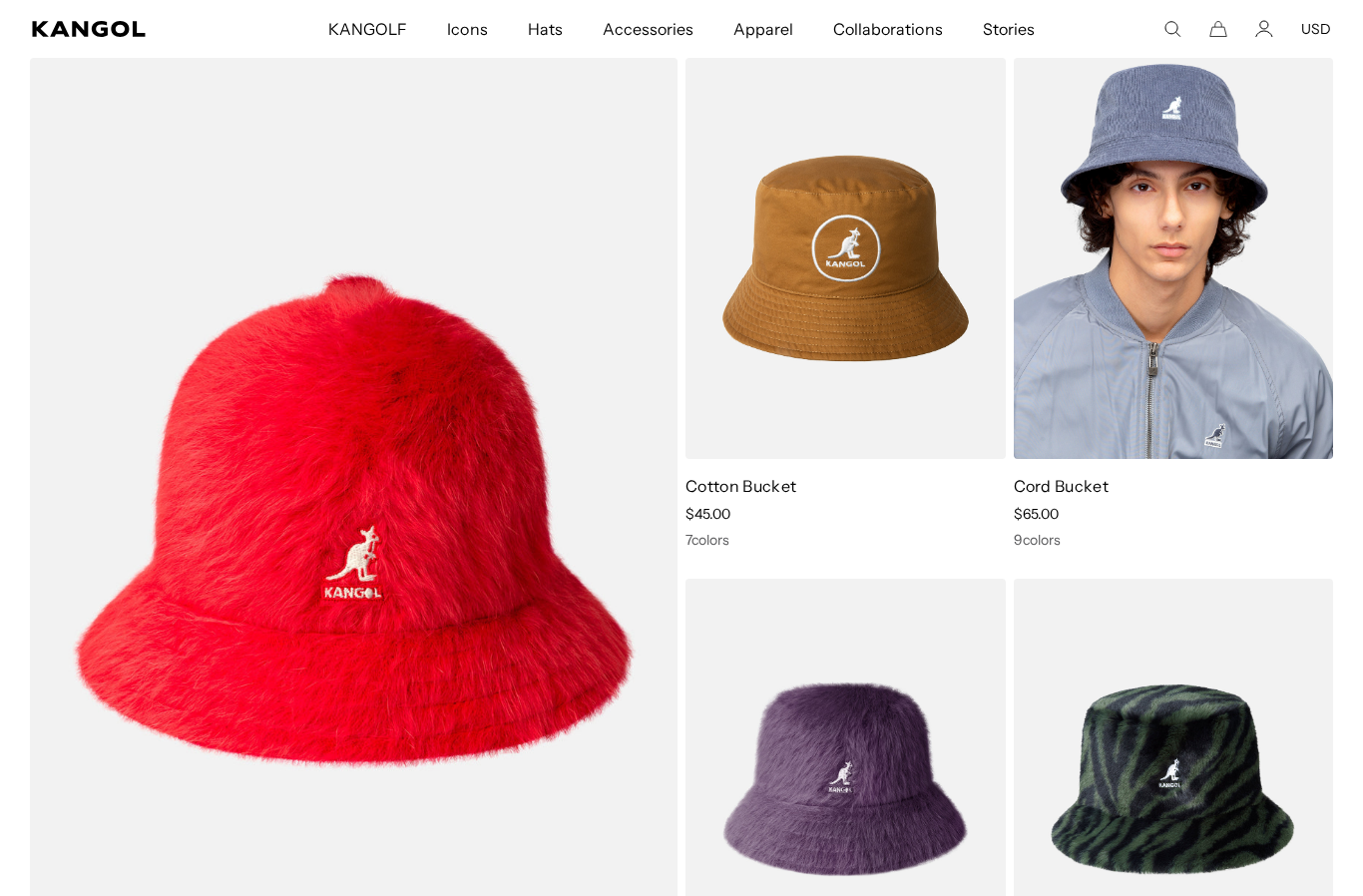 click at bounding box center [1173, 258] 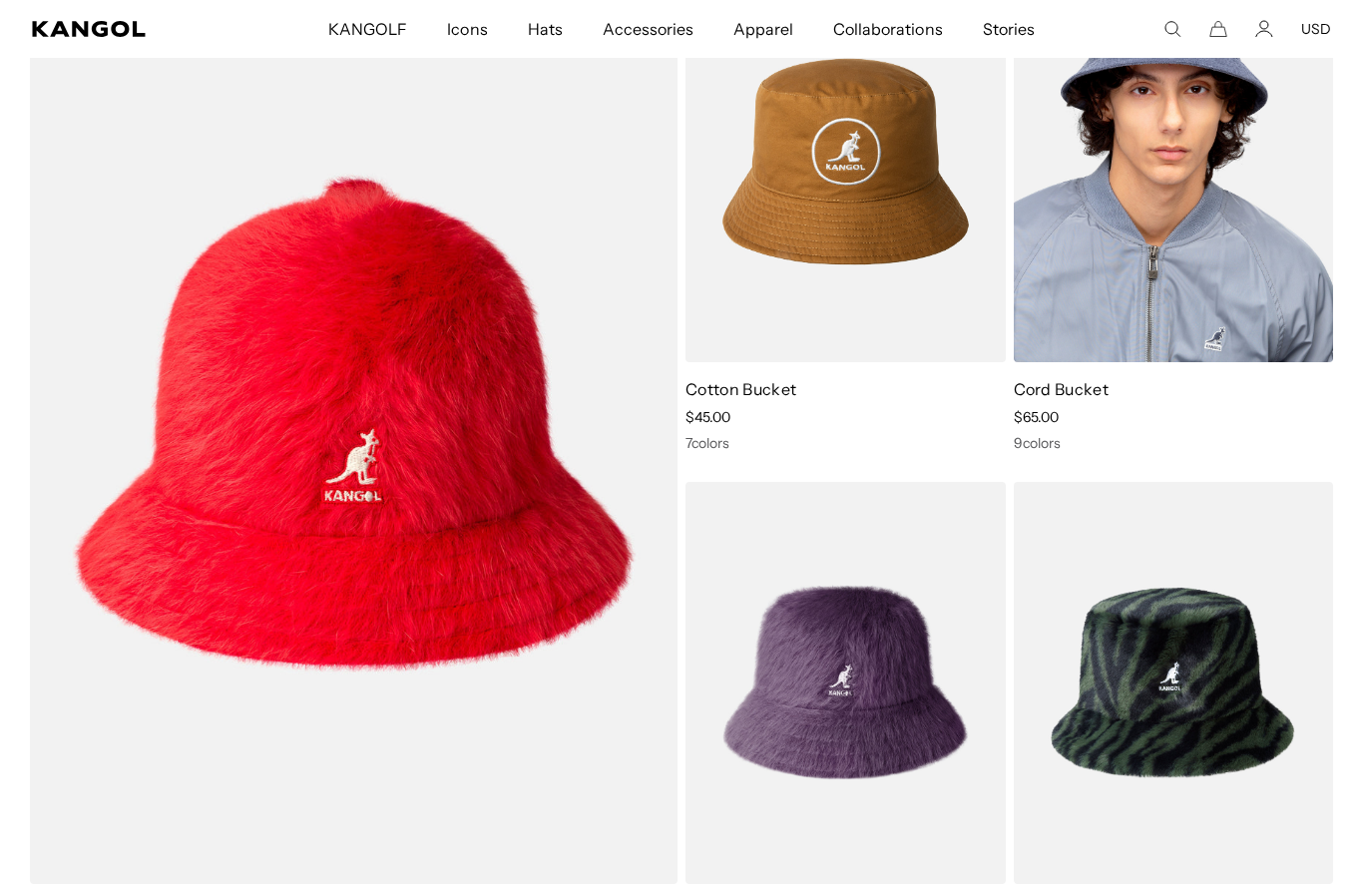 scroll, scrollTop: 8076, scrollLeft: 0, axis: vertical 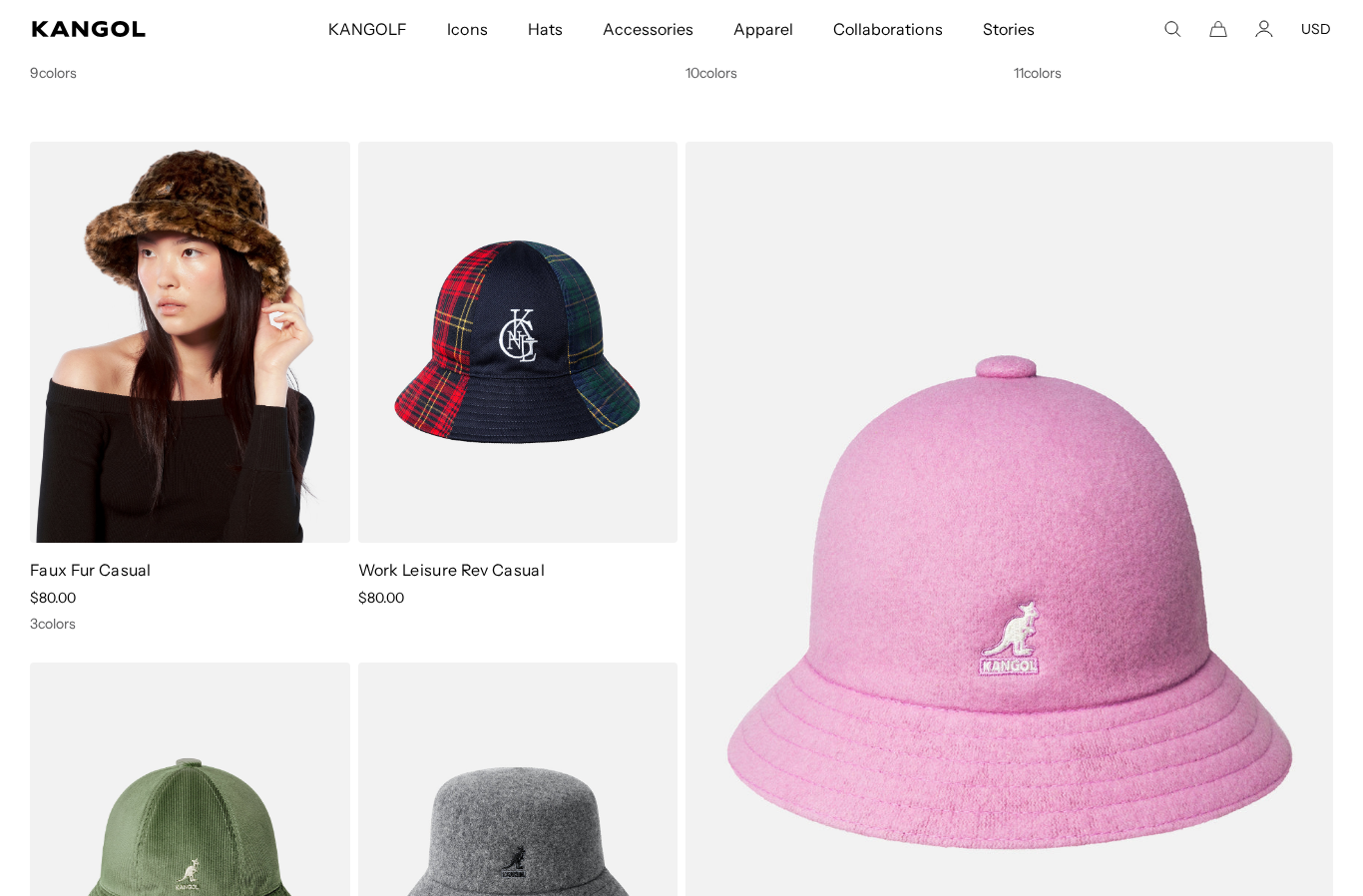 click at bounding box center (190, 342) 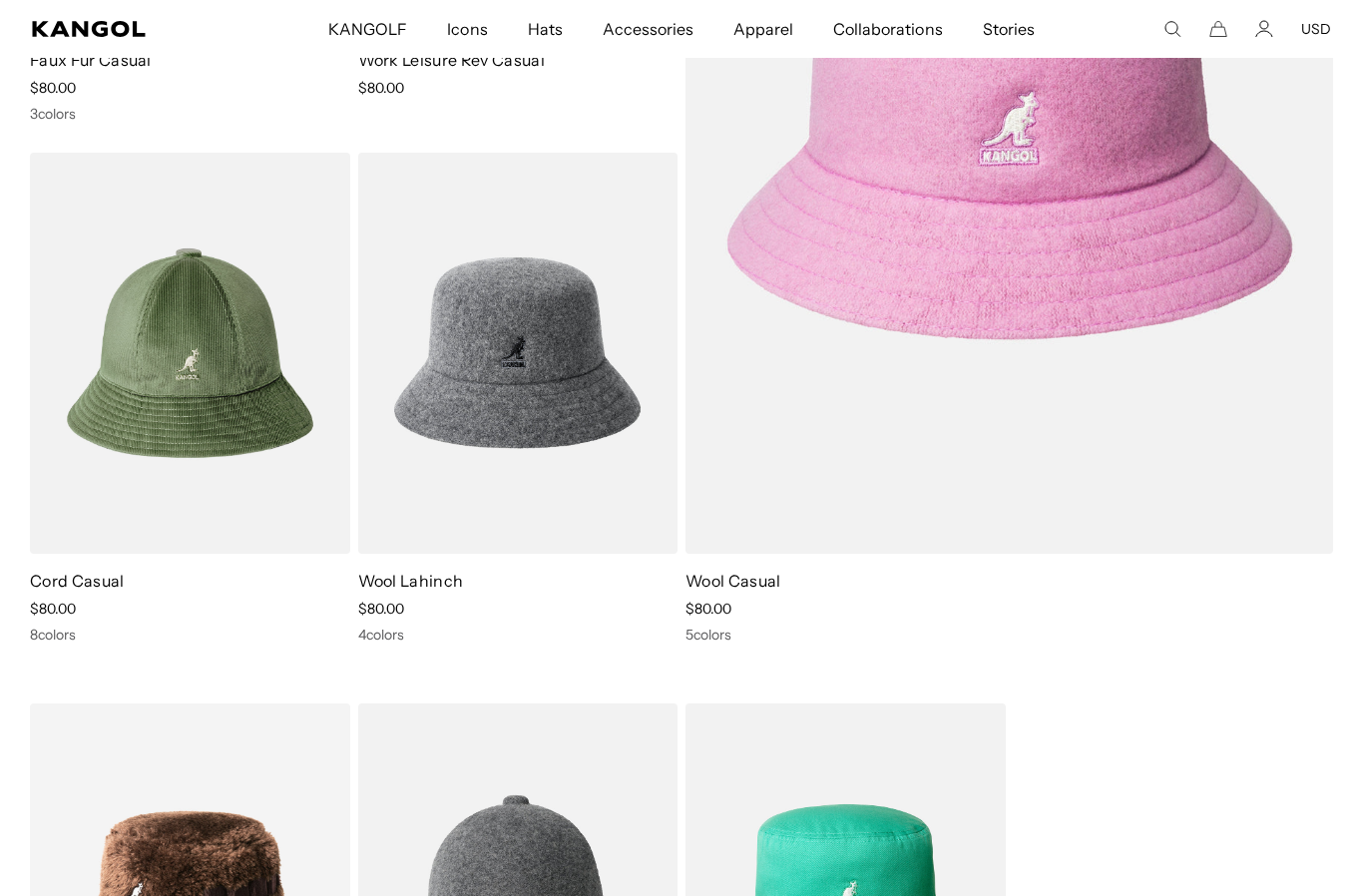 scroll, scrollTop: 9168, scrollLeft: 0, axis: vertical 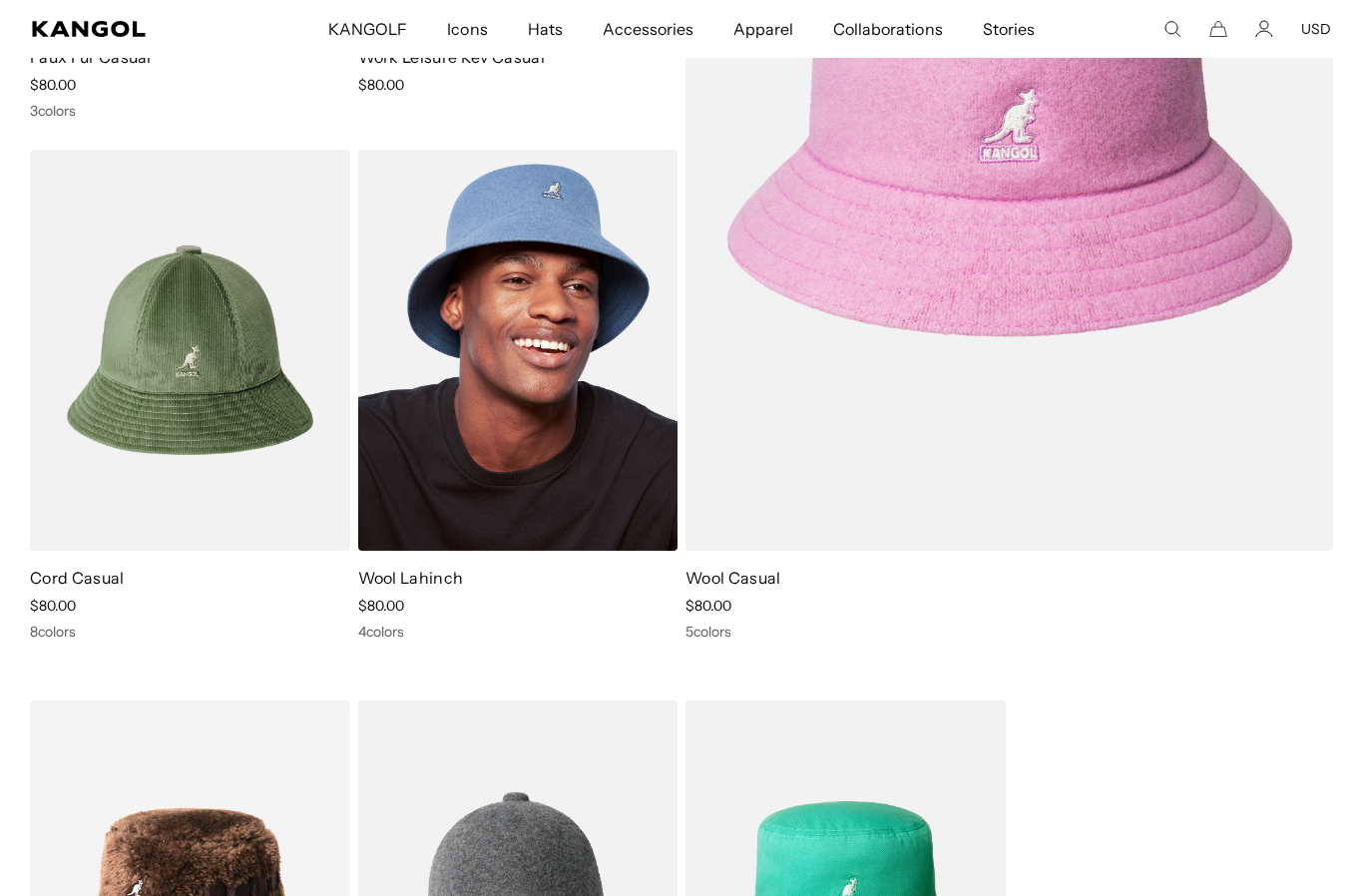 click at bounding box center [518, 350] 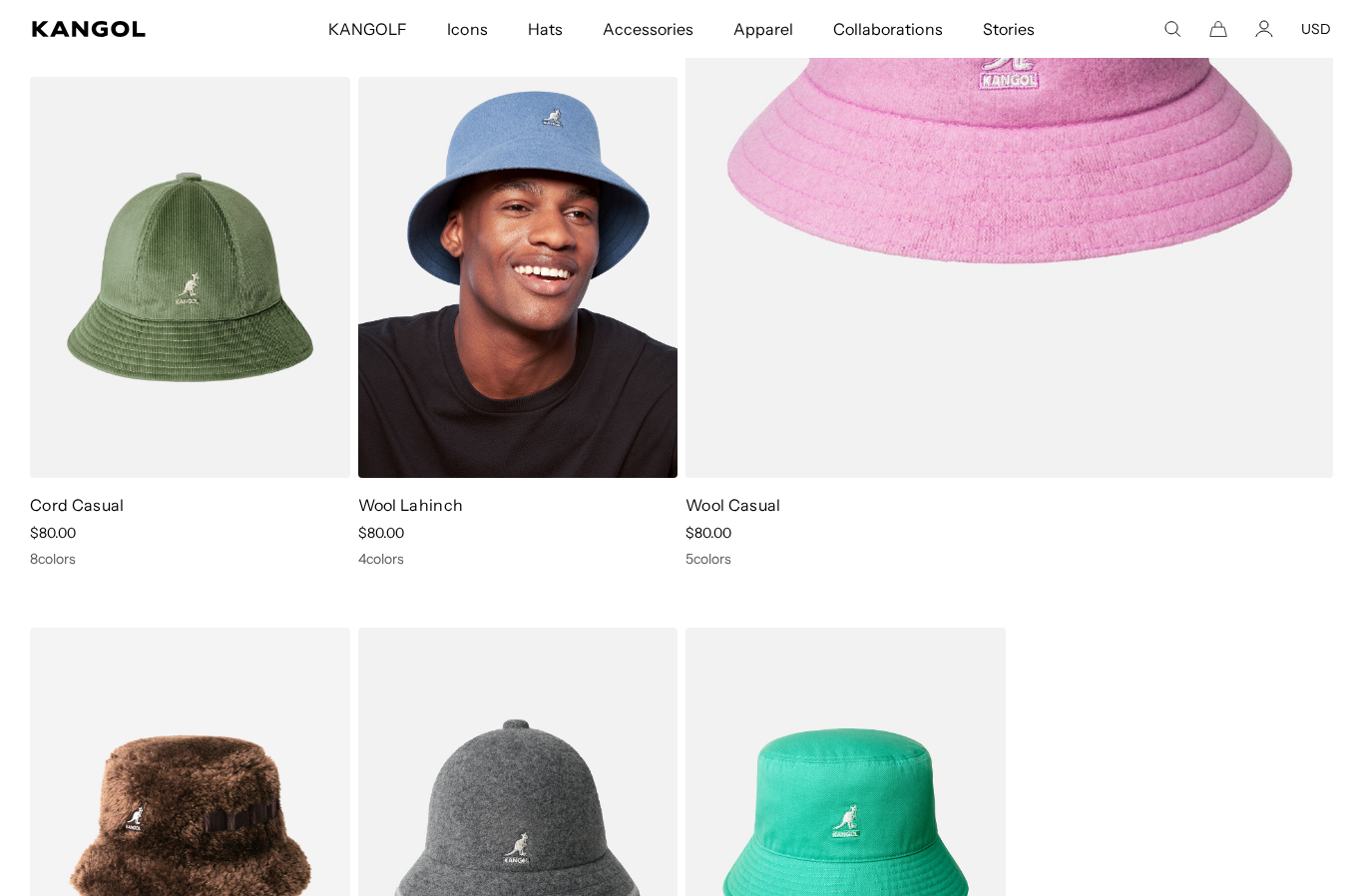 scroll, scrollTop: 9225, scrollLeft: 0, axis: vertical 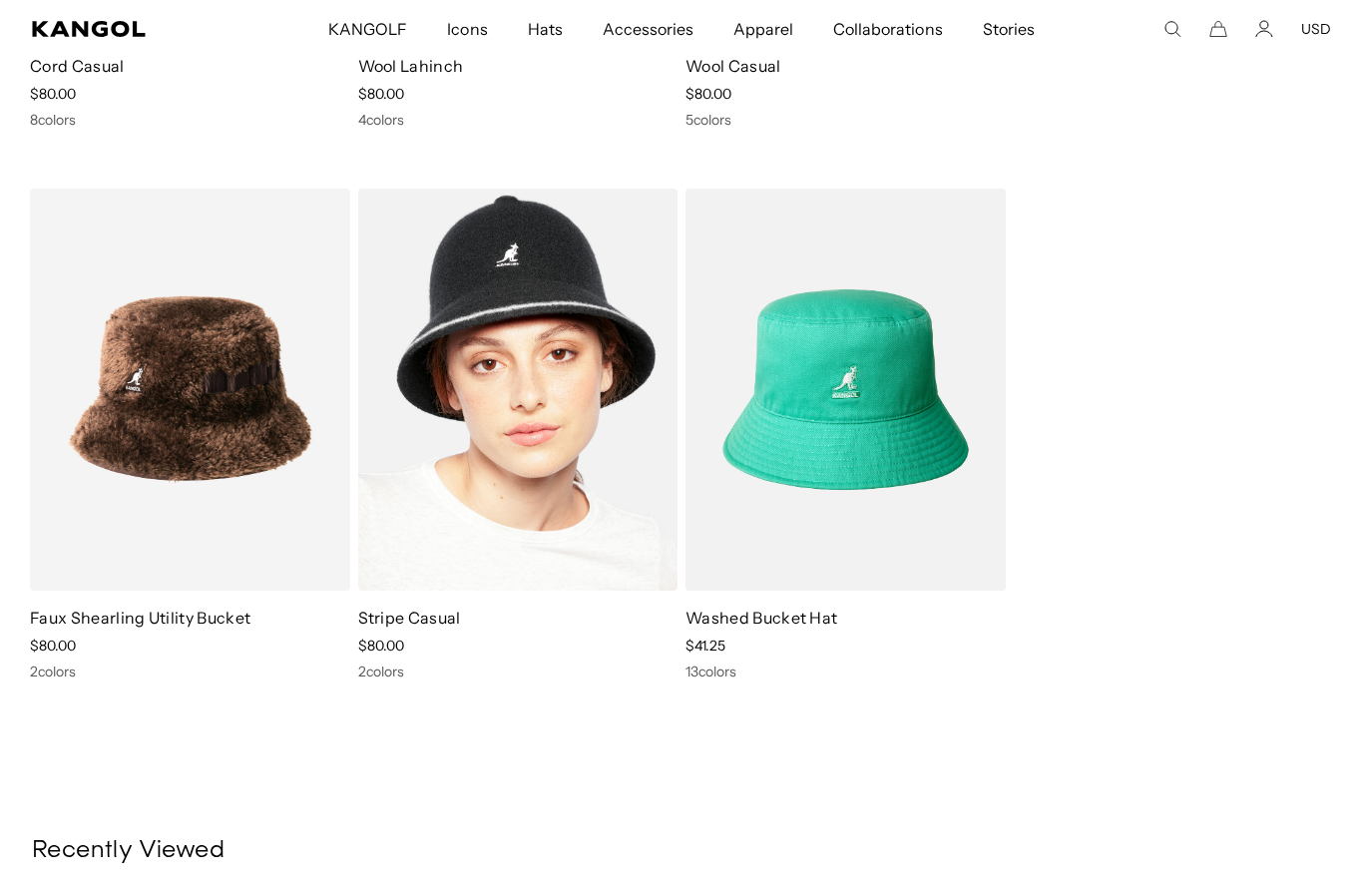 click at bounding box center [518, 389] 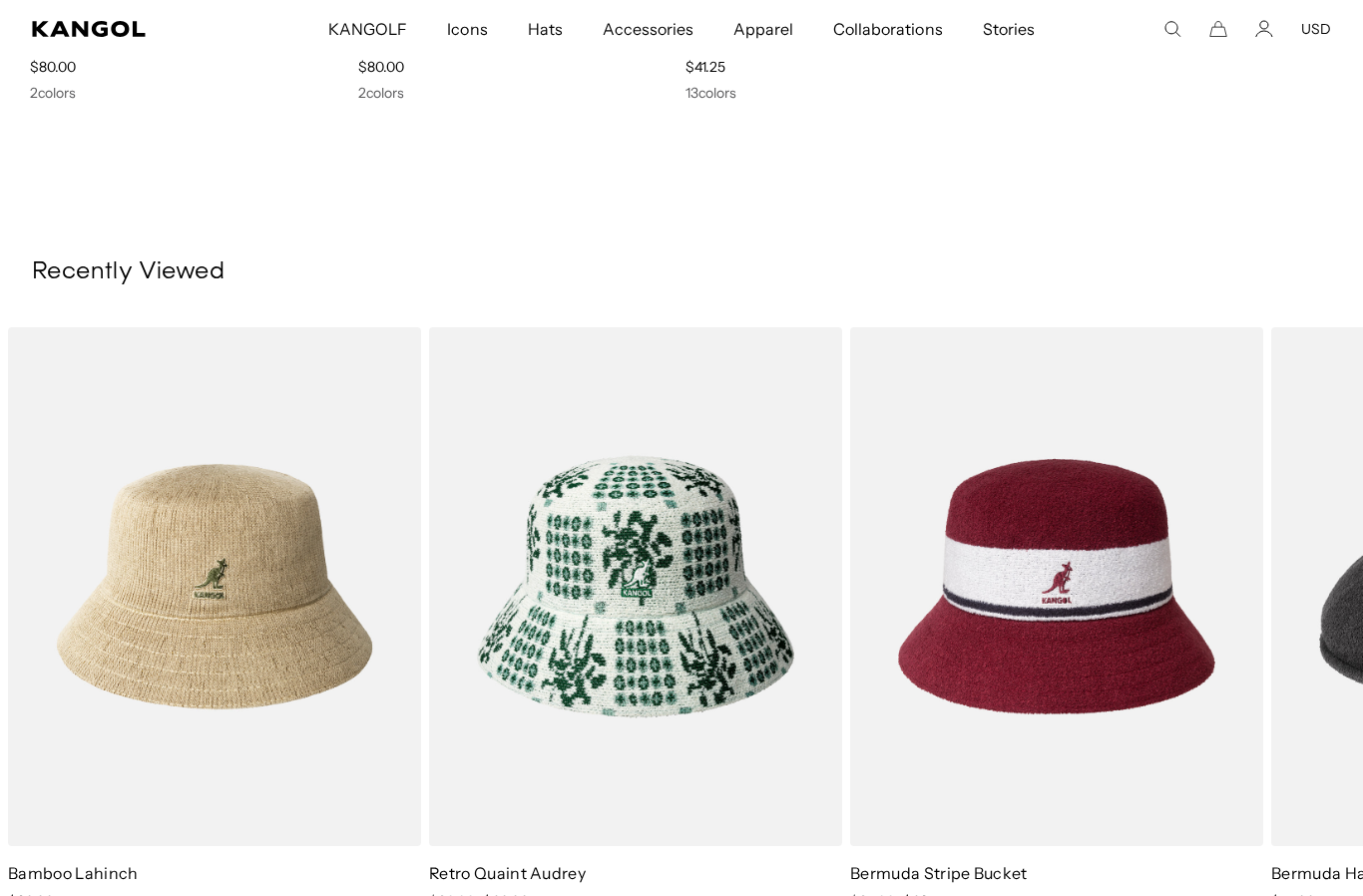 scroll, scrollTop: 10278, scrollLeft: 0, axis: vertical 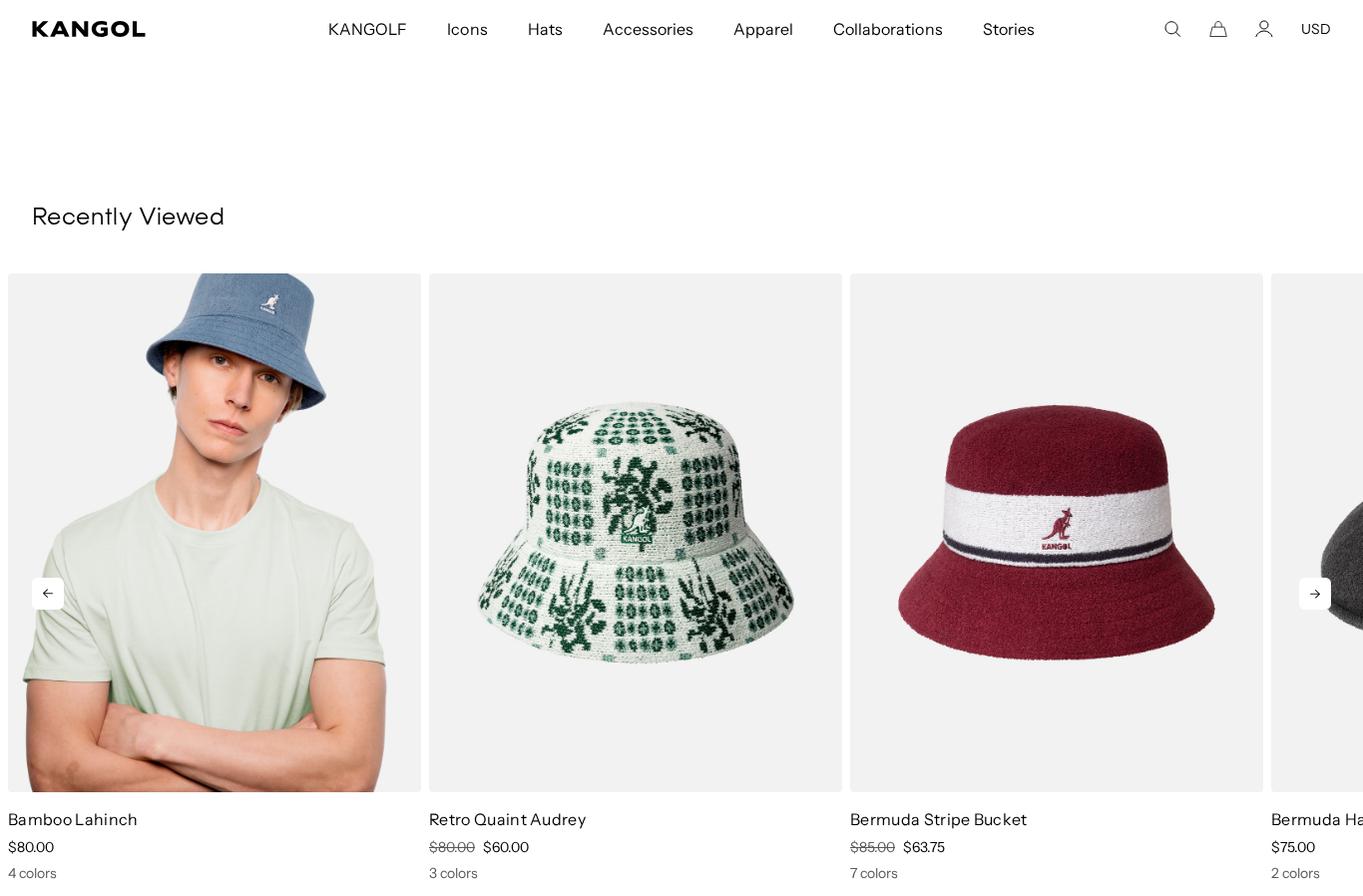 click at bounding box center (215, 533) 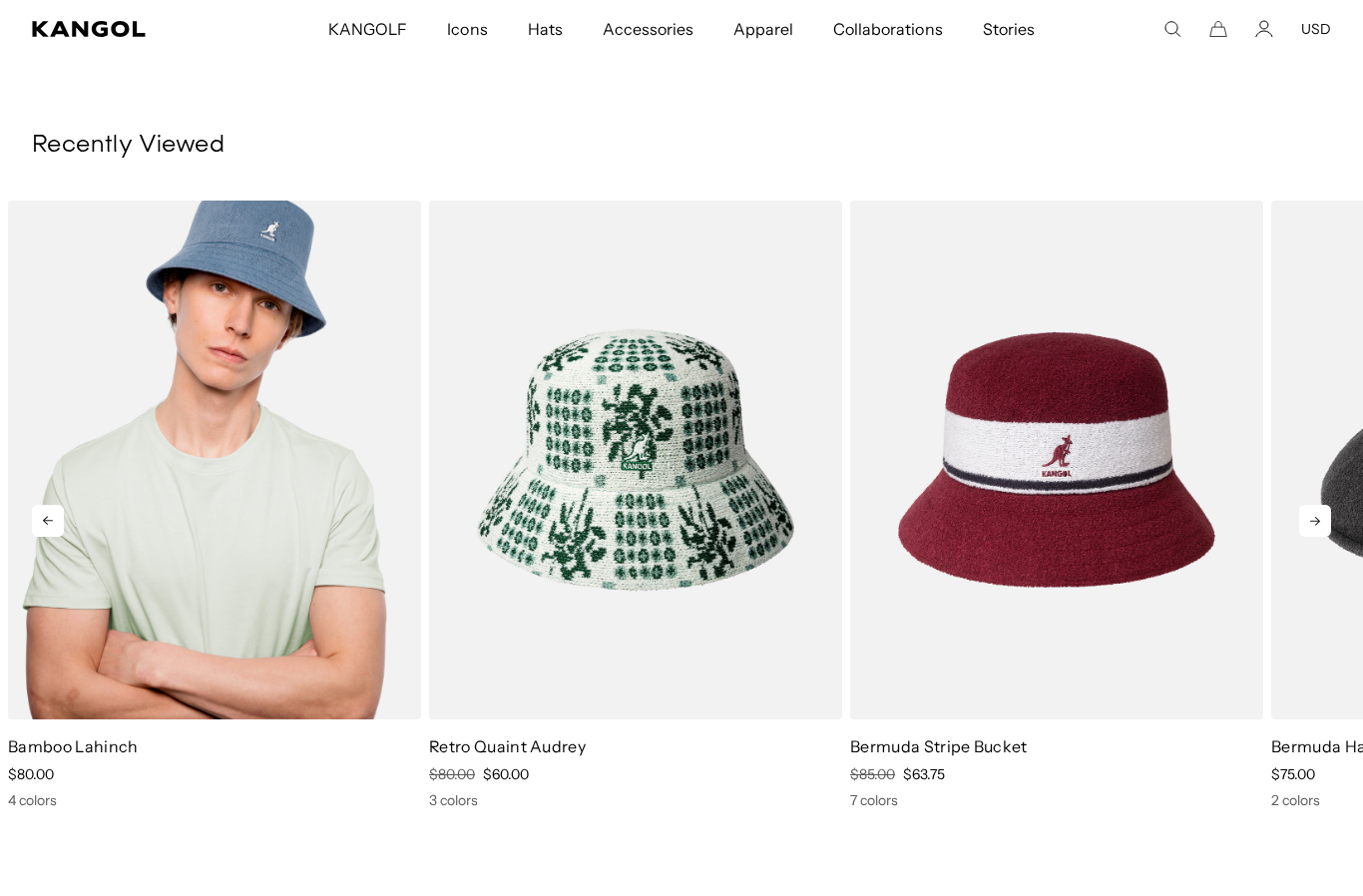 scroll, scrollTop: 0, scrollLeft: 411, axis: horizontal 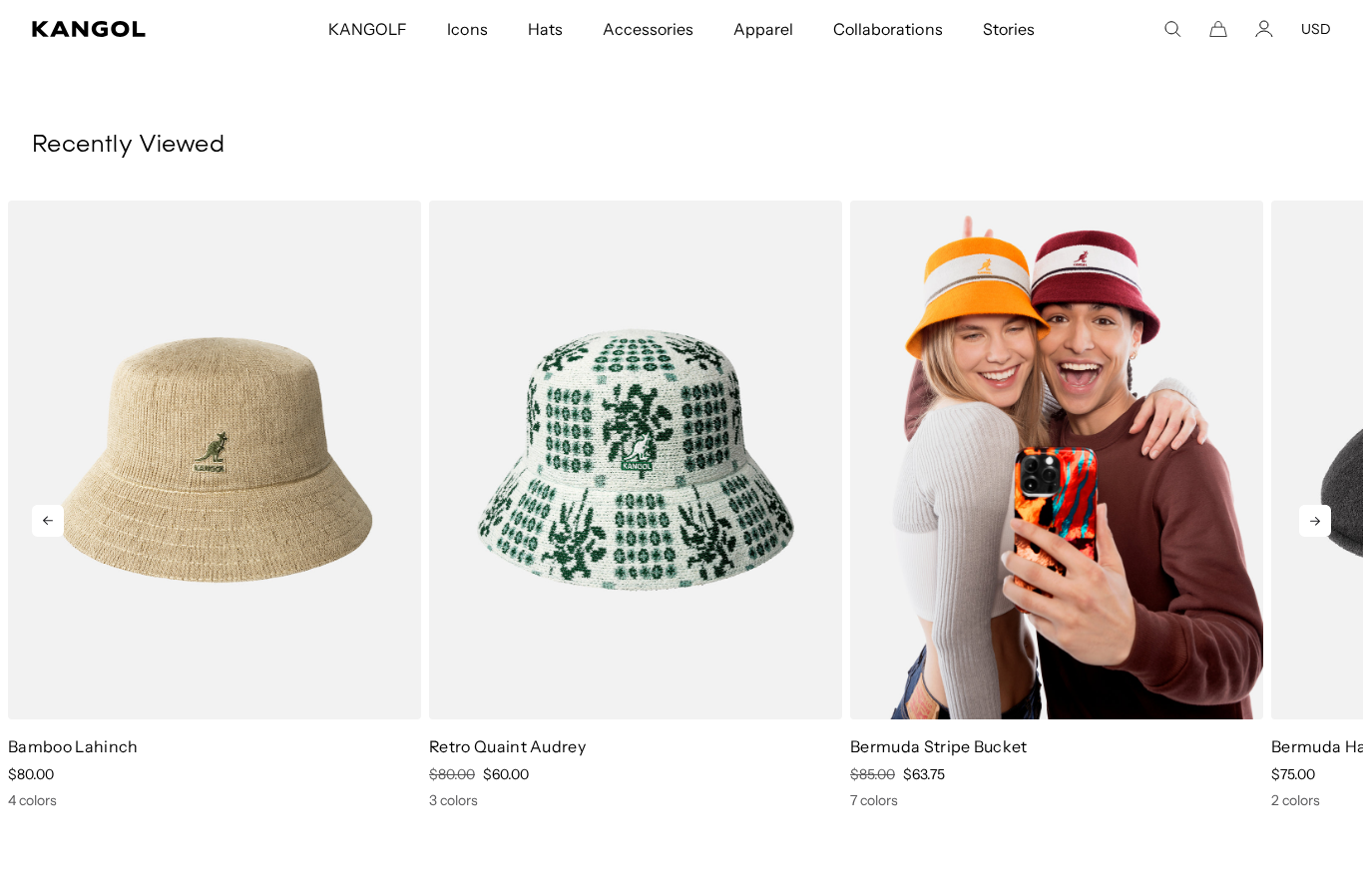 click at bounding box center [1057, 460] 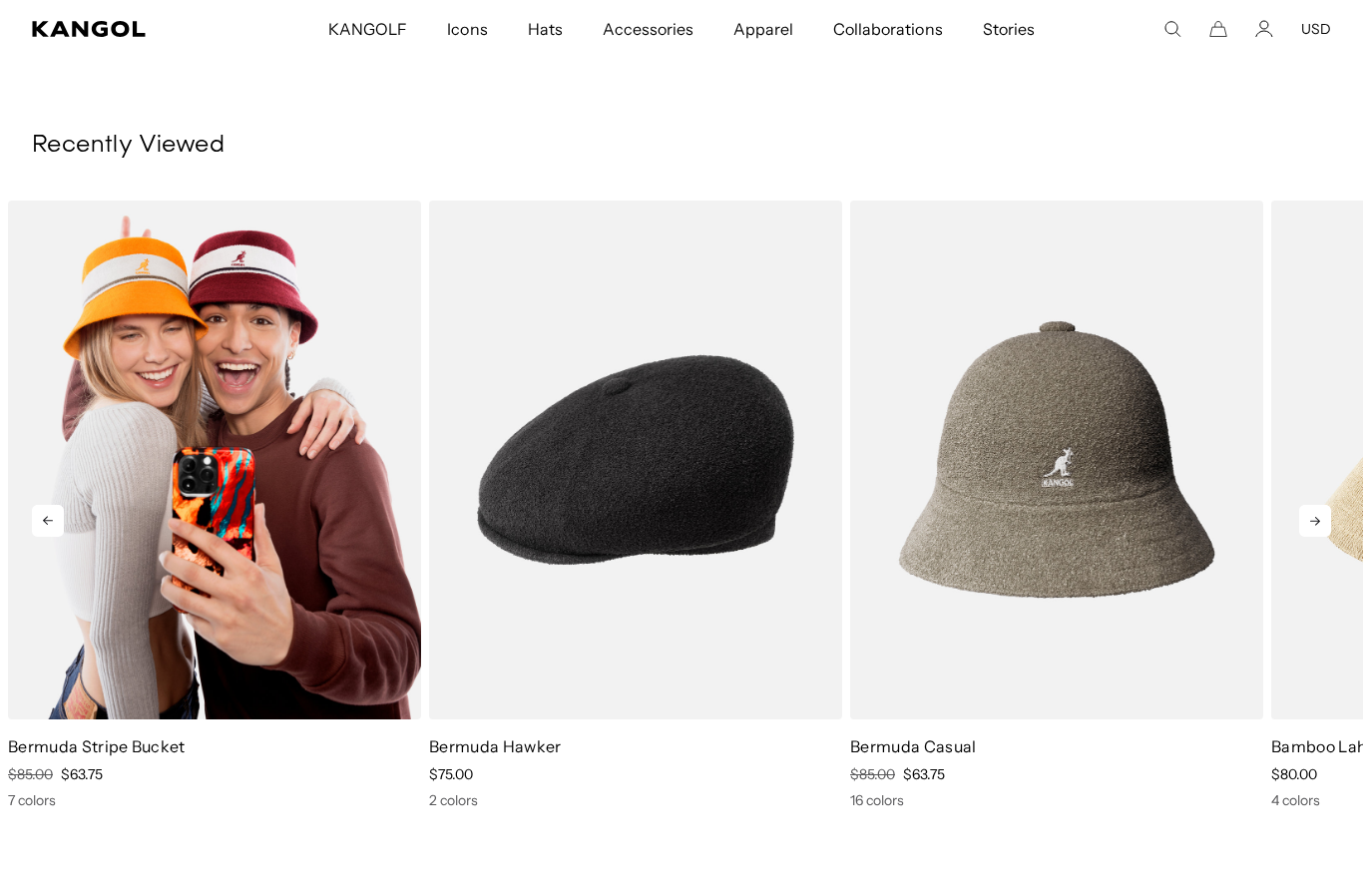 scroll, scrollTop: 0, scrollLeft: 0, axis: both 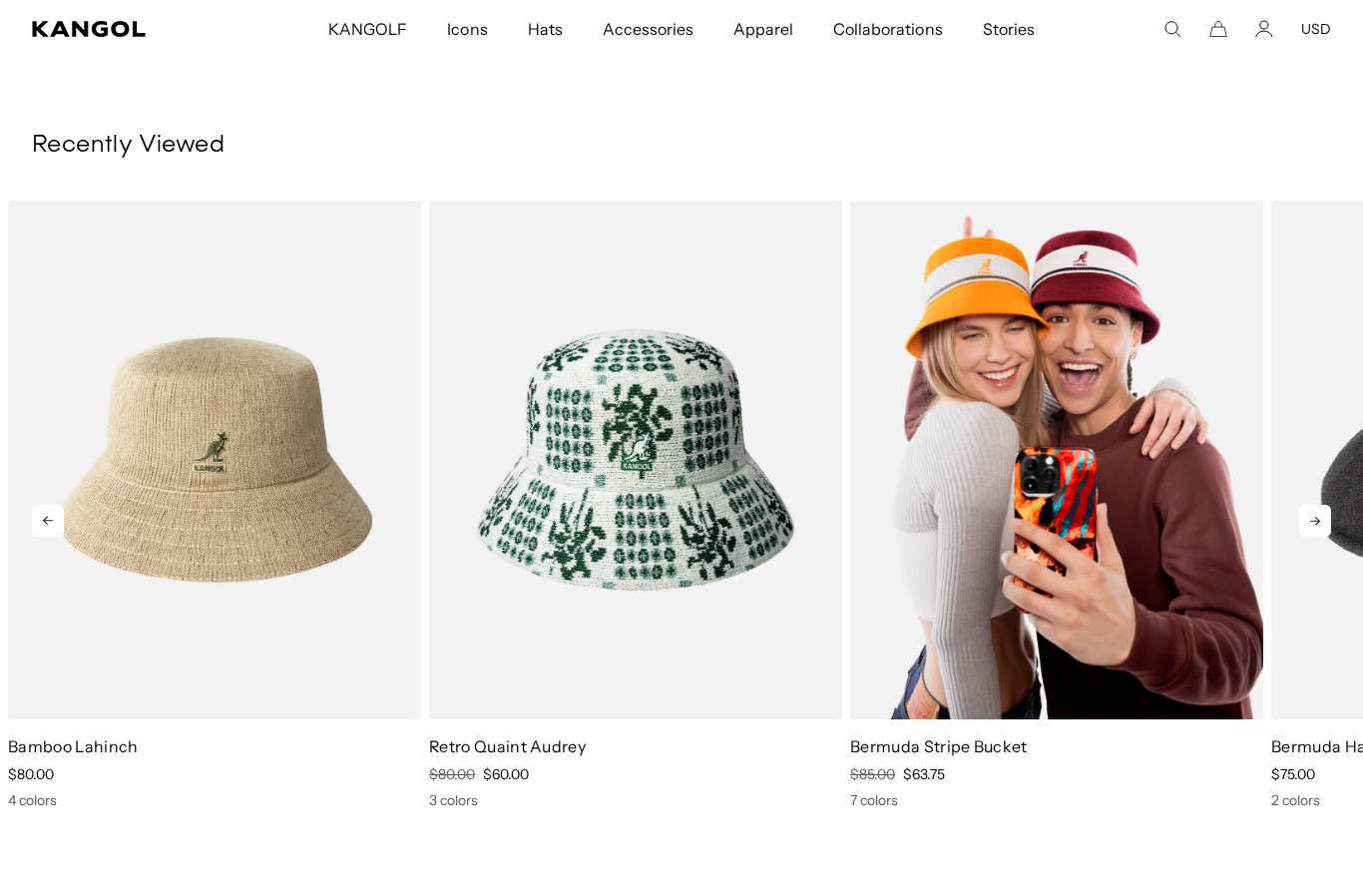 click at bounding box center [1057, 460] 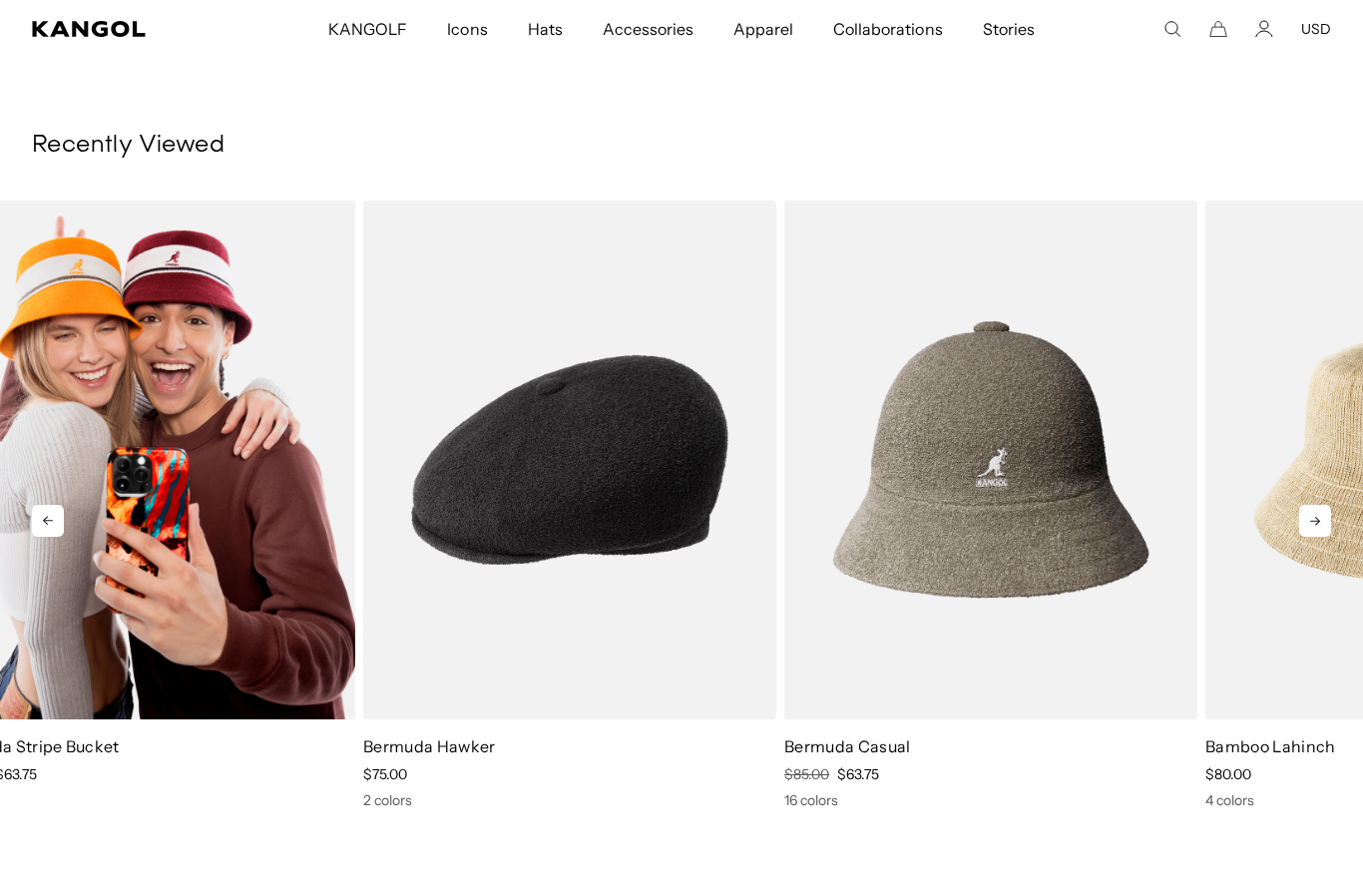 scroll, scrollTop: 0, scrollLeft: 0, axis: both 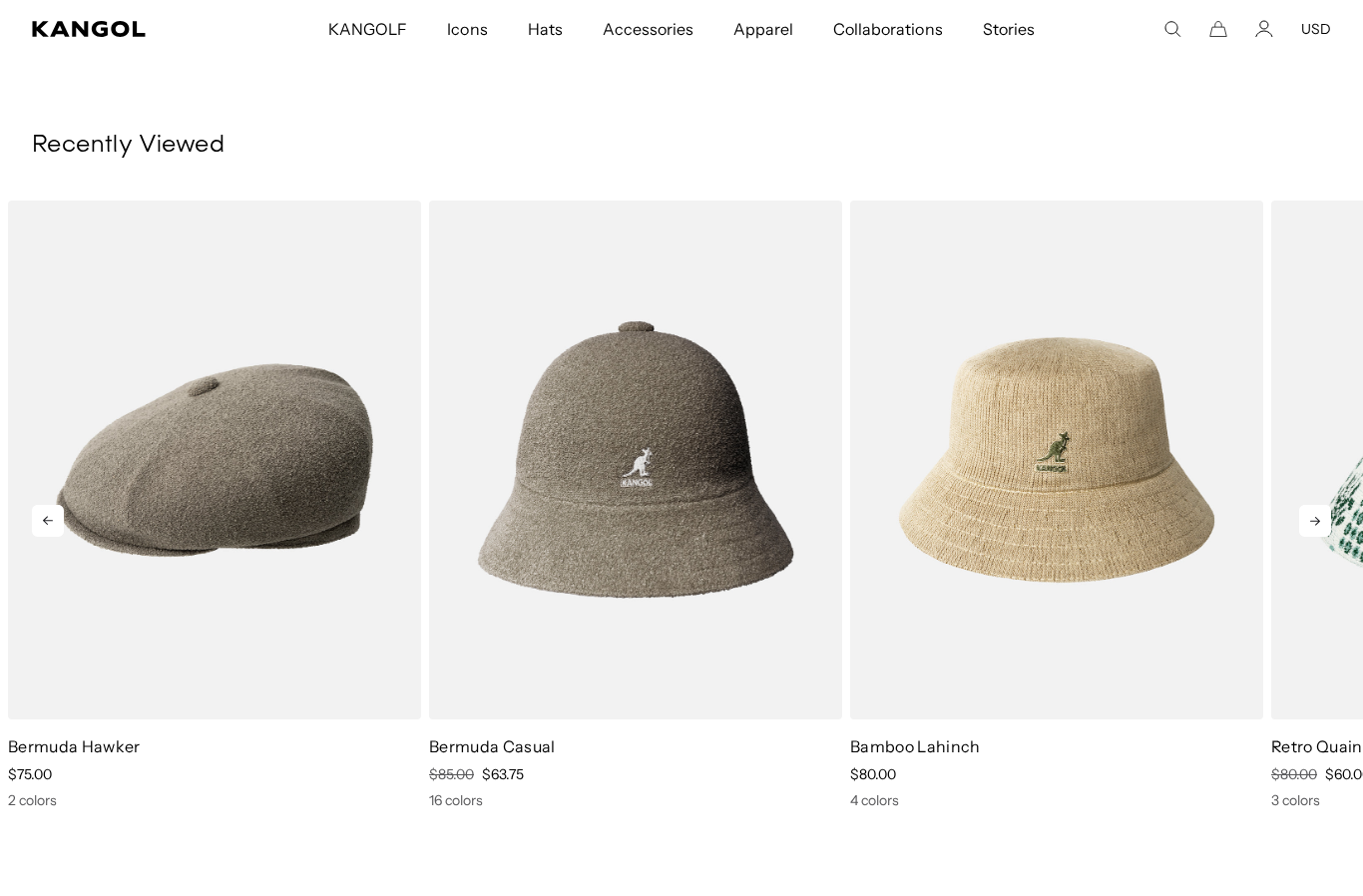 click at bounding box center [215, 460] 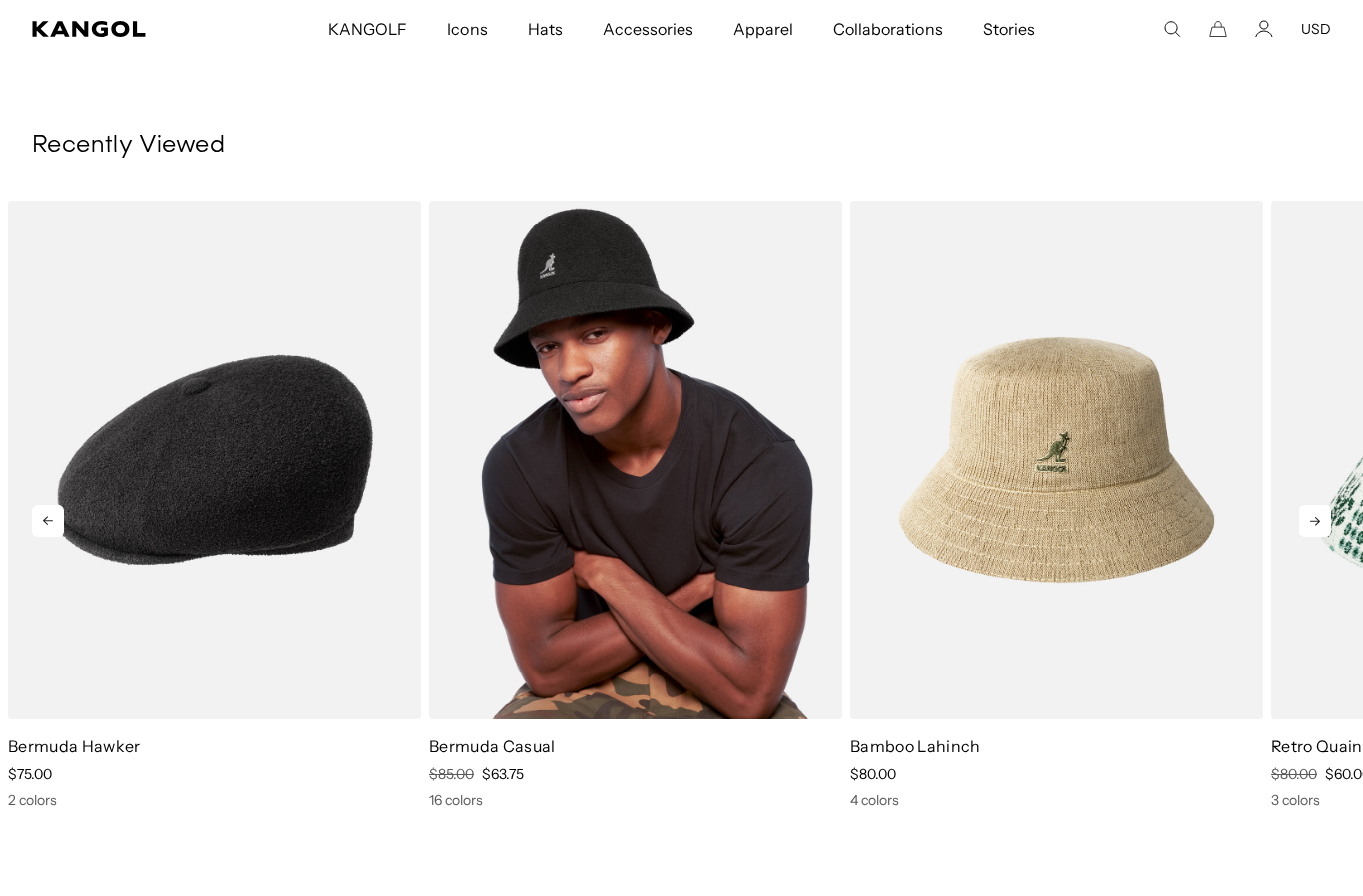 click at bounding box center (636, 460) 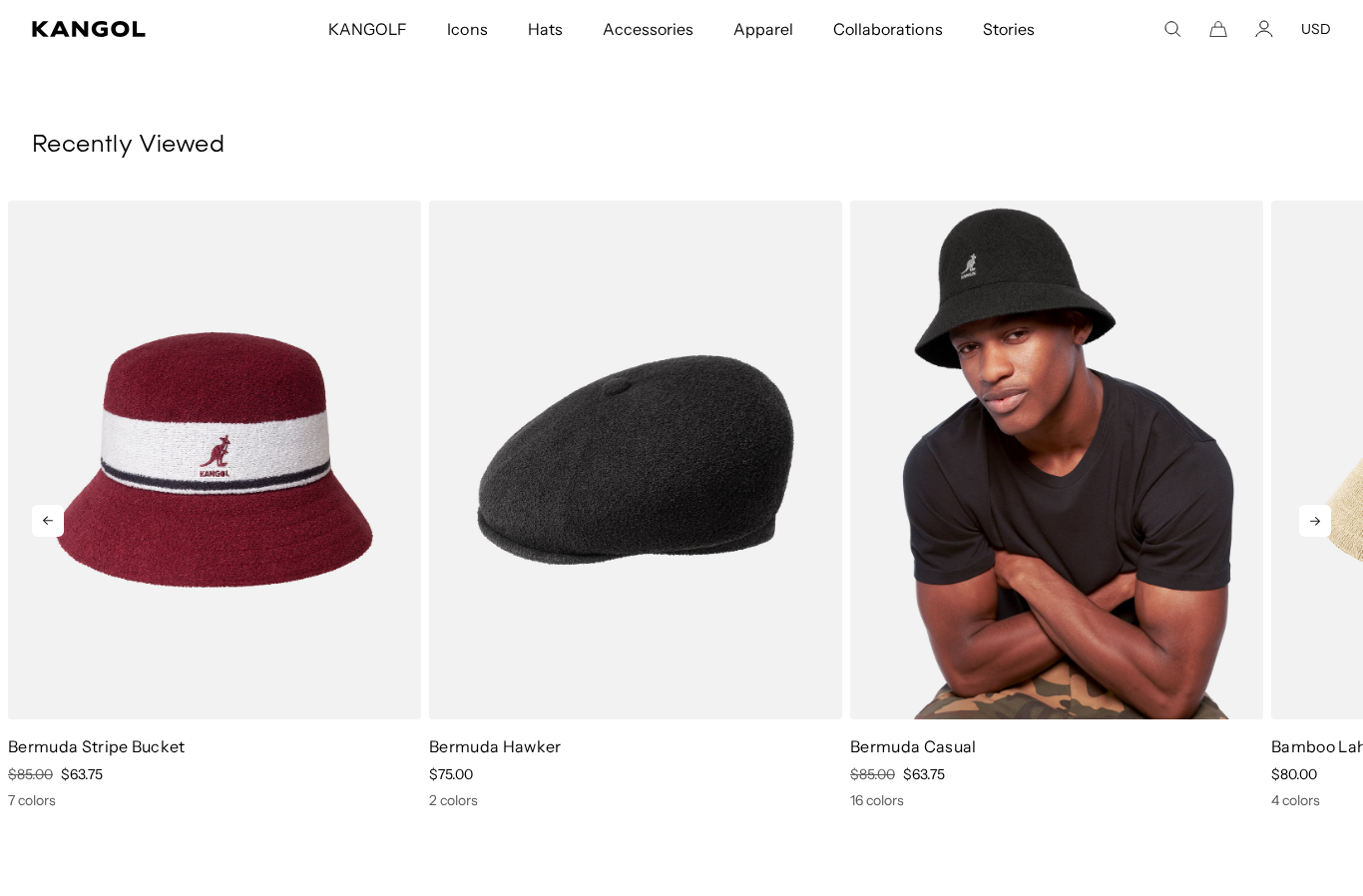 scroll, scrollTop: 0, scrollLeft: 0, axis: both 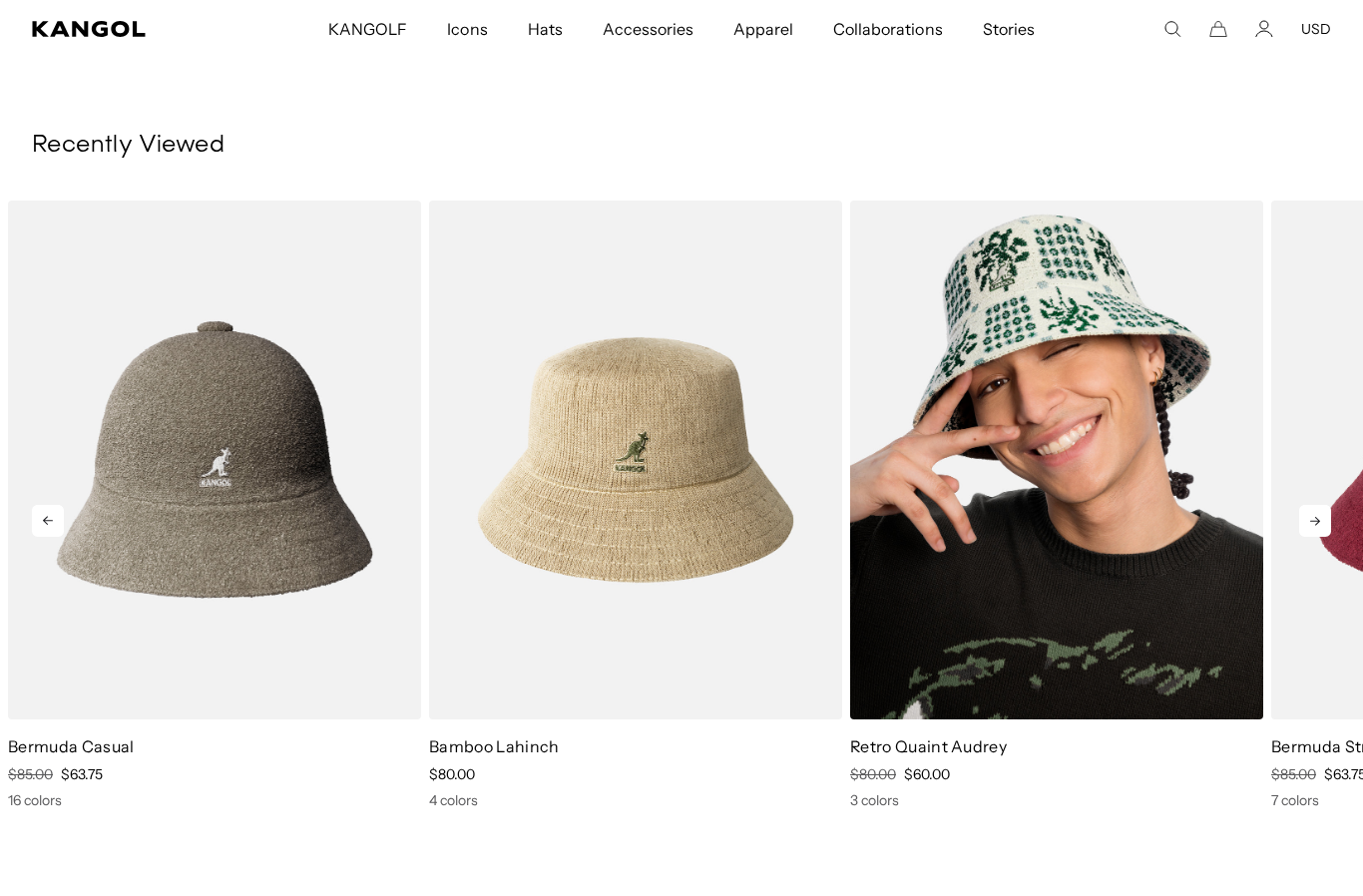 click at bounding box center (1057, 460) 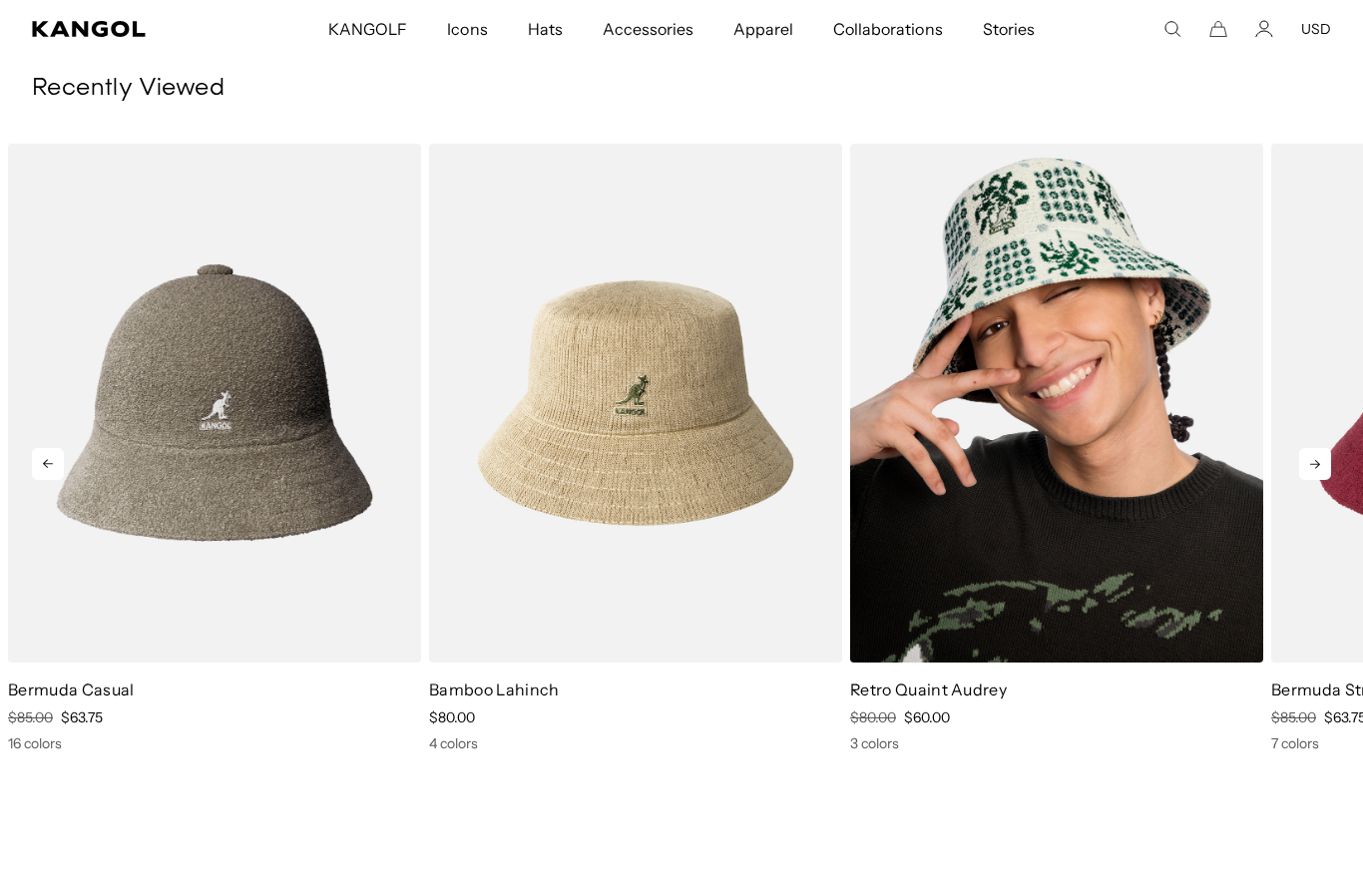 scroll, scrollTop: 10387, scrollLeft: 0, axis: vertical 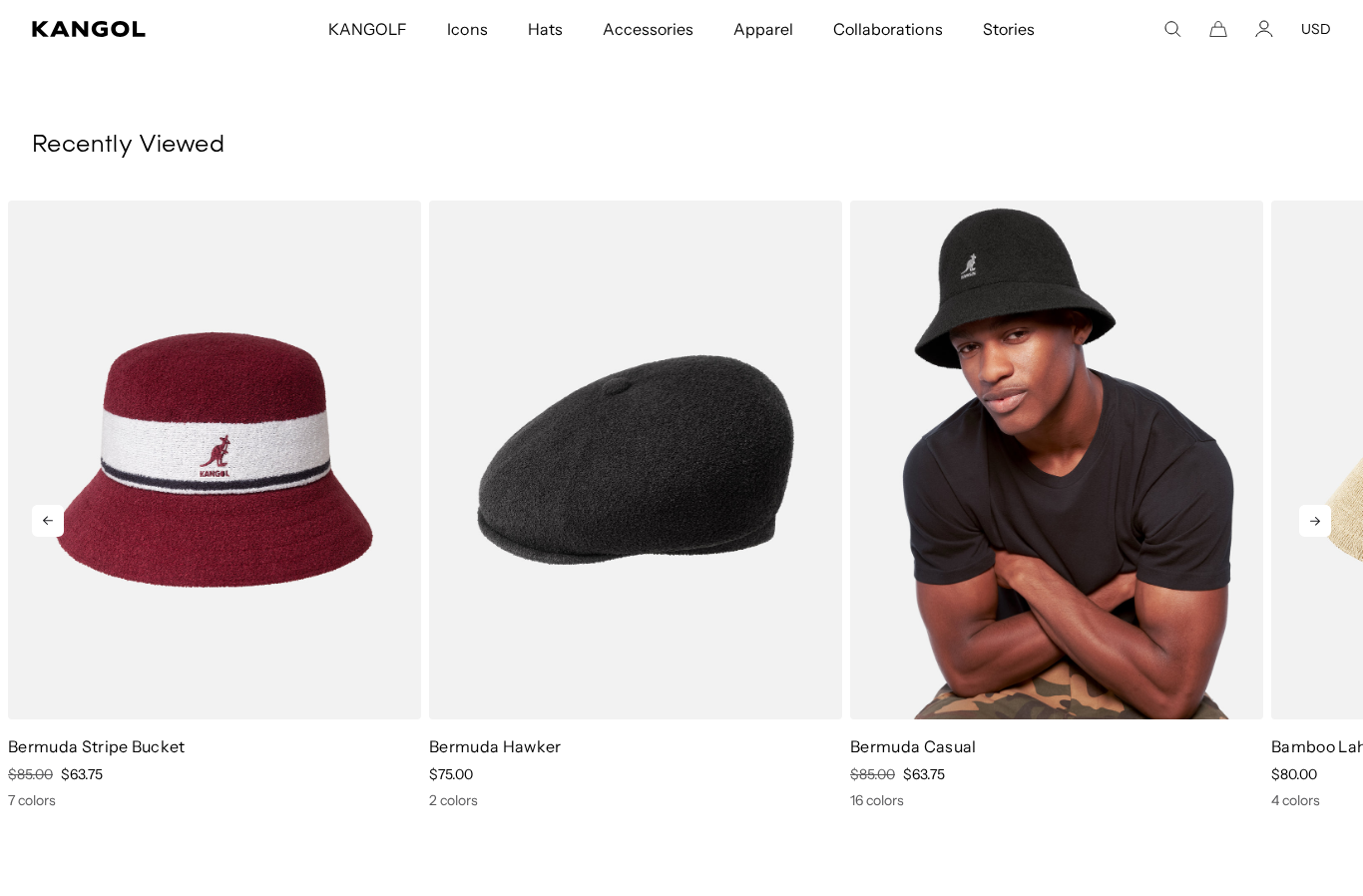 click at bounding box center [1057, 460] 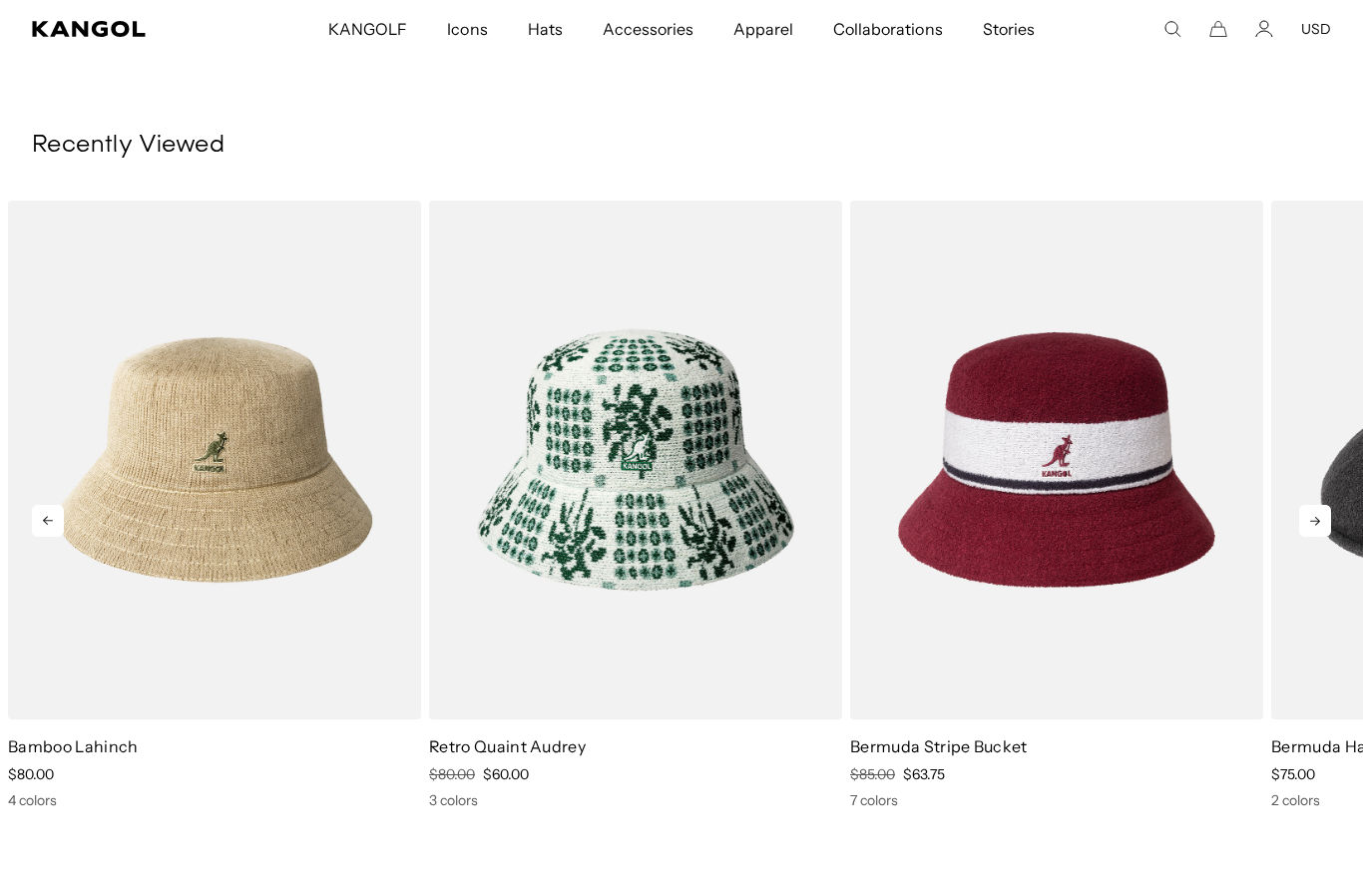 scroll, scrollTop: 0, scrollLeft: 411, axis: horizontal 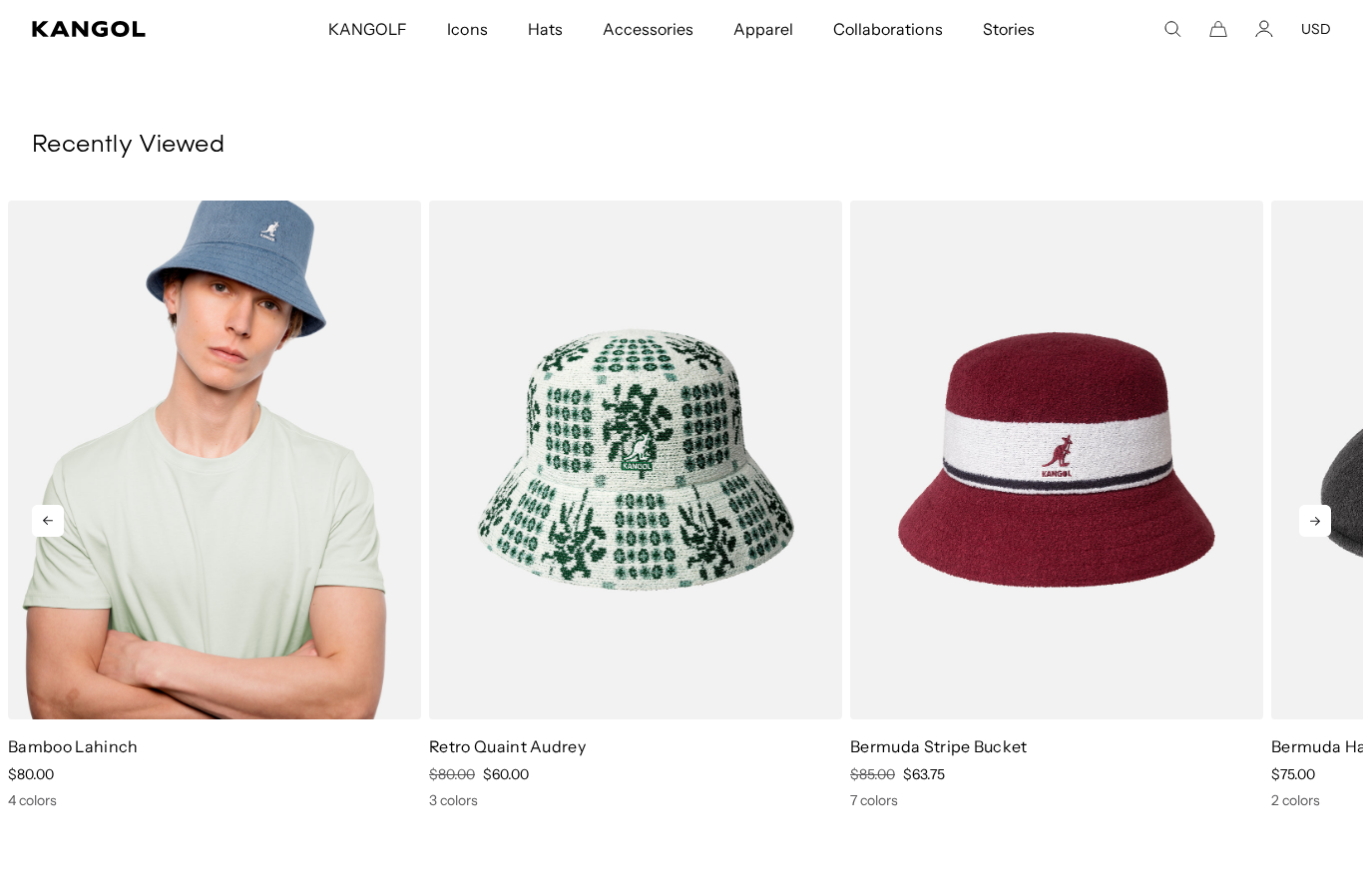 click at bounding box center (215, 460) 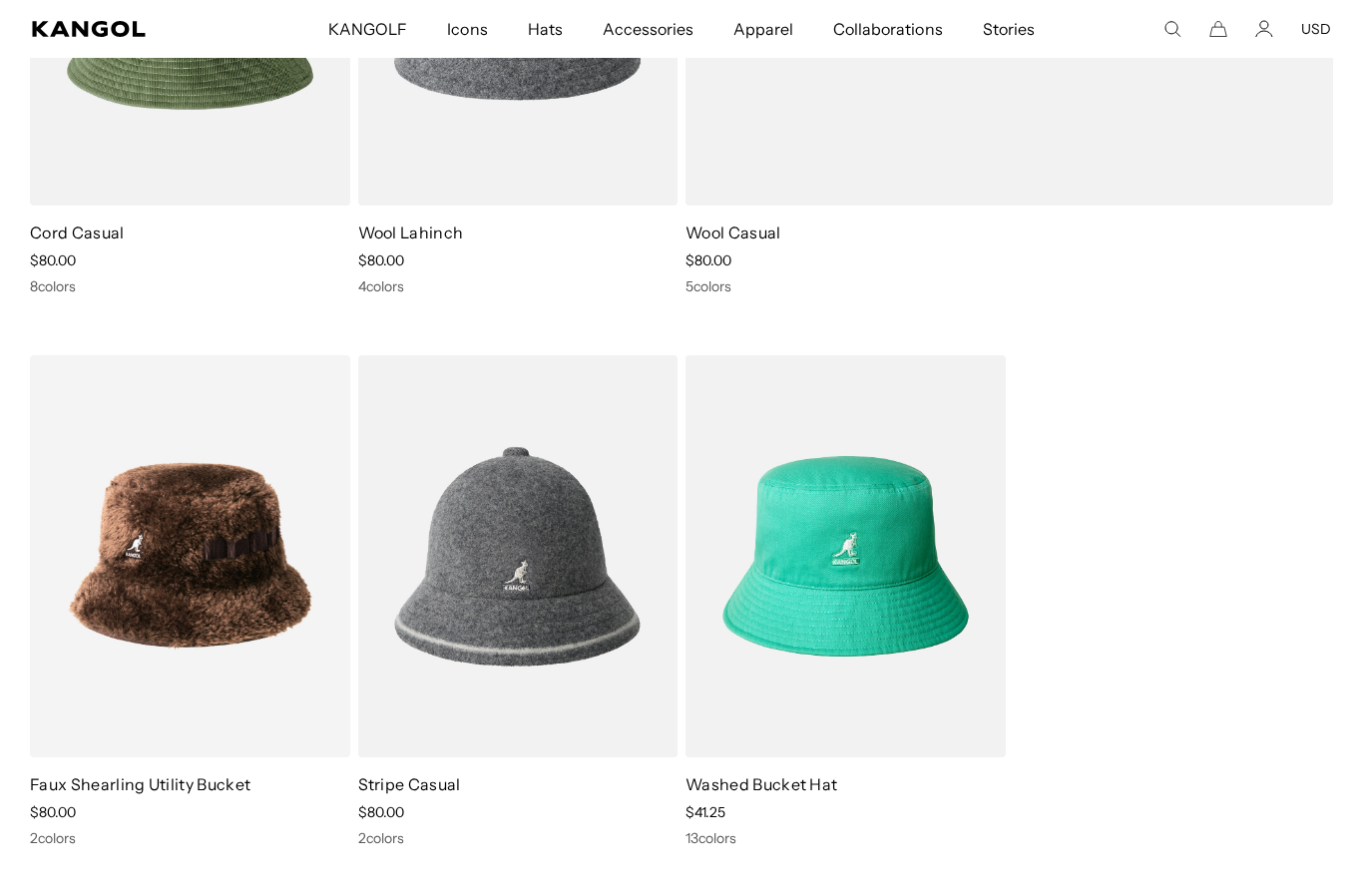 scroll, scrollTop: 9338, scrollLeft: 0, axis: vertical 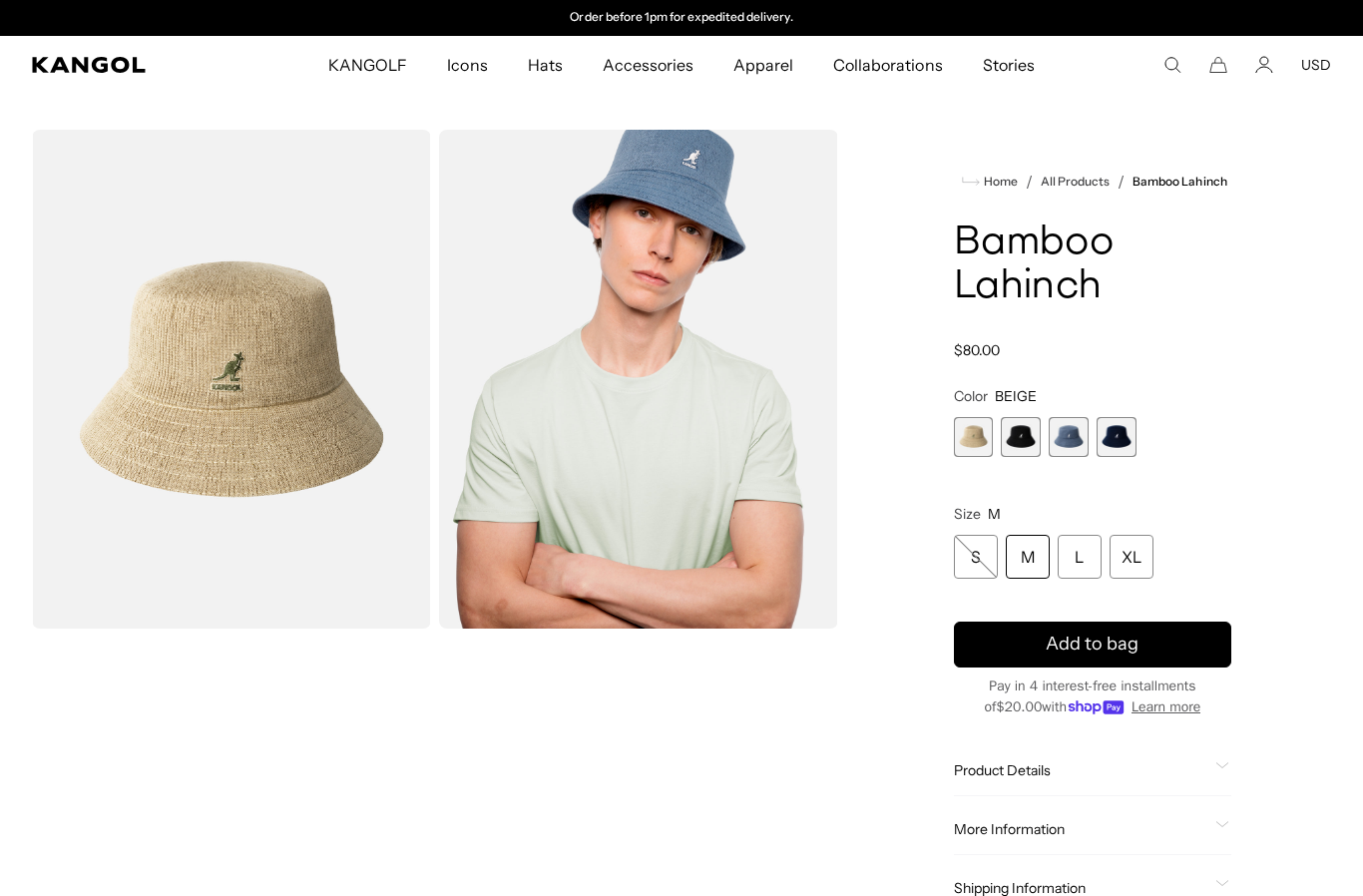 click at bounding box center (1117, 437) 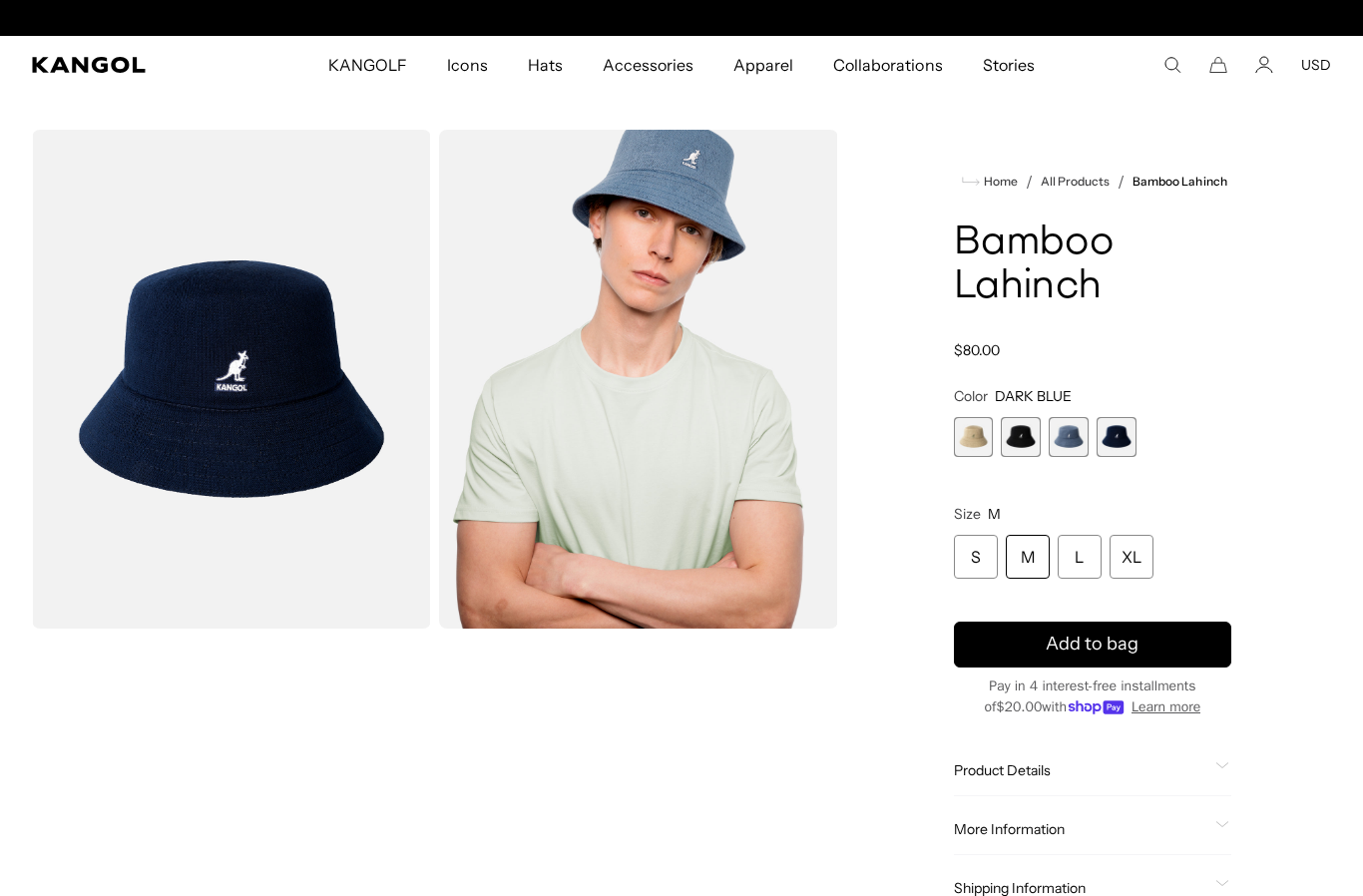 scroll, scrollTop: 0, scrollLeft: 0, axis: both 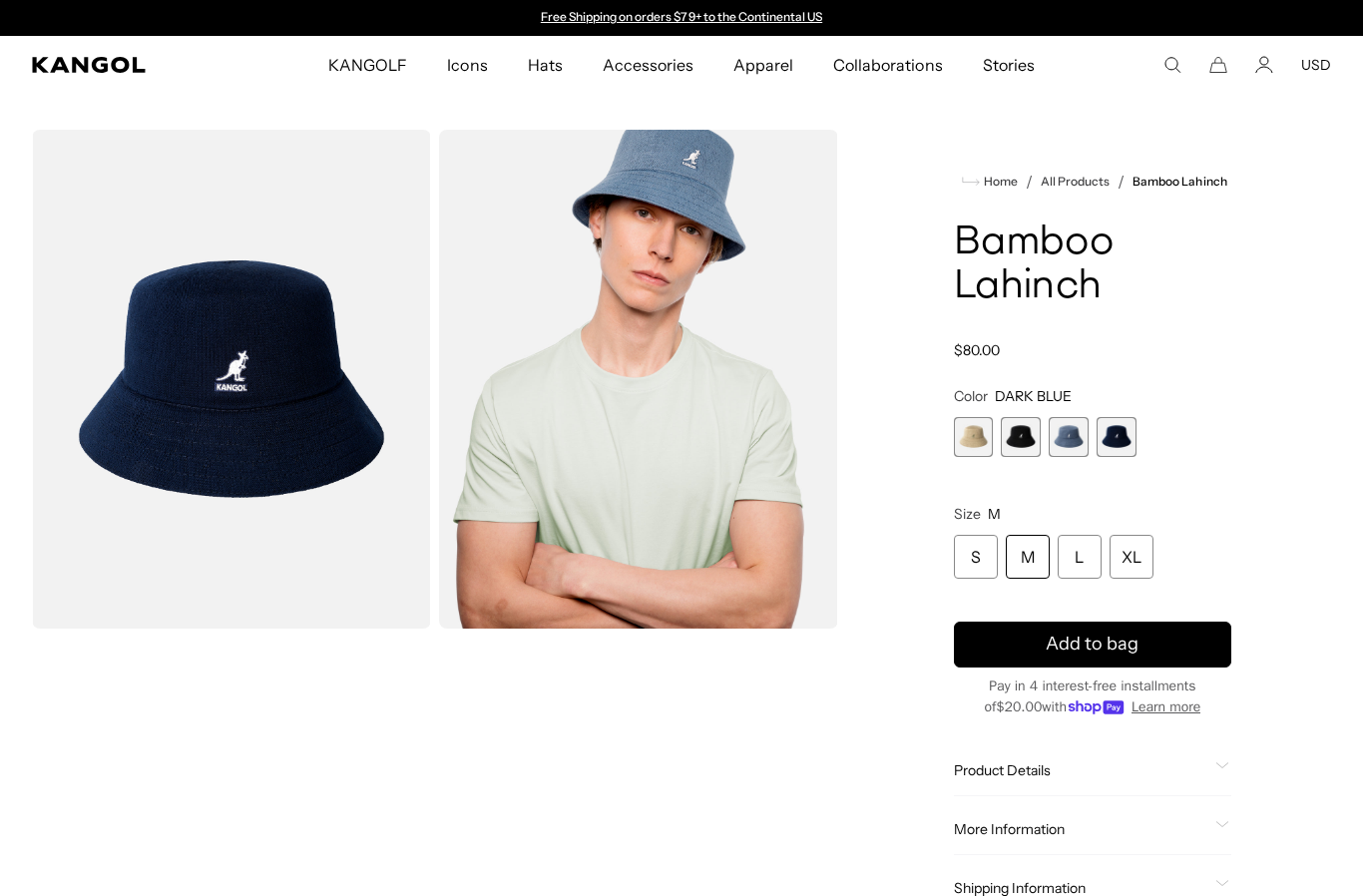 click at bounding box center [1069, 437] 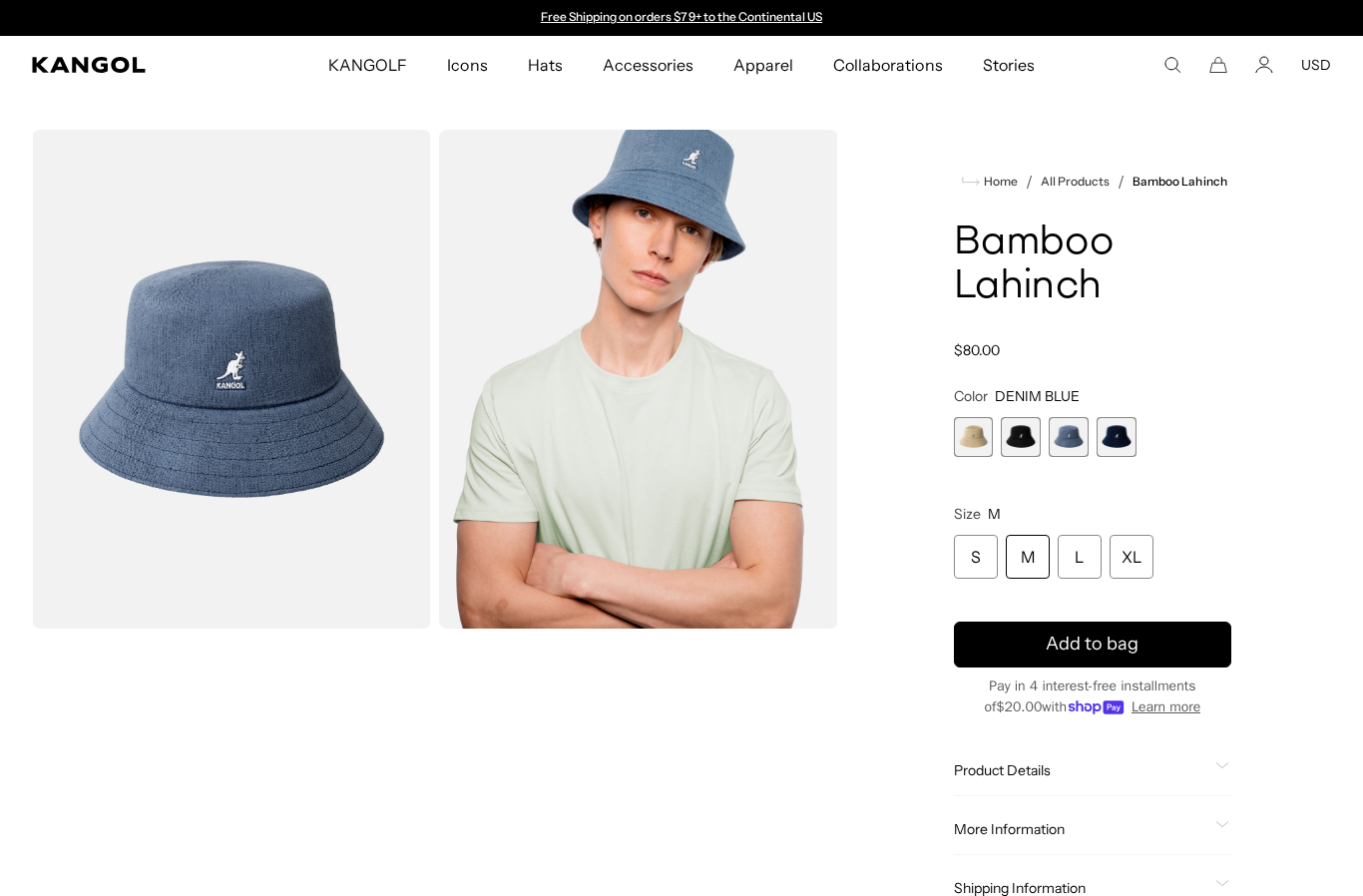 click at bounding box center [1021, 437] 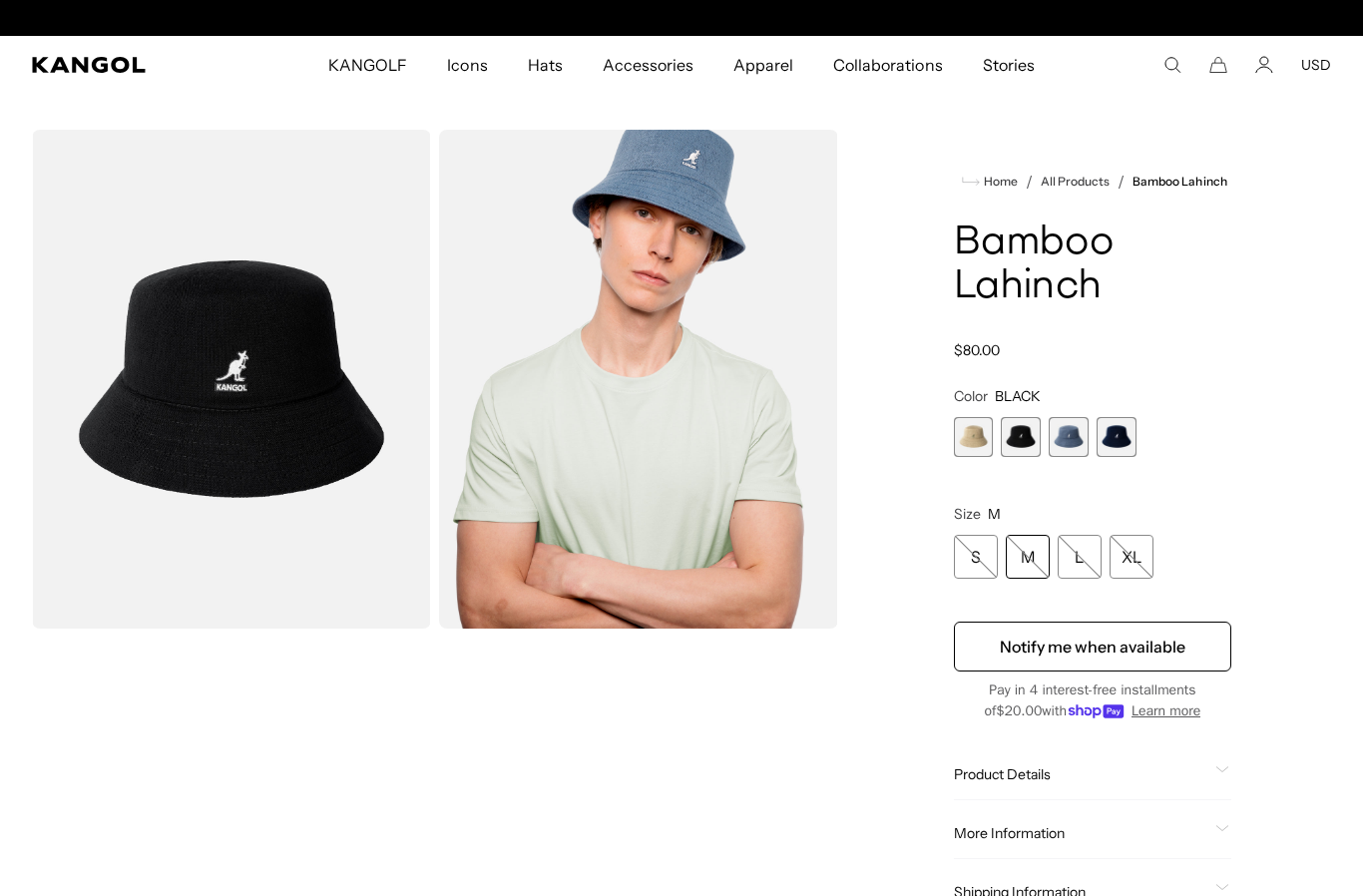 scroll, scrollTop: 0, scrollLeft: 411, axis: horizontal 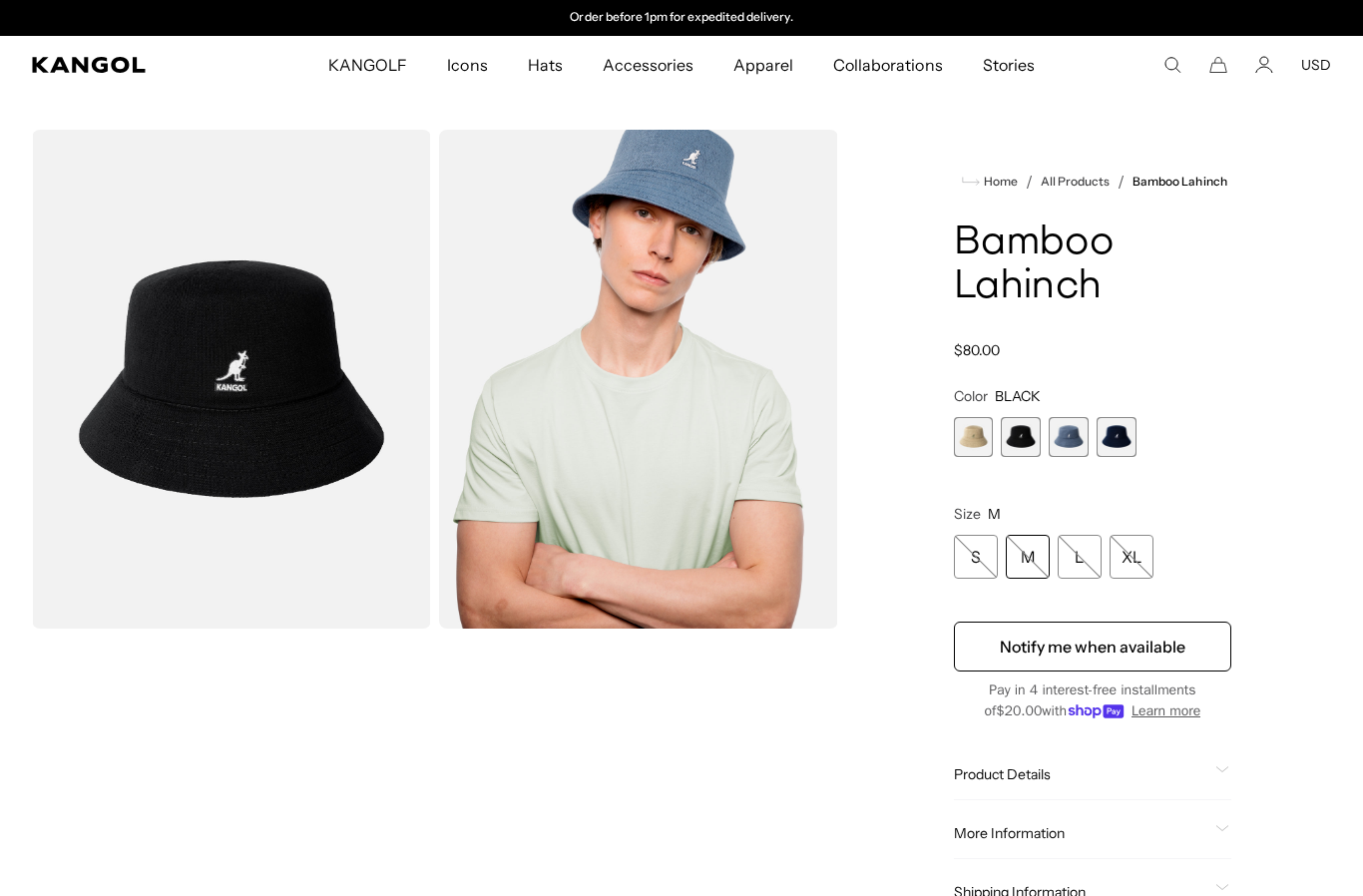click at bounding box center (974, 437) 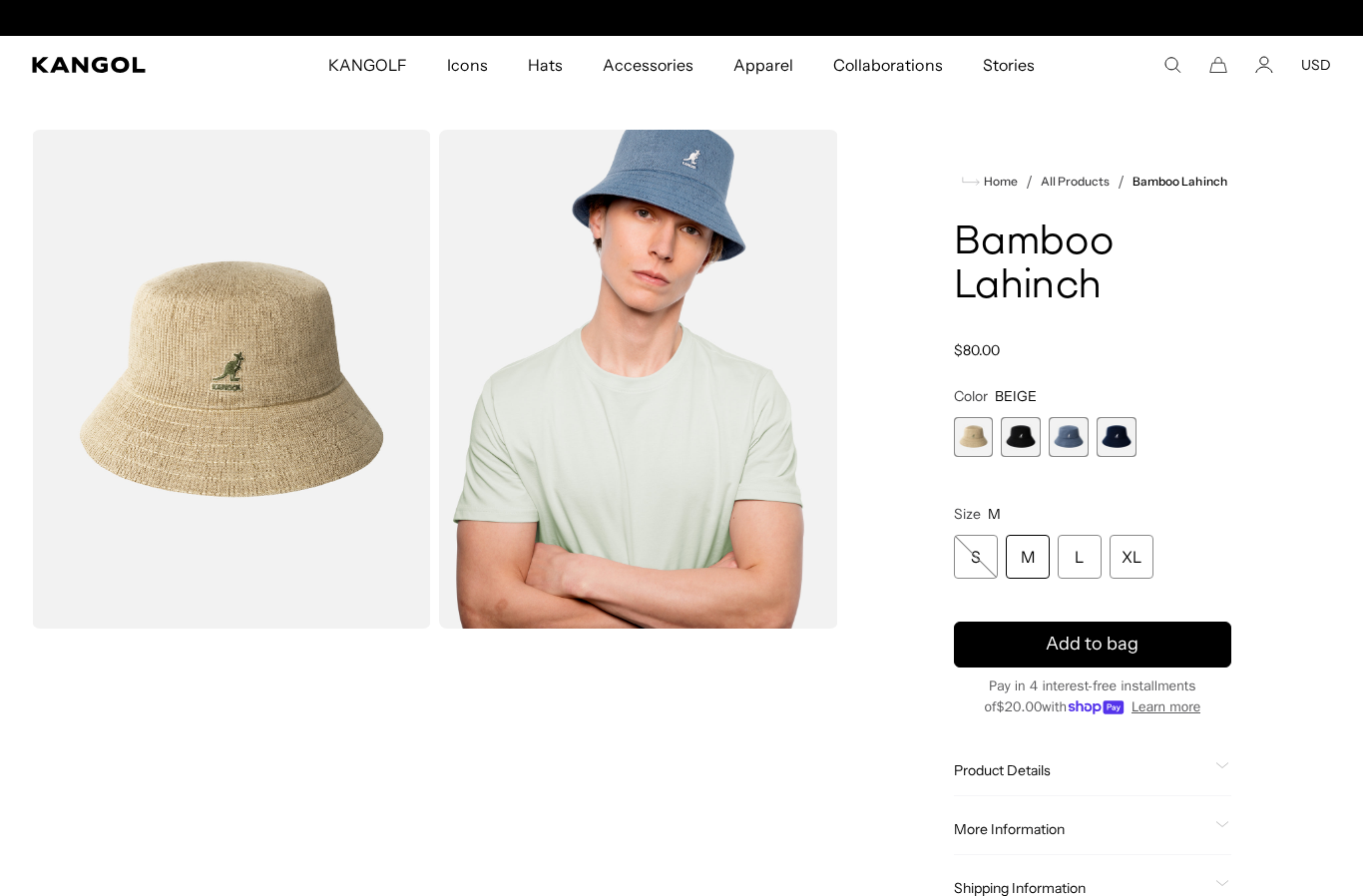 scroll, scrollTop: 0, scrollLeft: 0, axis: both 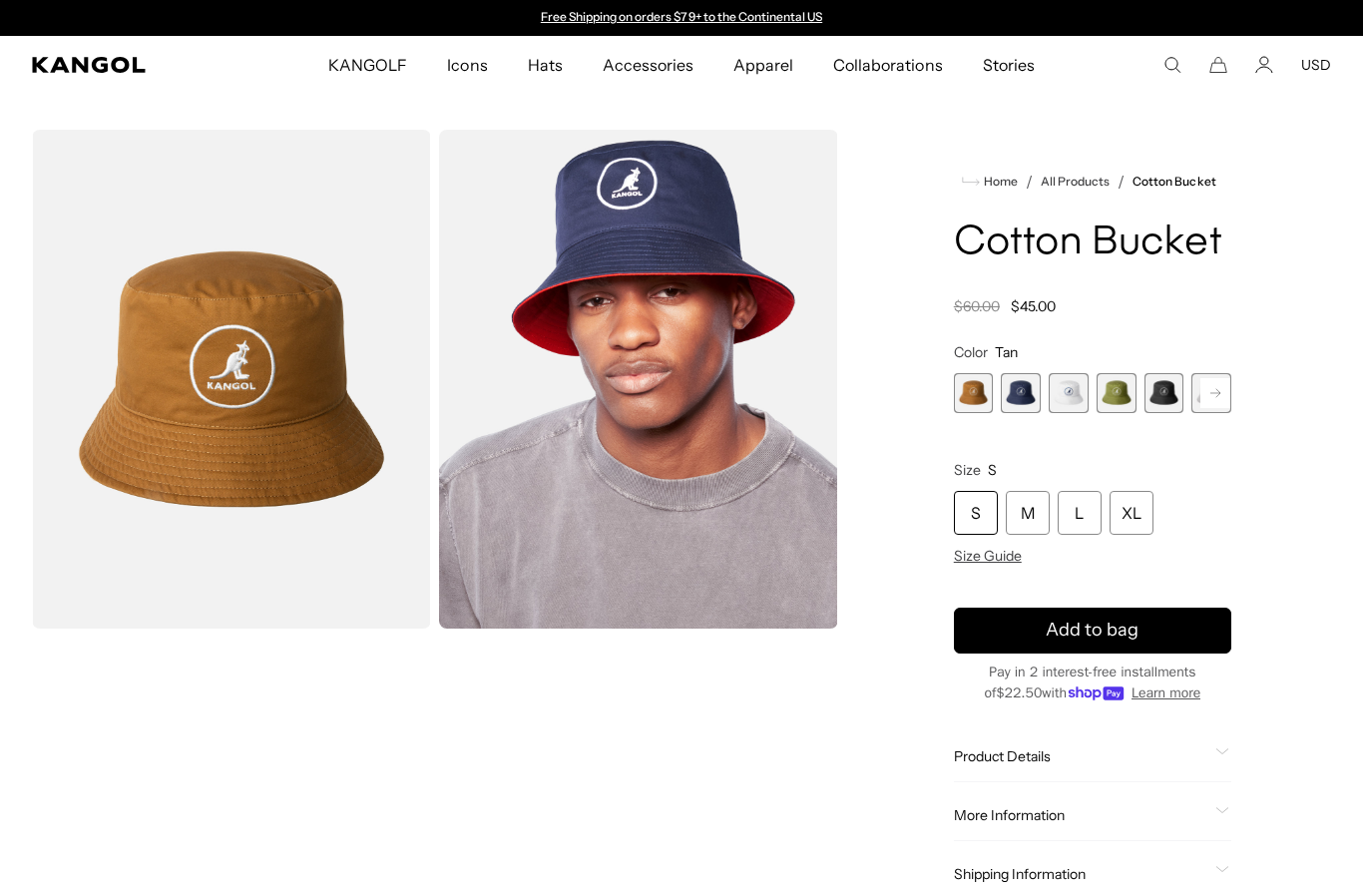 click at bounding box center [974, 393] 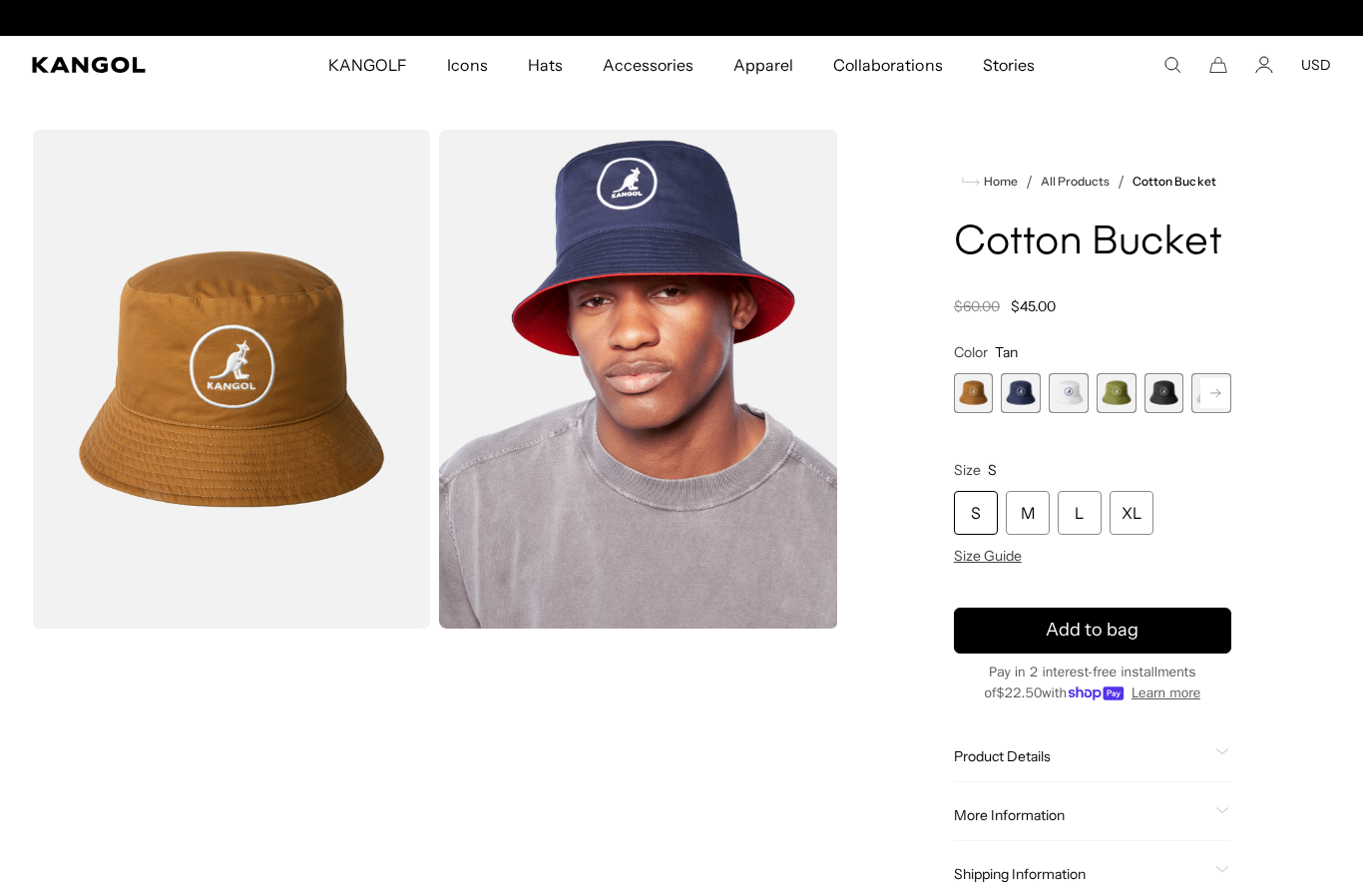 scroll, scrollTop: 0, scrollLeft: 411, axis: horizontal 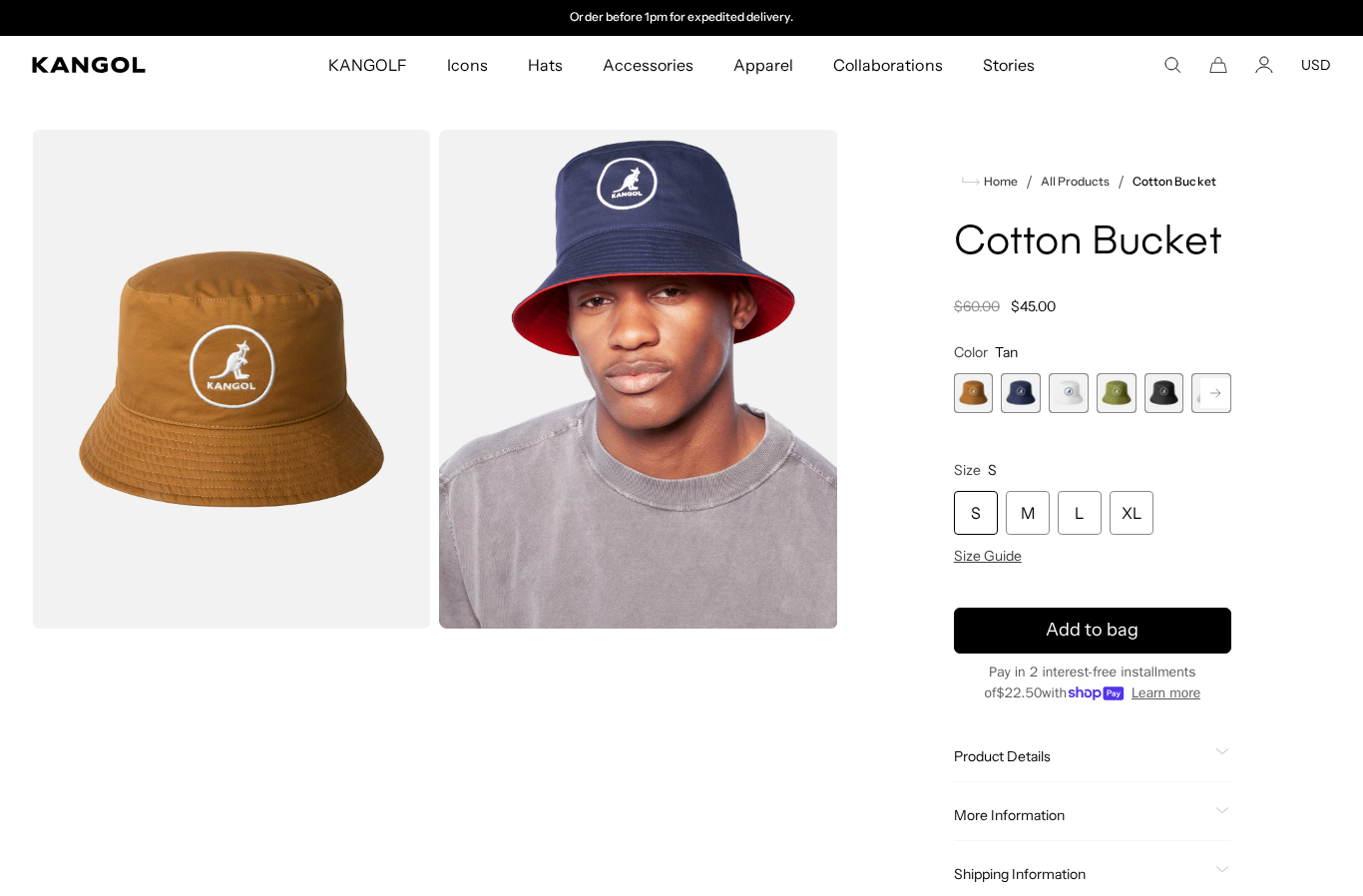 click 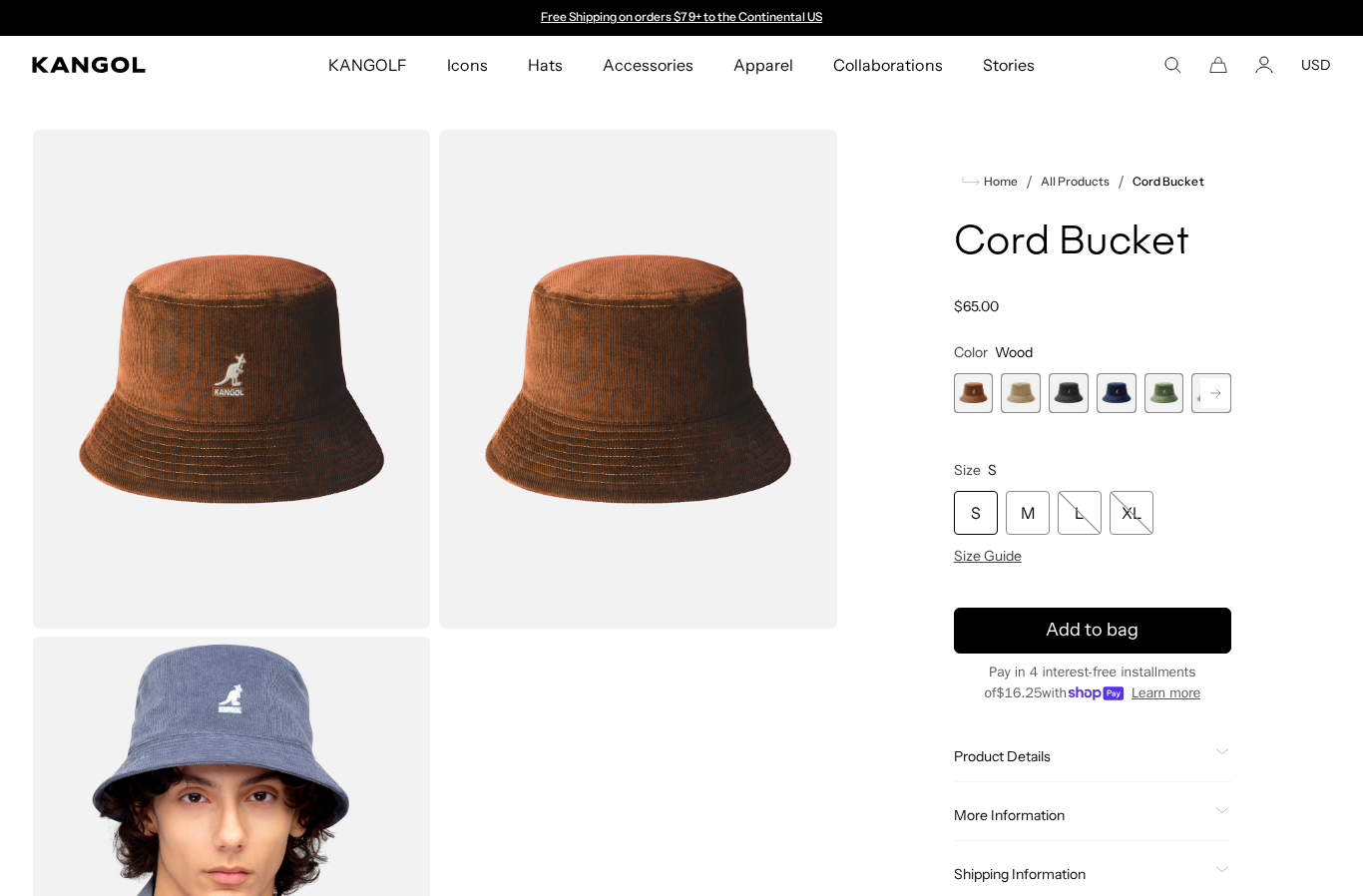 scroll, scrollTop: 0, scrollLeft: 0, axis: both 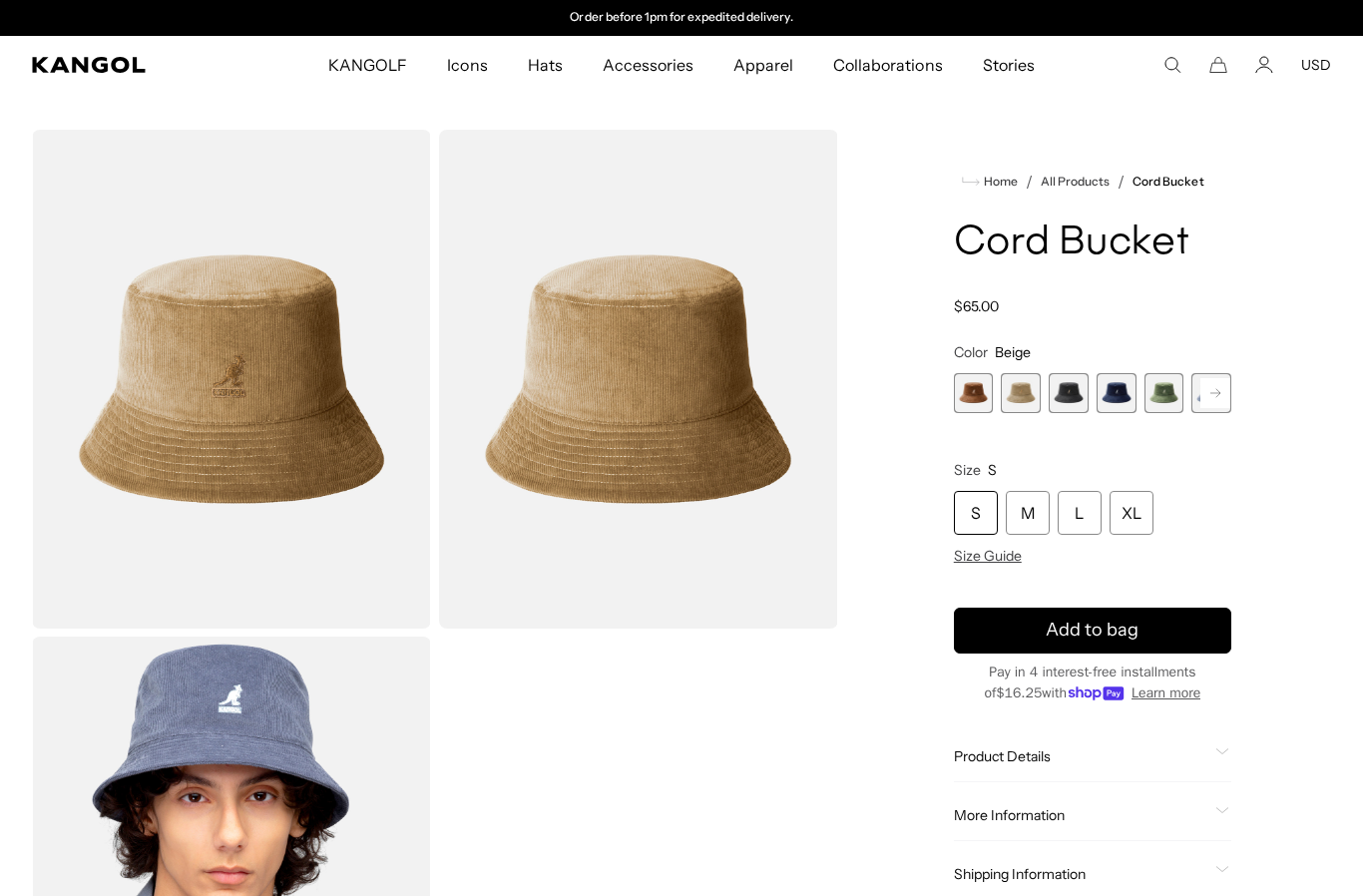 click on "Free Shipping on orders $79+ to the Continental US
Free Shipping on orders $79+ to the Continental US
Order before 1pm for expedited delivery.
Order before 1pm for expedited delivery." at bounding box center (682, 18) 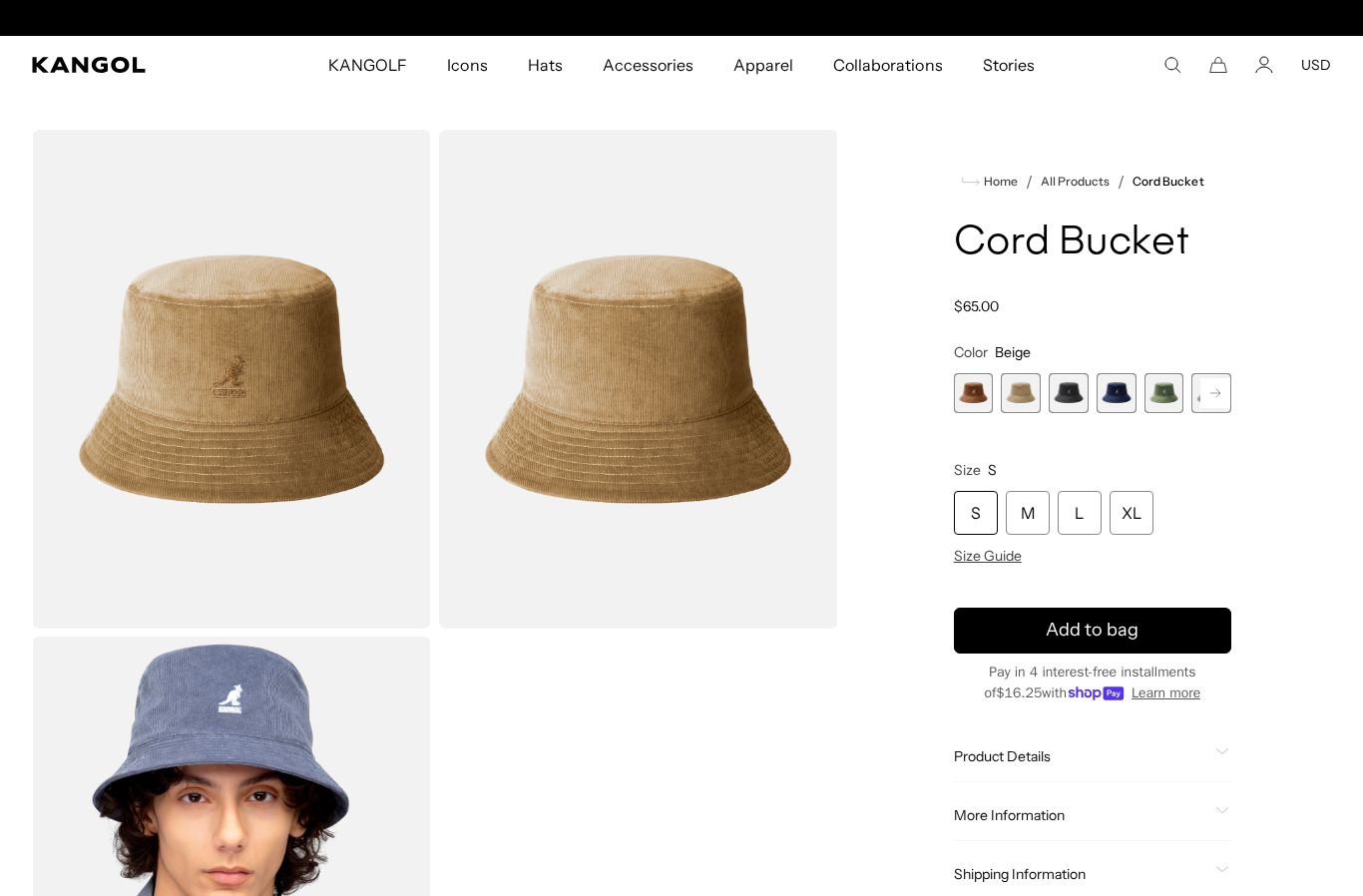 scroll, scrollTop: 0, scrollLeft: 0, axis: both 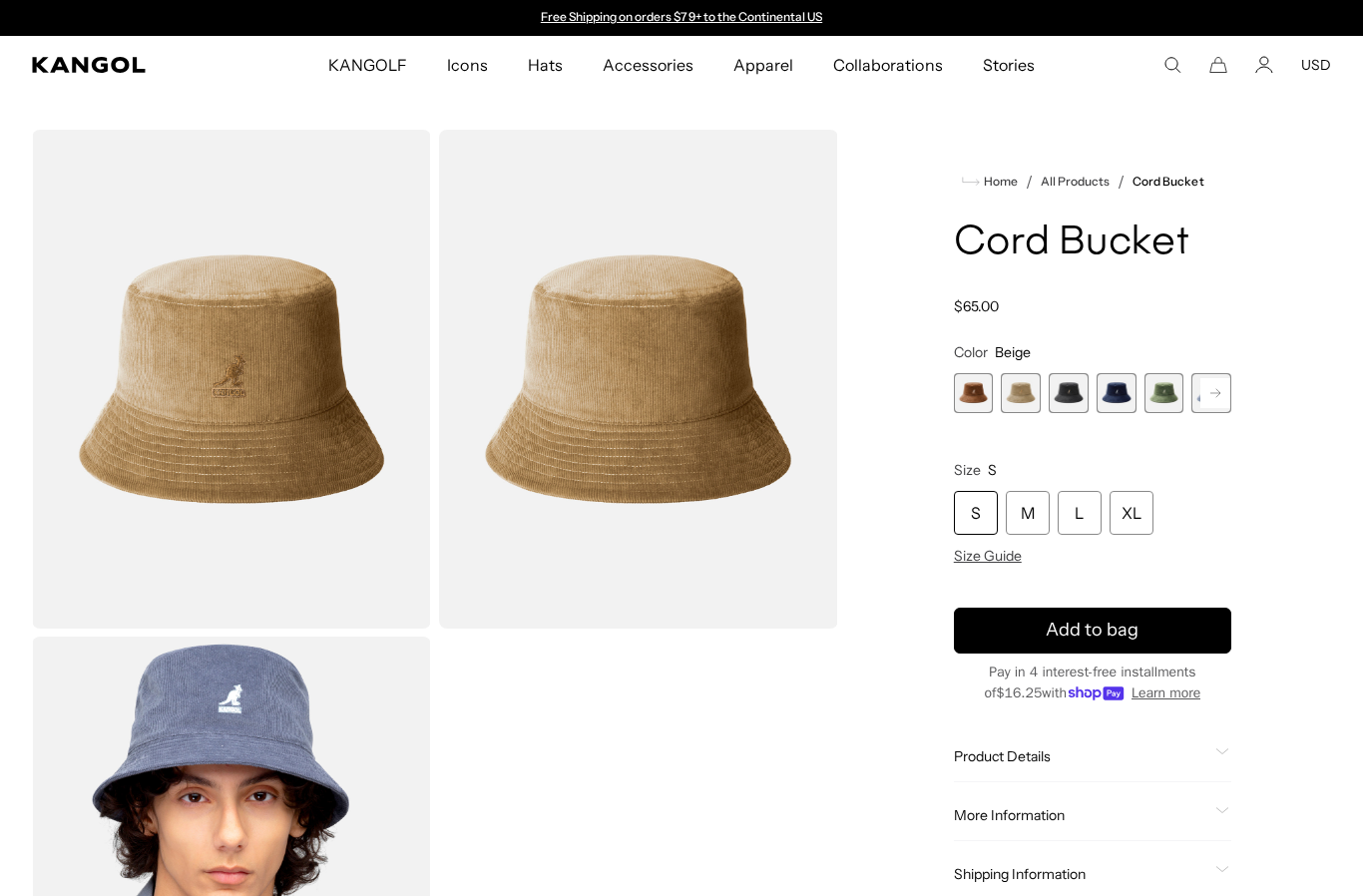 click on "Free Shipping on orders $79+ to the Continental US
Free Shipping on orders $79+ to the Continental US
Order before 1pm for expedited delivery.
Order before 1pm for expedited delivery." at bounding box center [682, 18] 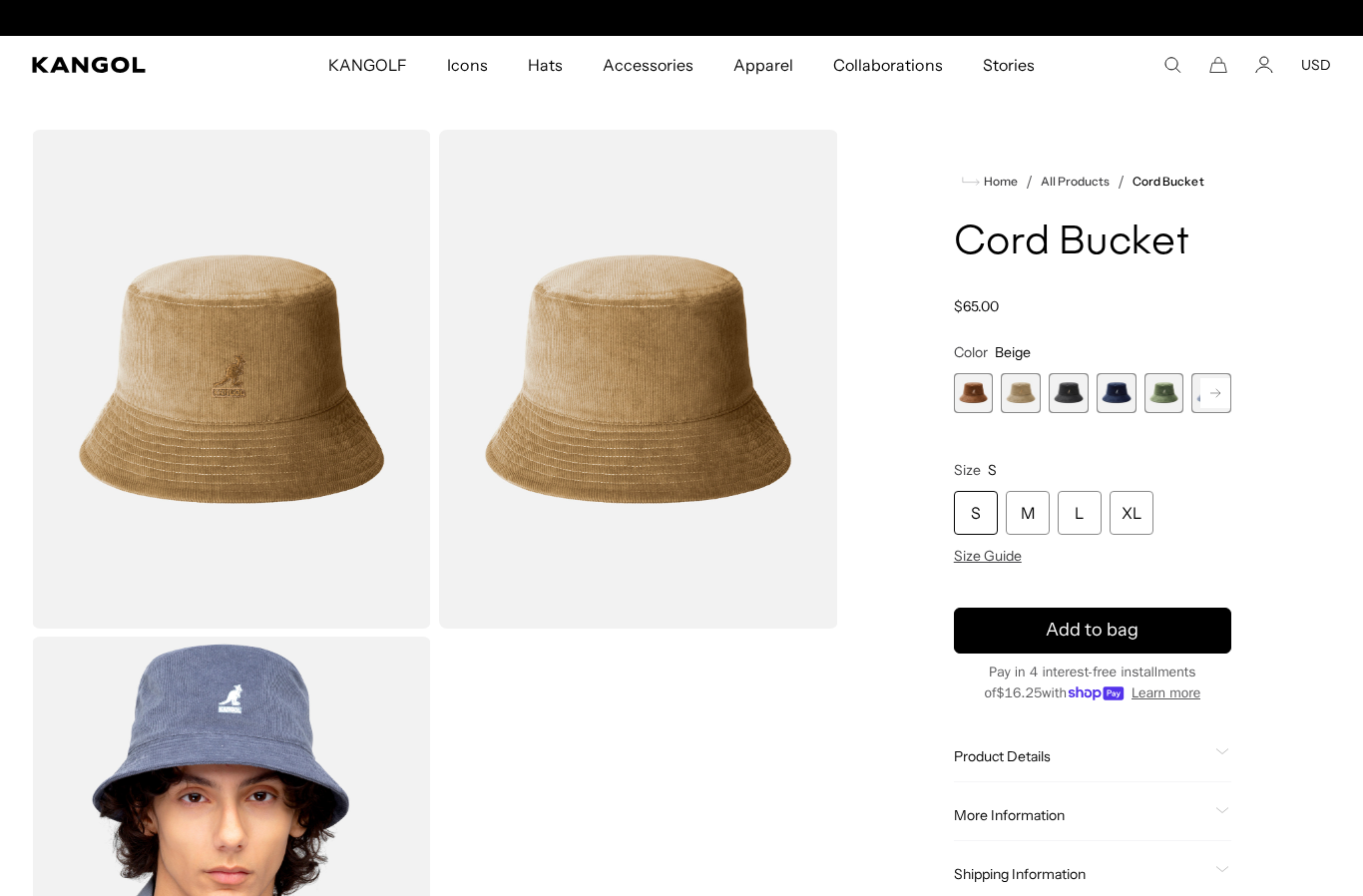 scroll, scrollTop: 0, scrollLeft: 411, axis: horizontal 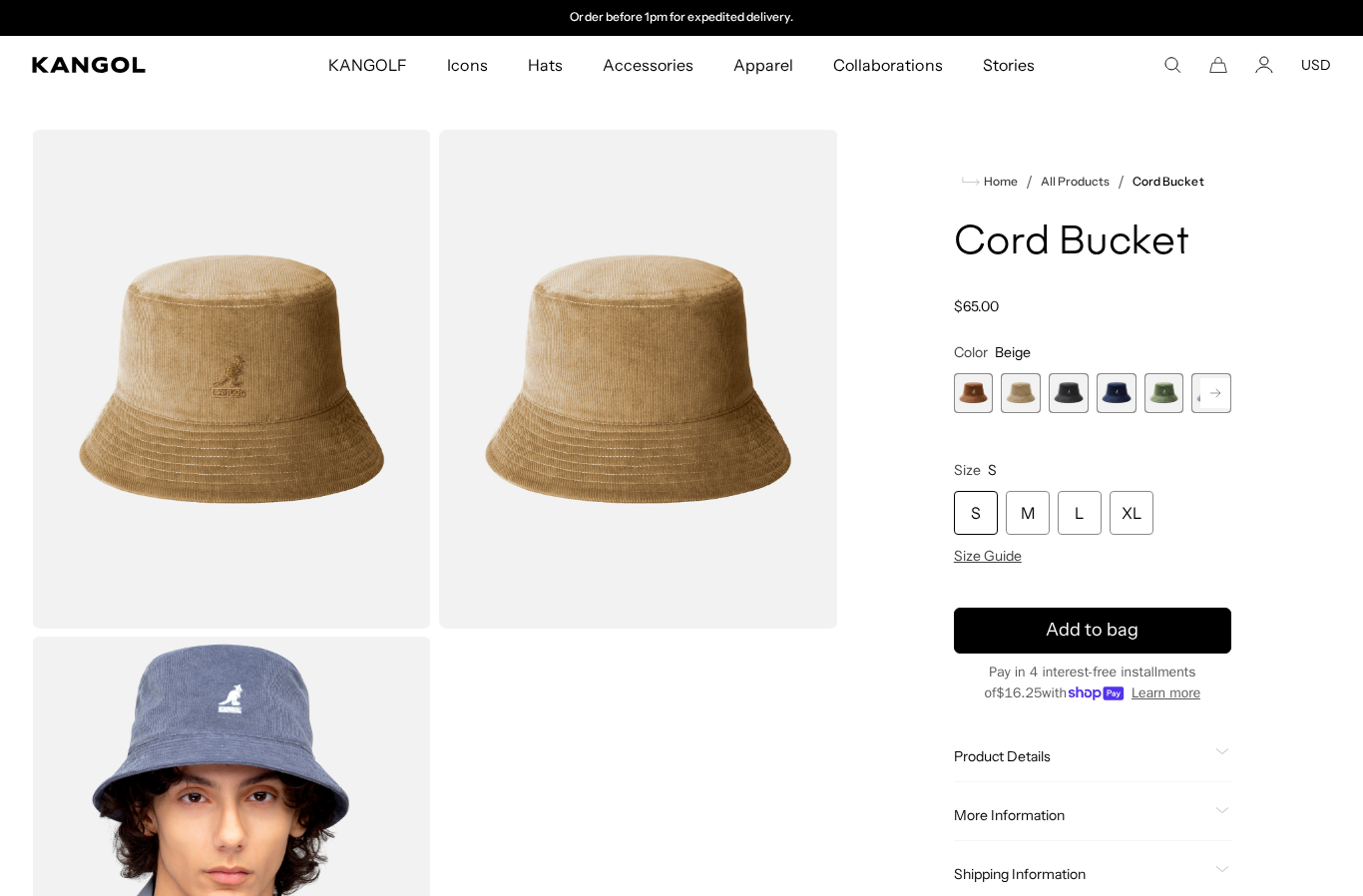 click on "Home
/
All Products
/
Cord Bucket
Cord Bucket
Regular price
$65.00
Regular price
$65.00
Sale price
$65.00
Color
Beige
Previous
Next
Wood
Variant sold out or unavailable
Beige
Variant sold out or unavailable" at bounding box center (1093, 535) 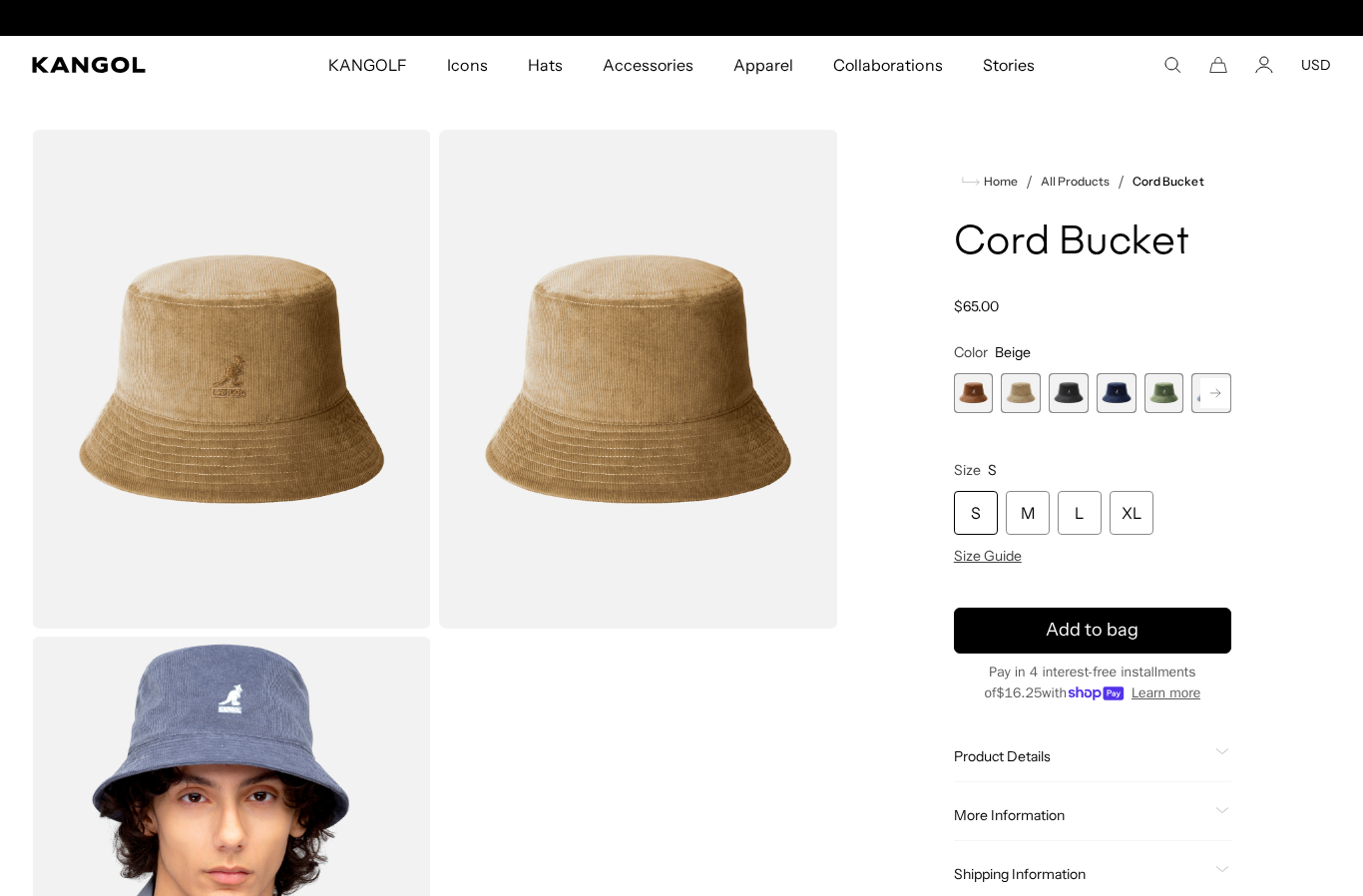 scroll, scrollTop: 0, scrollLeft: 0, axis: both 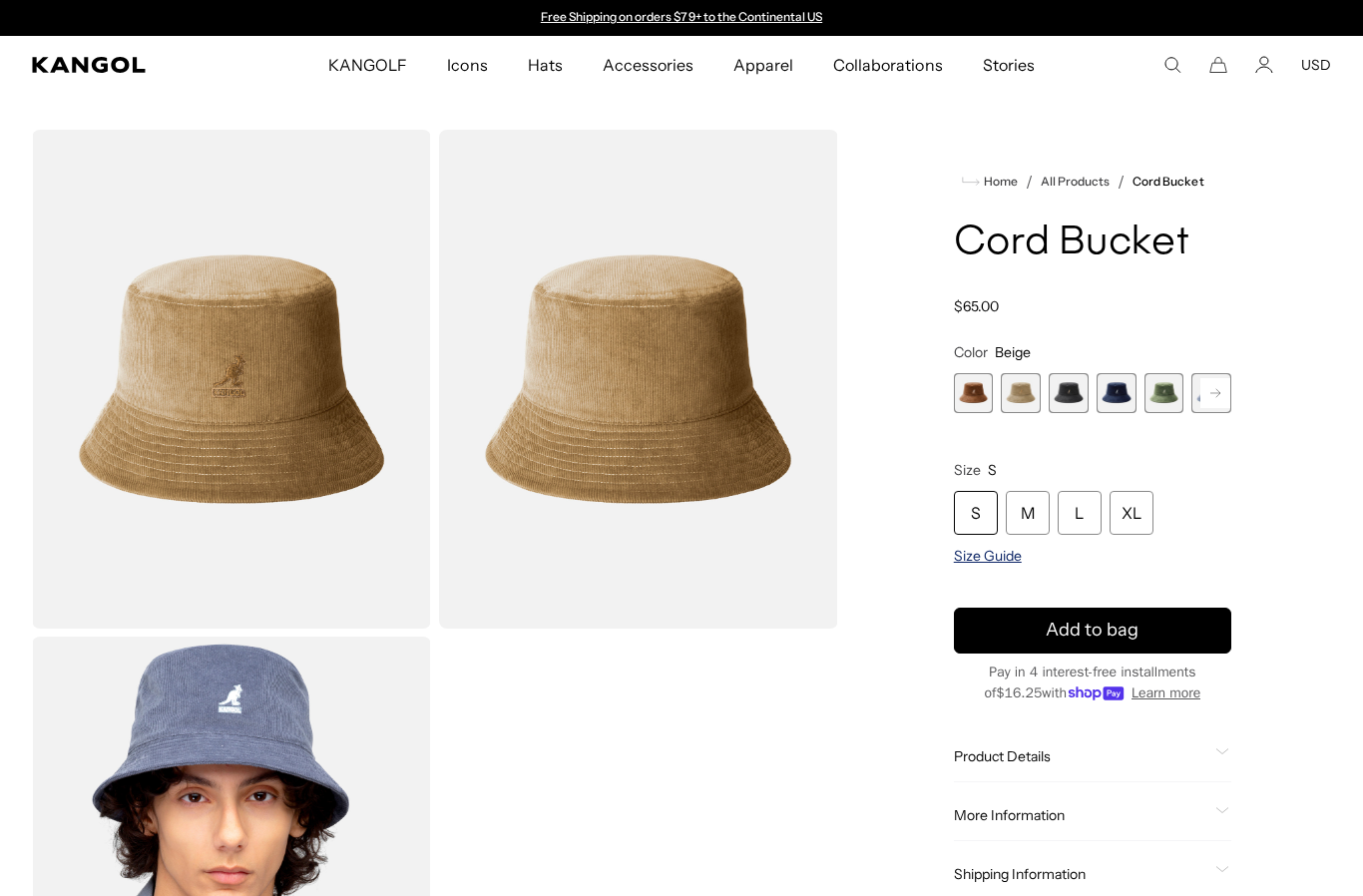 click on "Size Guide" at bounding box center [988, 556] 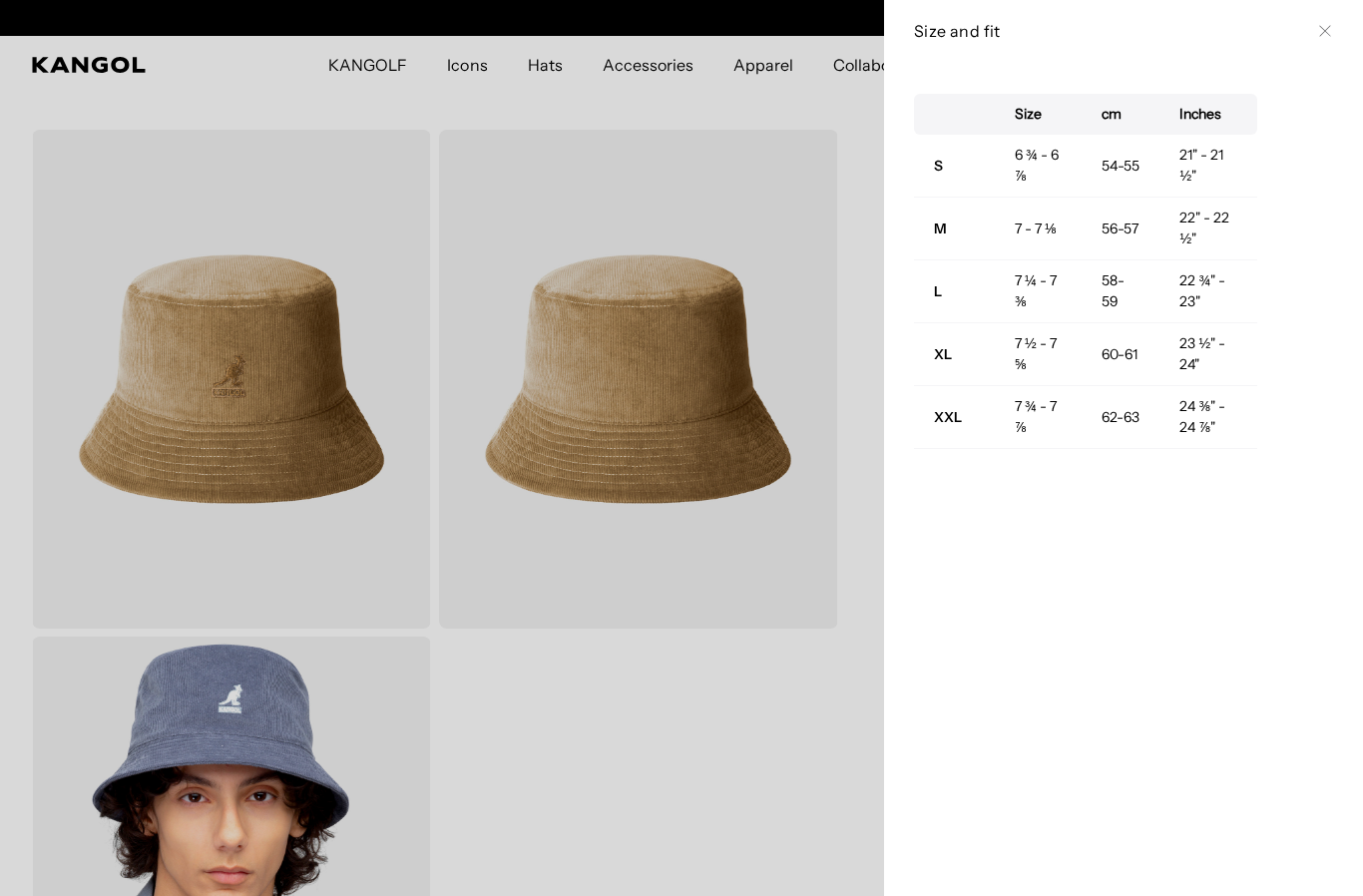 scroll, scrollTop: 0, scrollLeft: 411, axis: horizontal 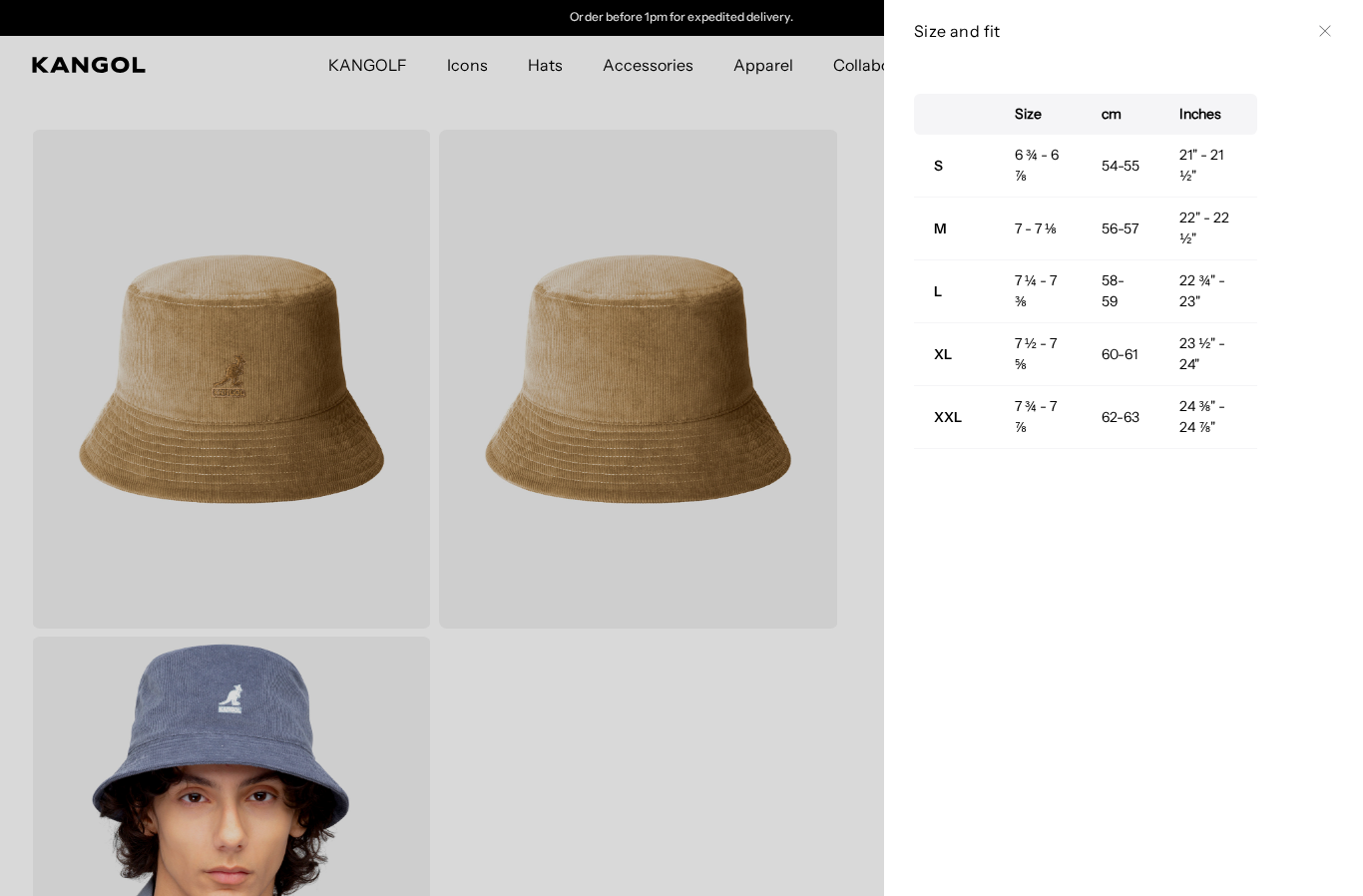 click at bounding box center (682, 448) 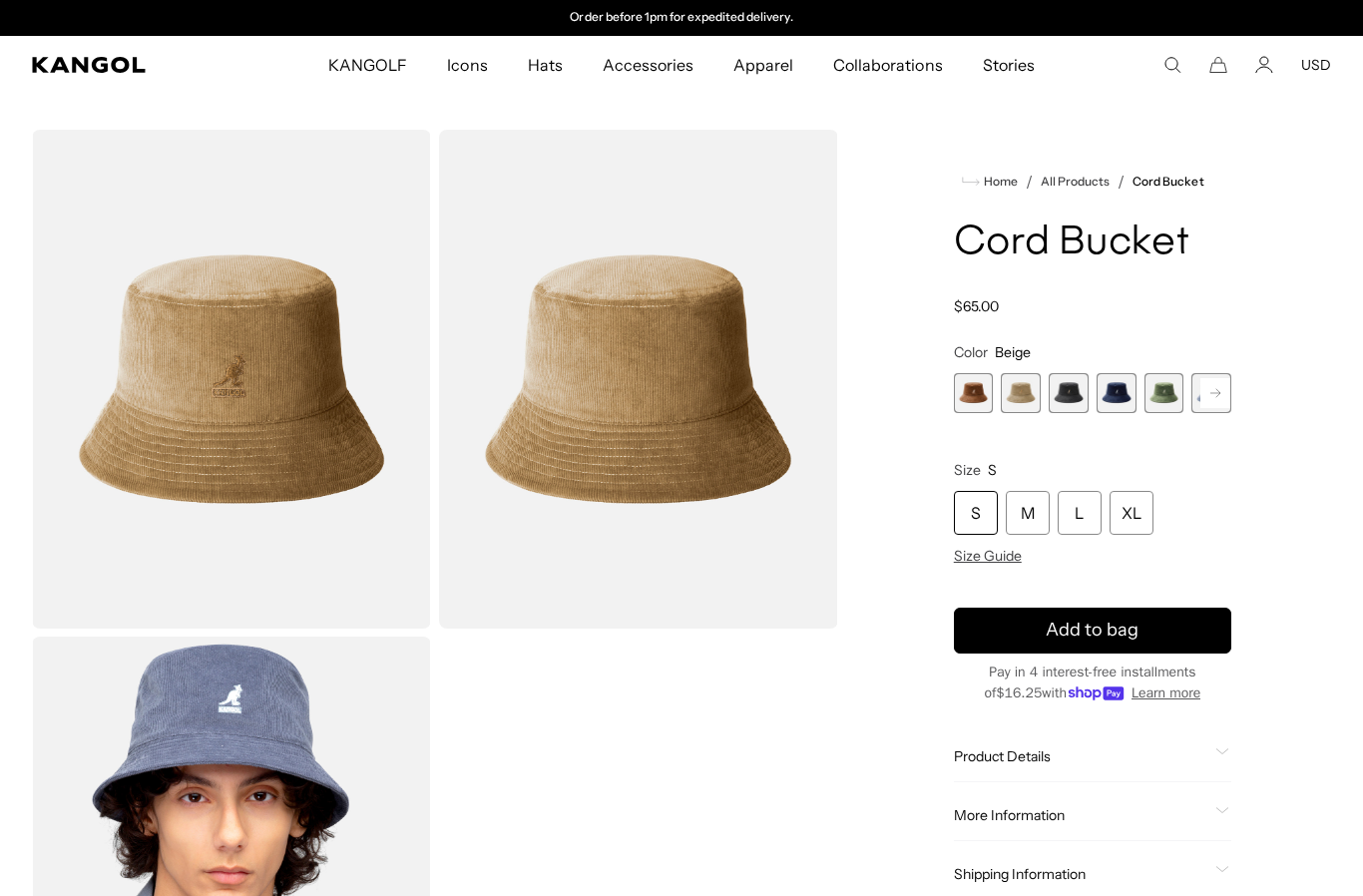 click at bounding box center [231, 379] 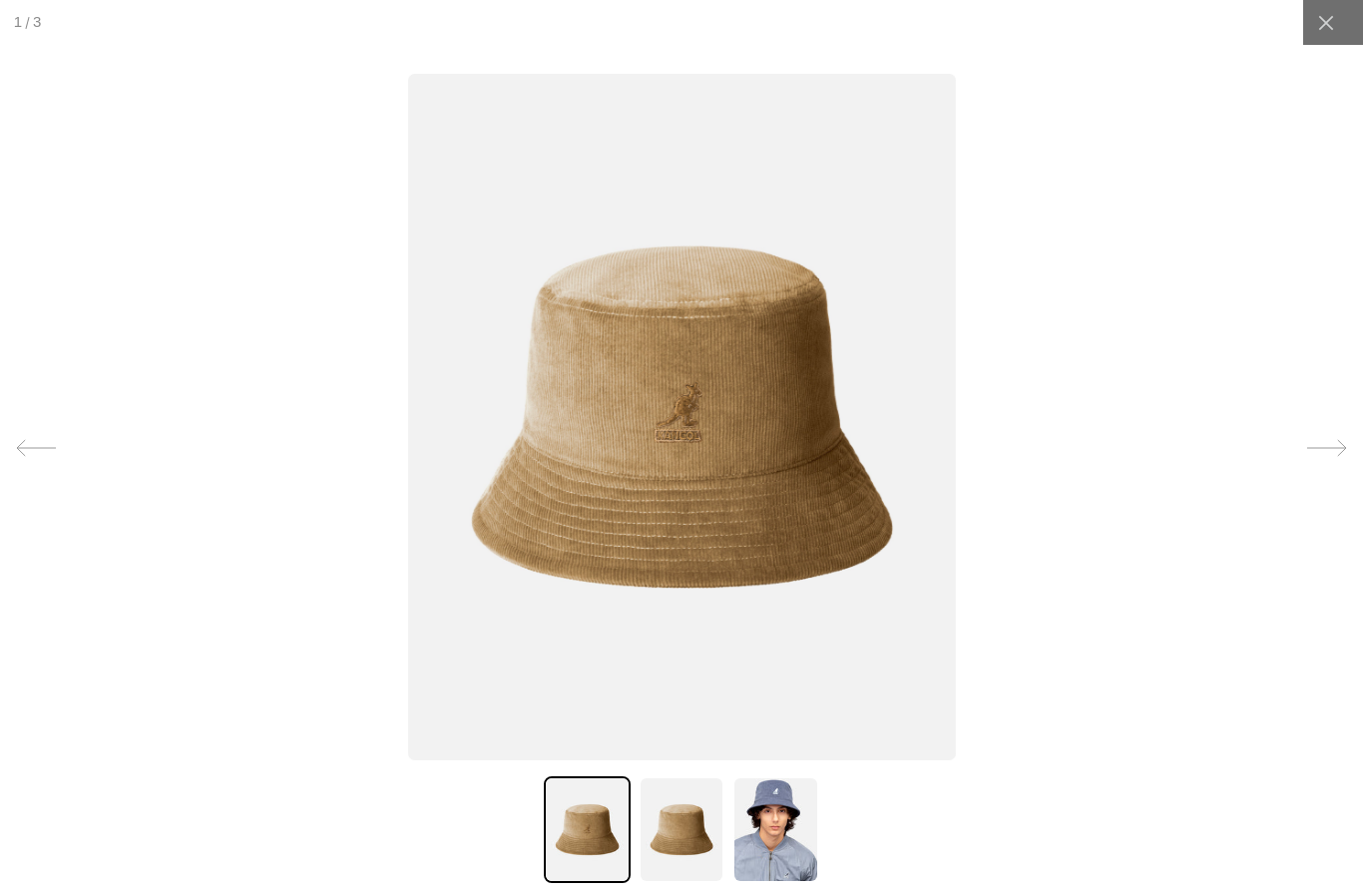 scroll, scrollTop: 0, scrollLeft: 411, axis: horizontal 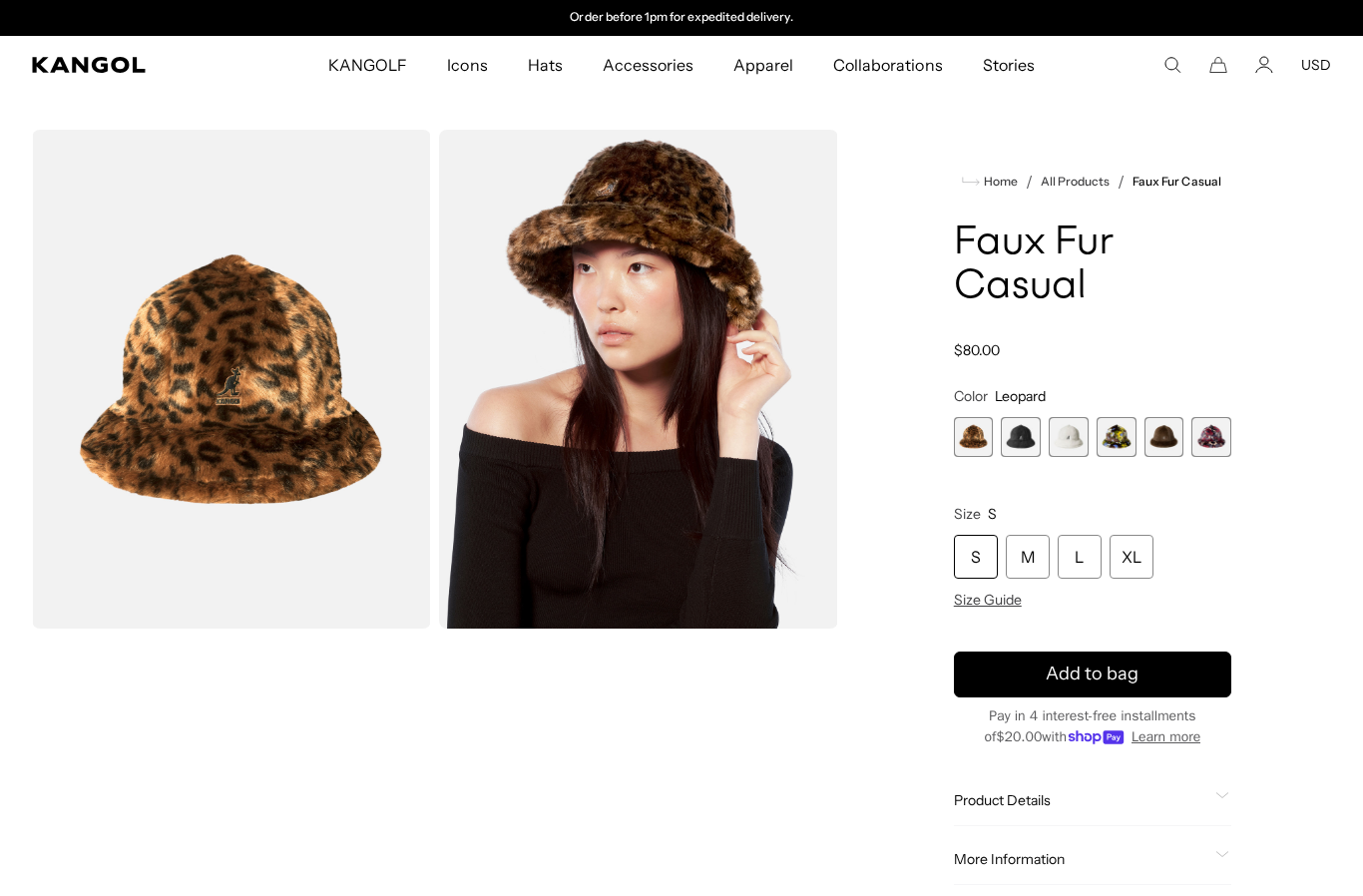 click at bounding box center (1211, 437) 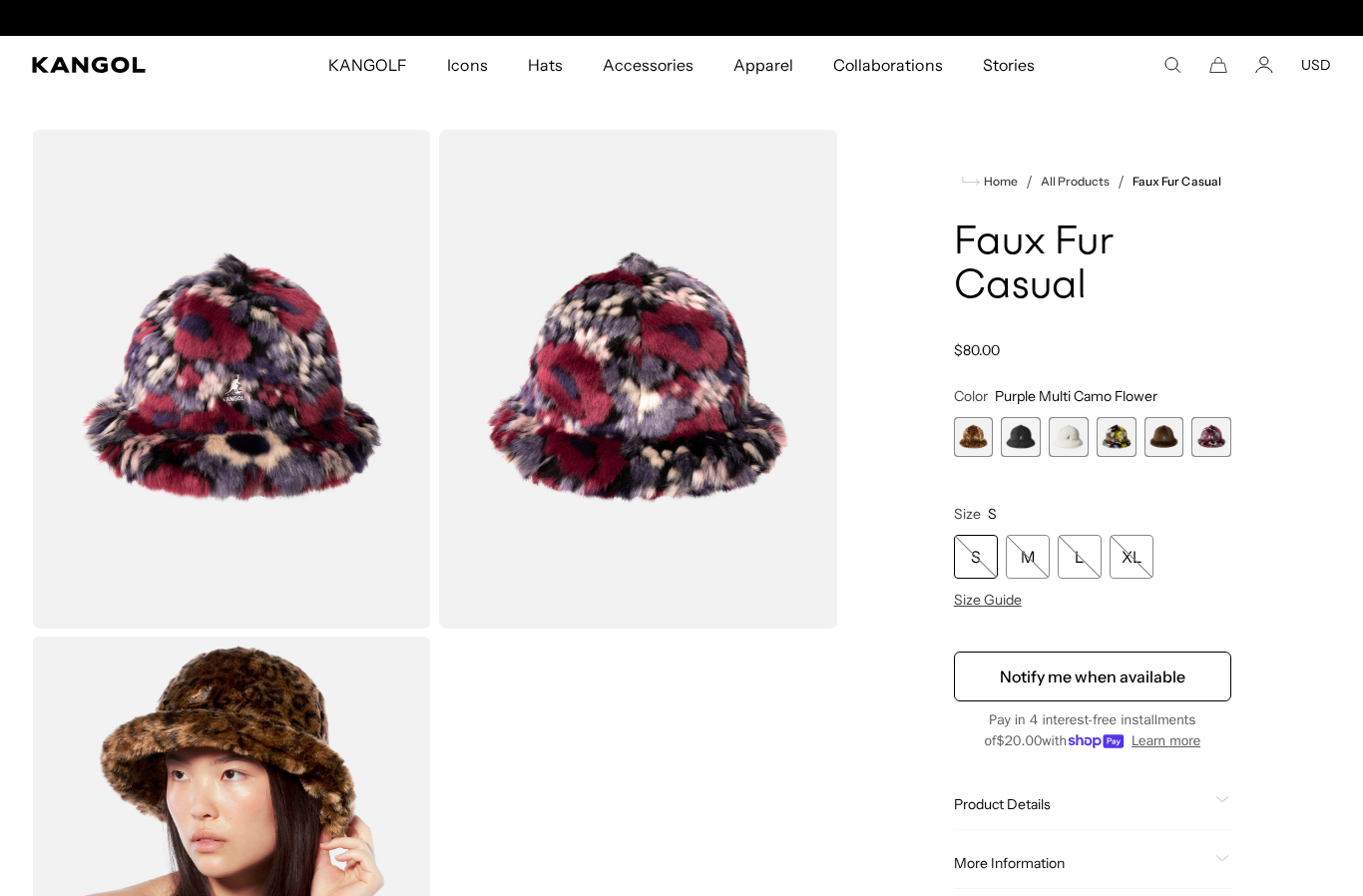 scroll, scrollTop: 0, scrollLeft: 0, axis: both 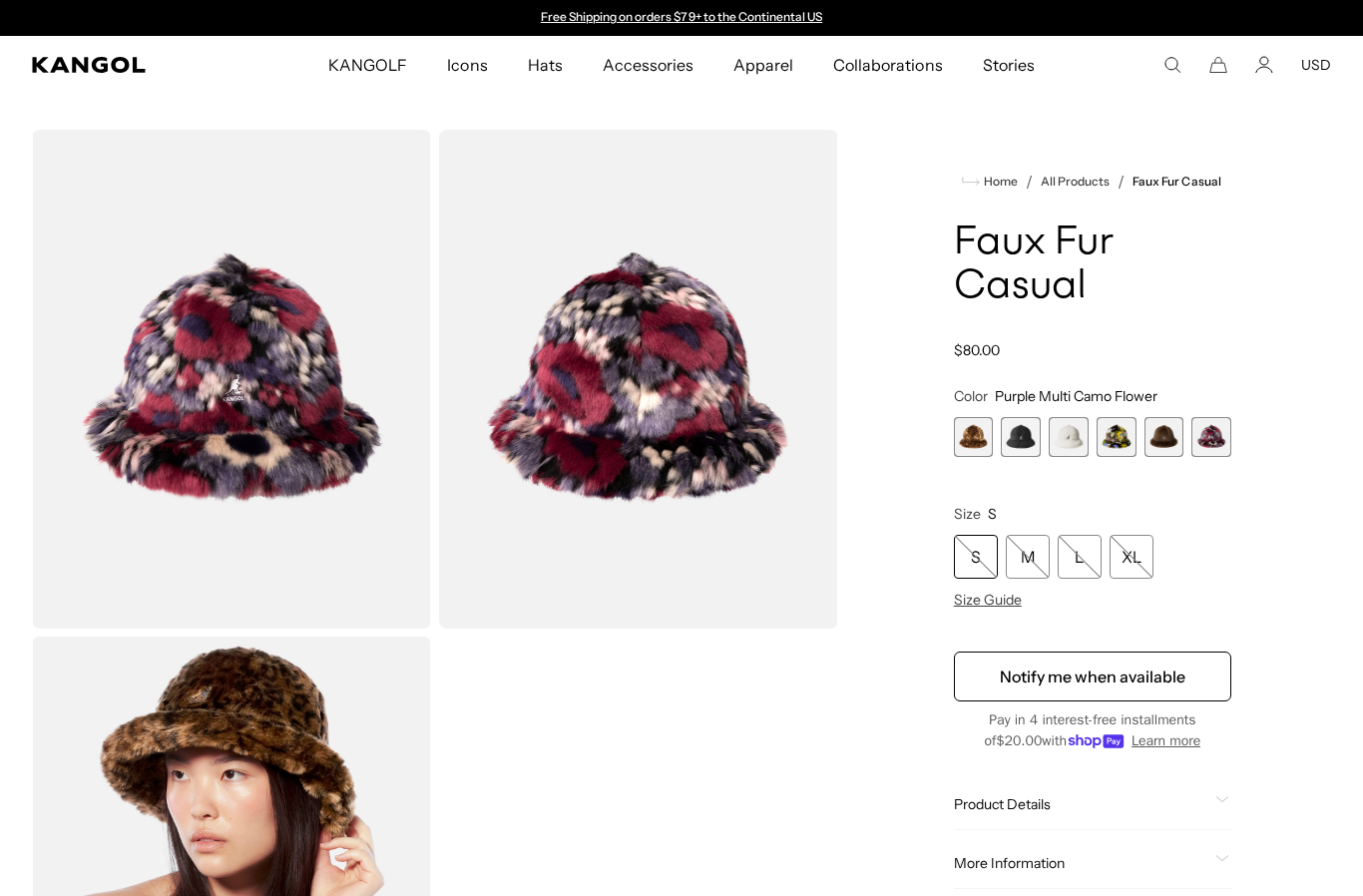 click at bounding box center (1164, 437) 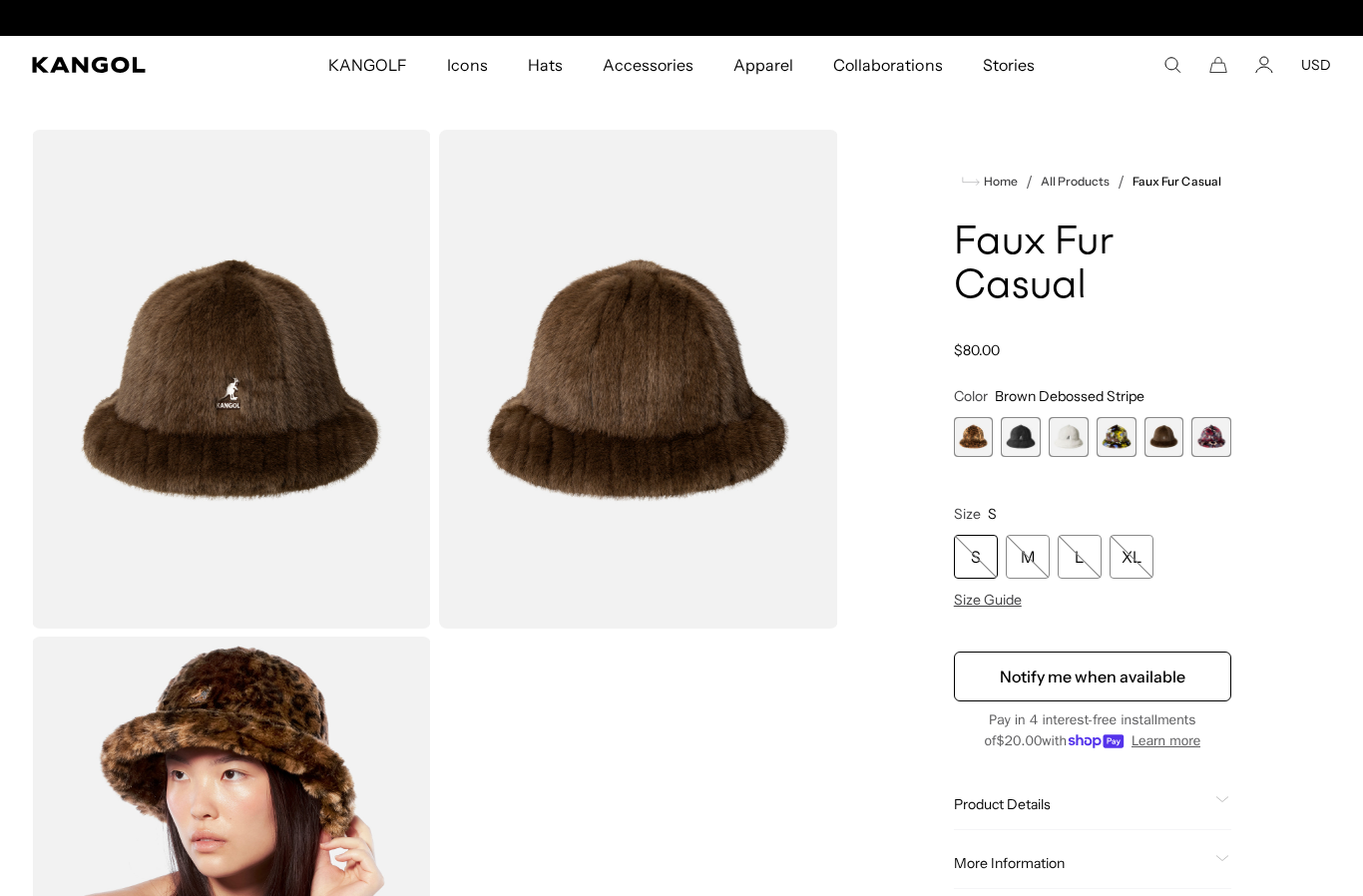 scroll, scrollTop: 0, scrollLeft: 411, axis: horizontal 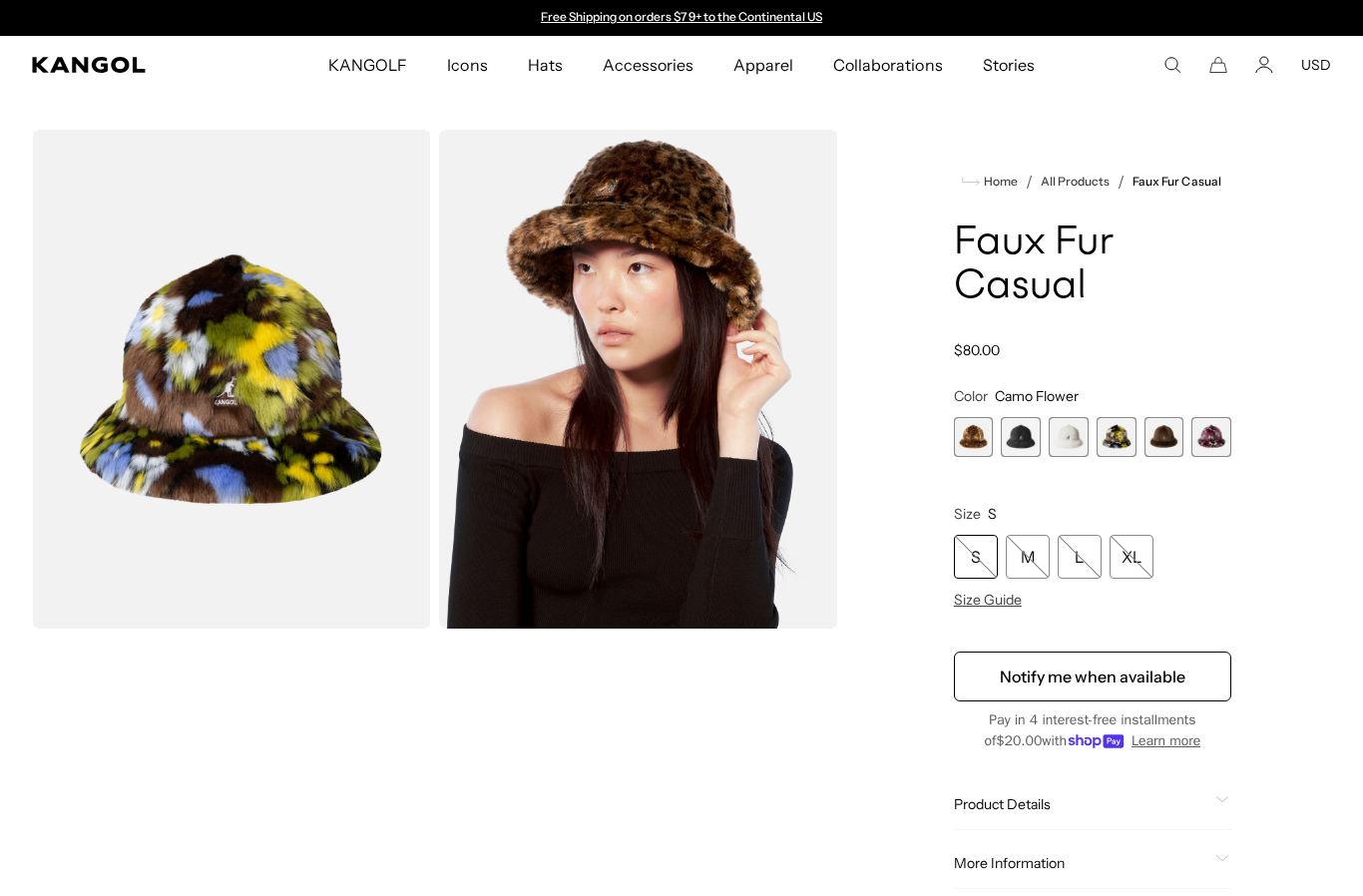 click at bounding box center (1069, 437) 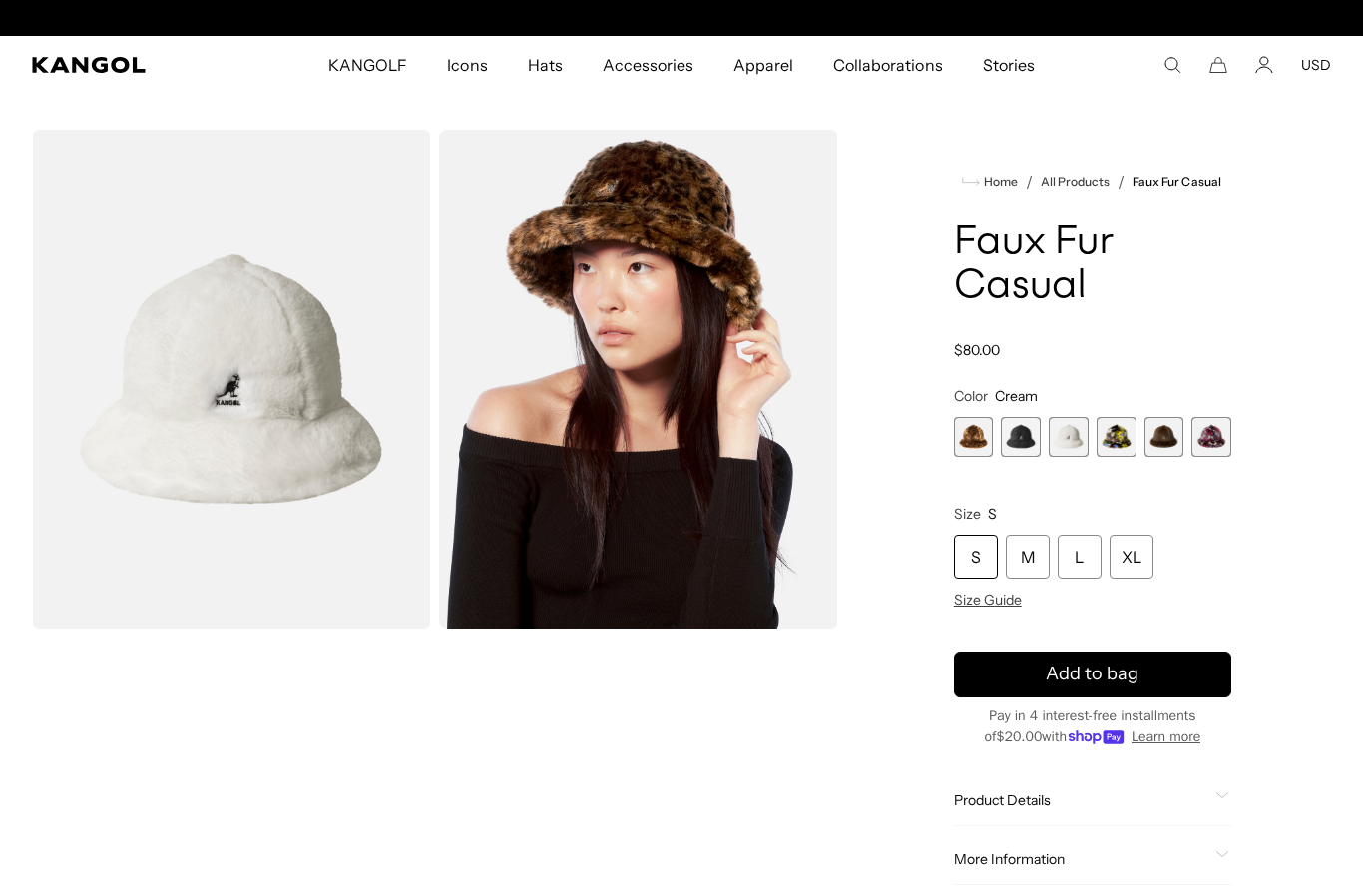 scroll, scrollTop: 0, scrollLeft: 411, axis: horizontal 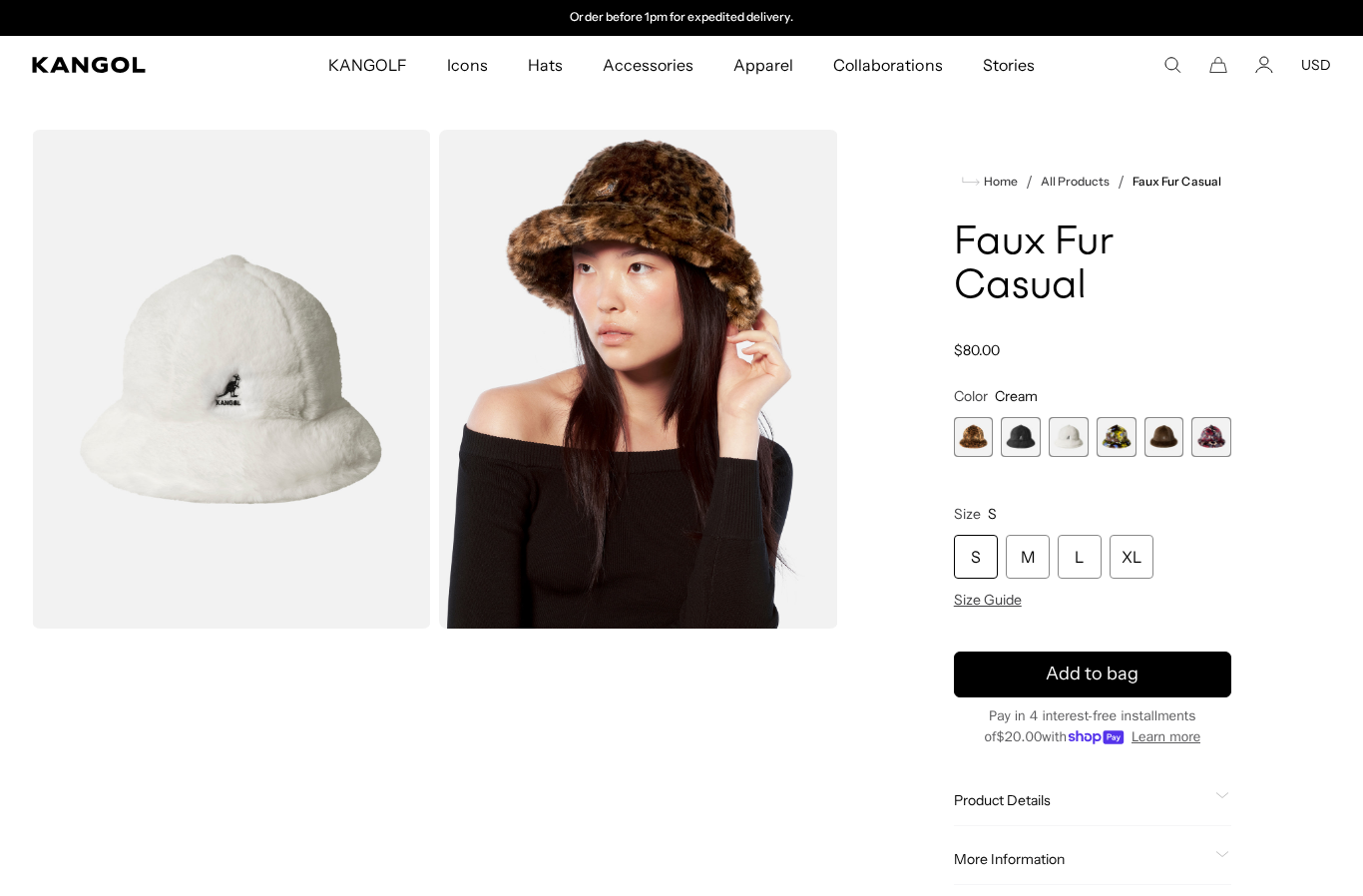 click at bounding box center (1021, 437) 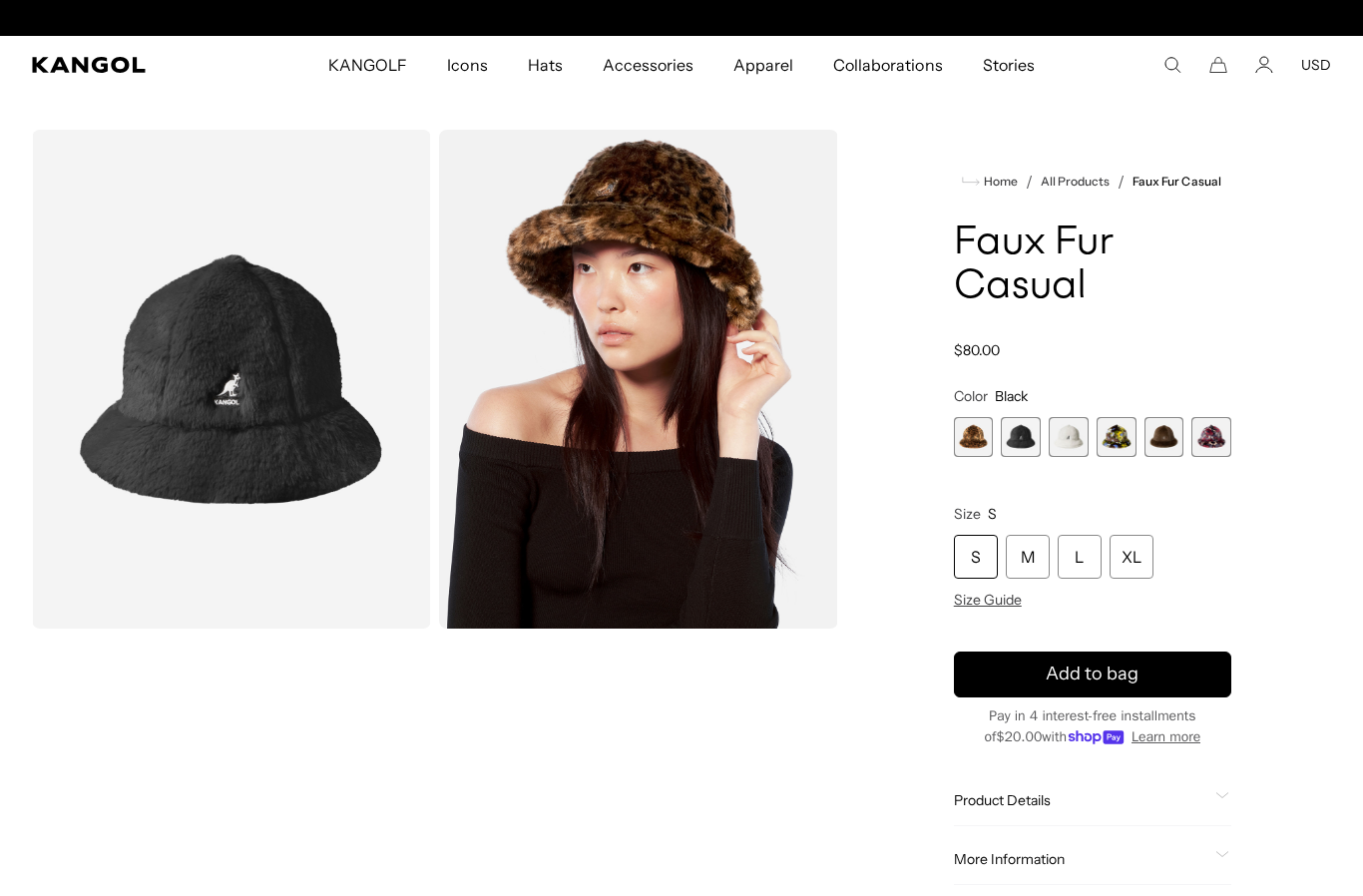 scroll, scrollTop: 0, scrollLeft: 0, axis: both 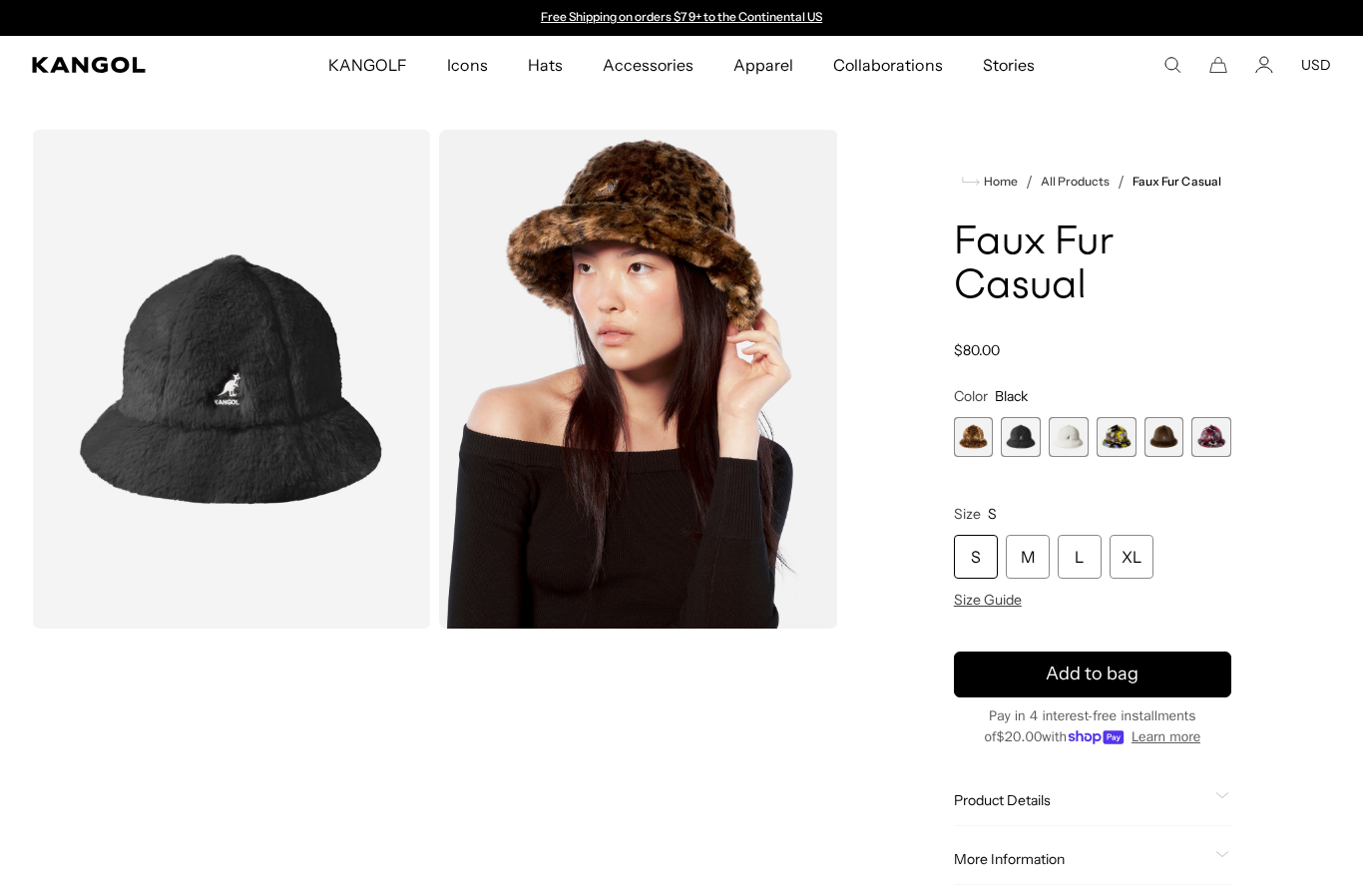 click at bounding box center (974, 437) 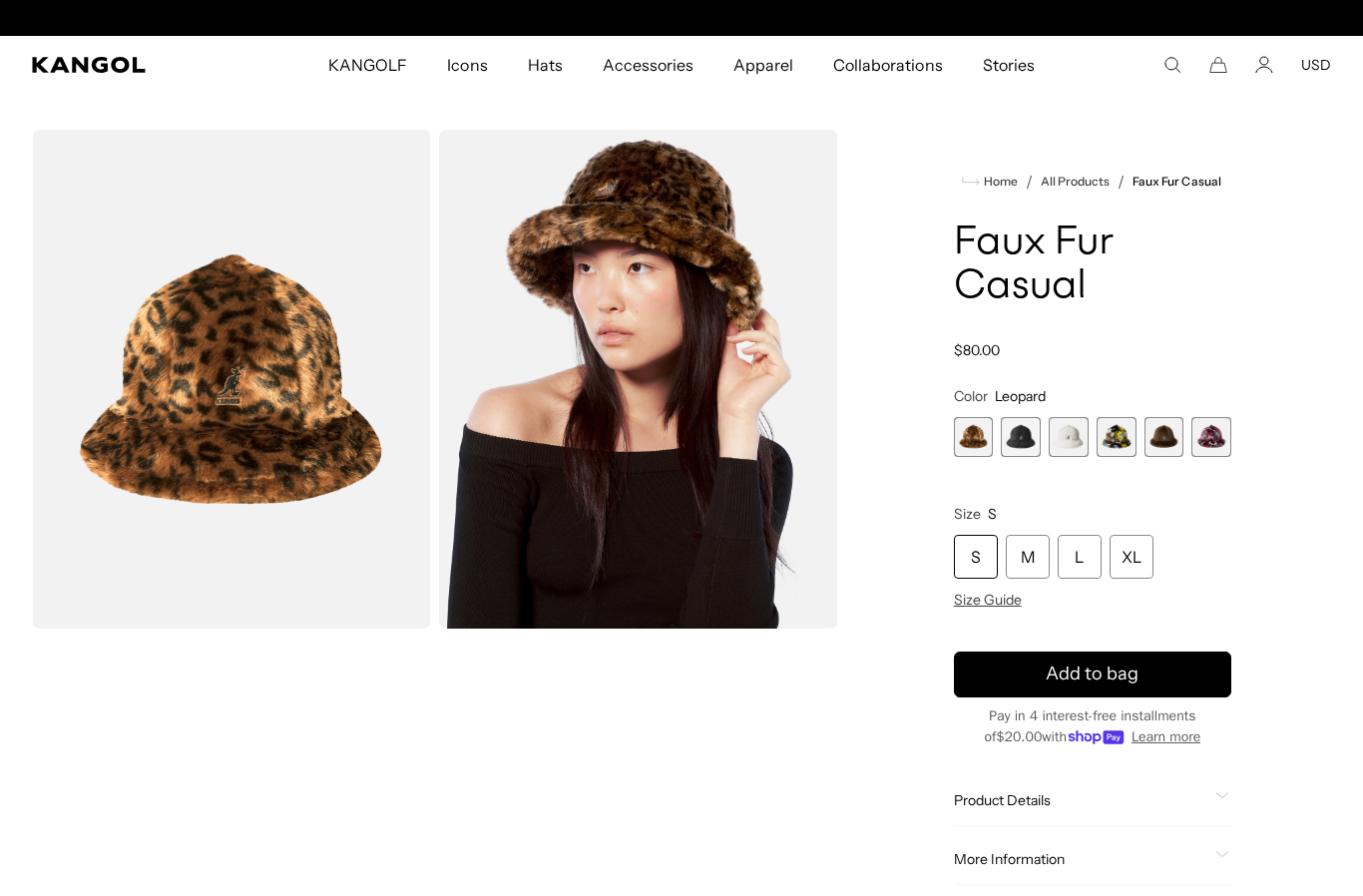 scroll, scrollTop: 0, scrollLeft: 0, axis: both 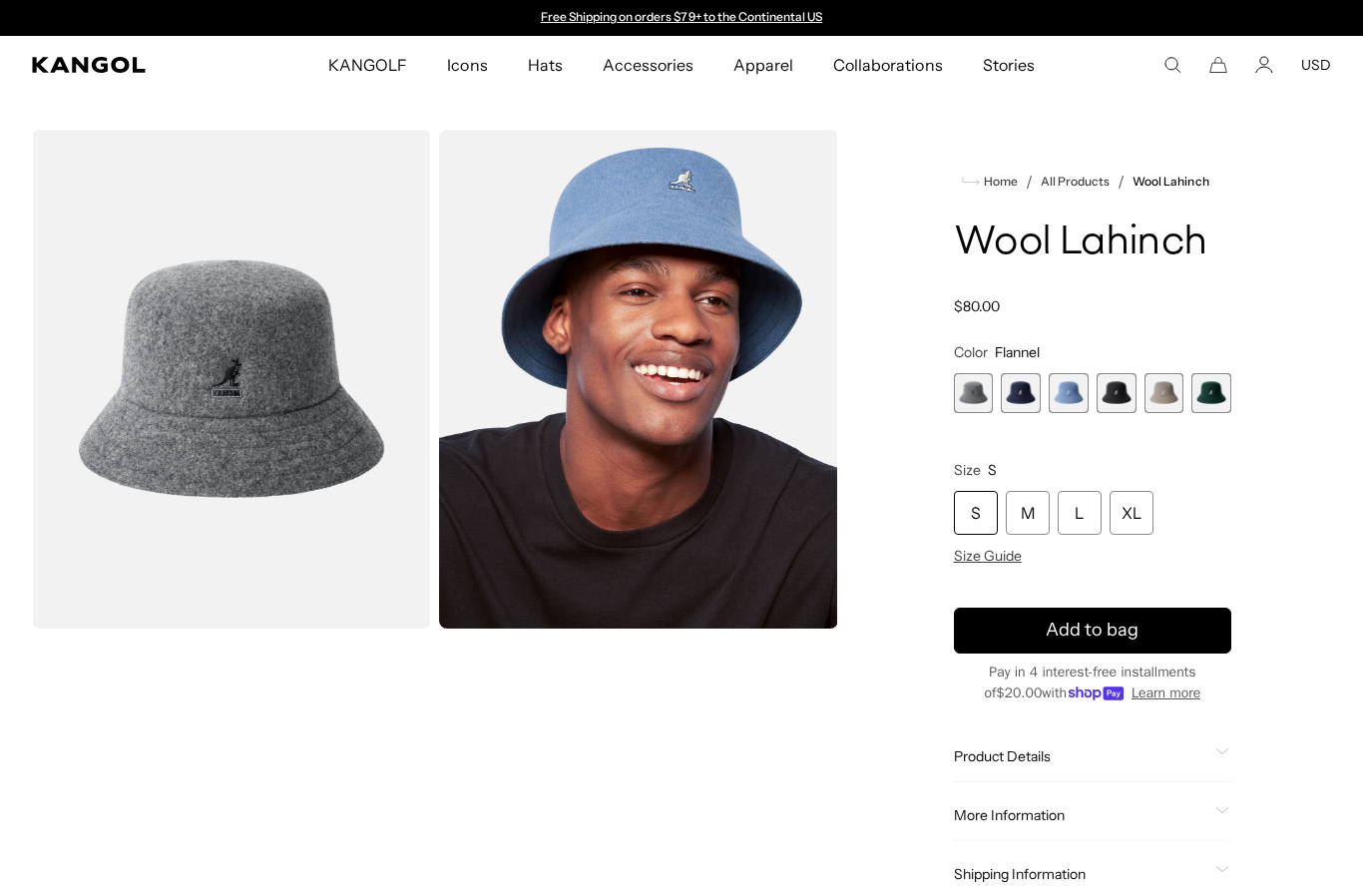 click at bounding box center (1164, 393) 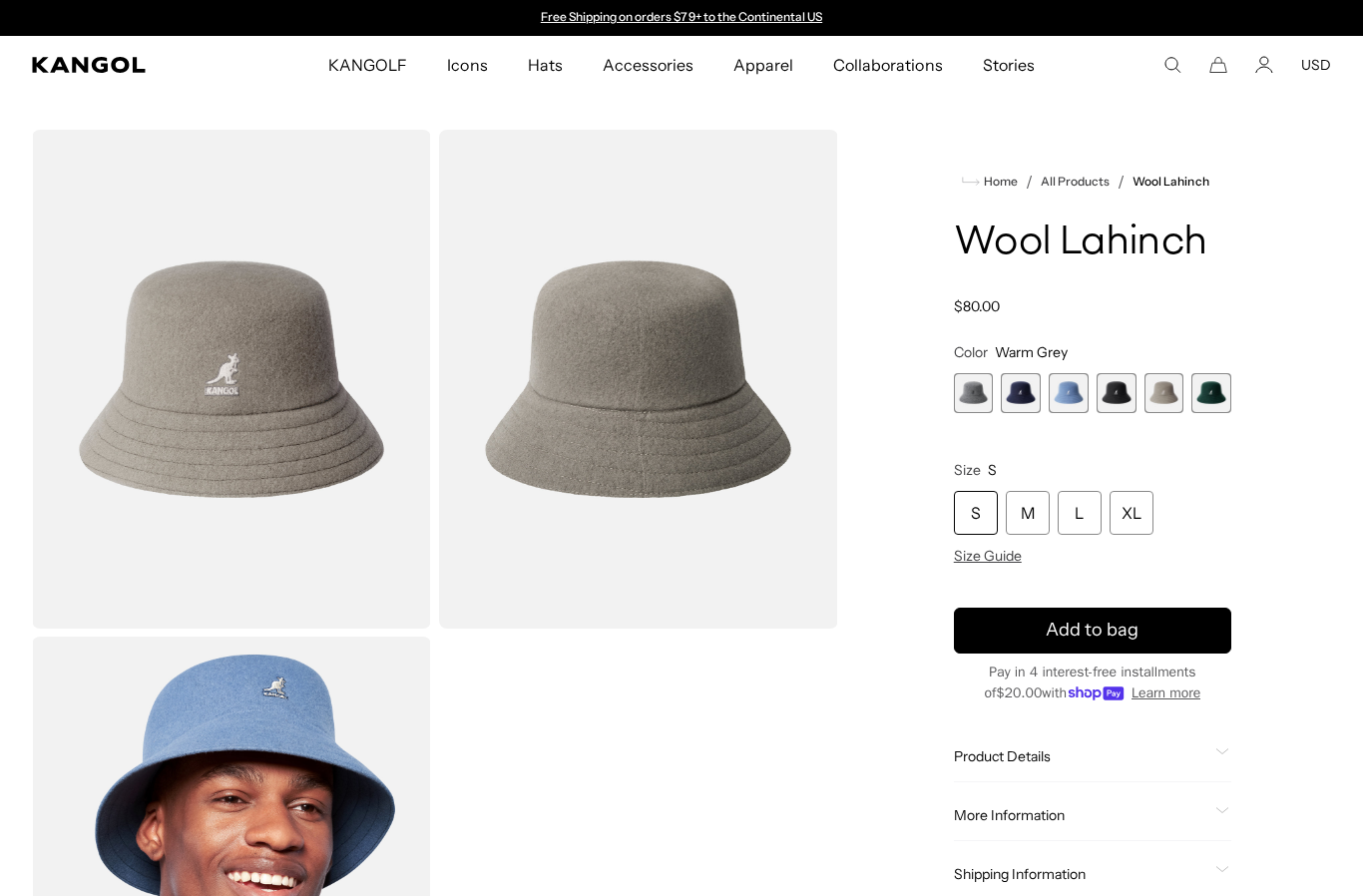 scroll, scrollTop: 0, scrollLeft: 0, axis: both 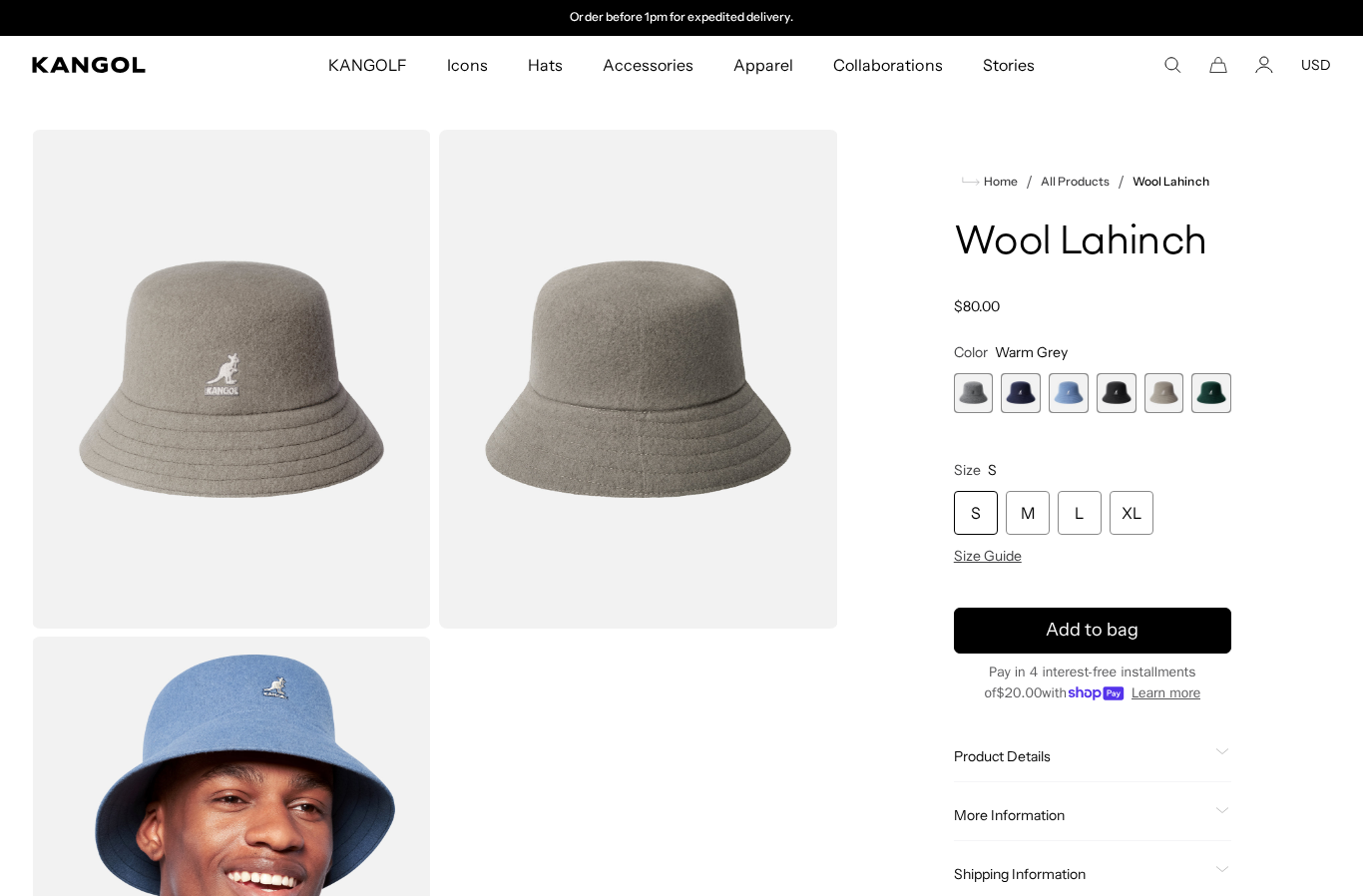 click at bounding box center (1164, 393) 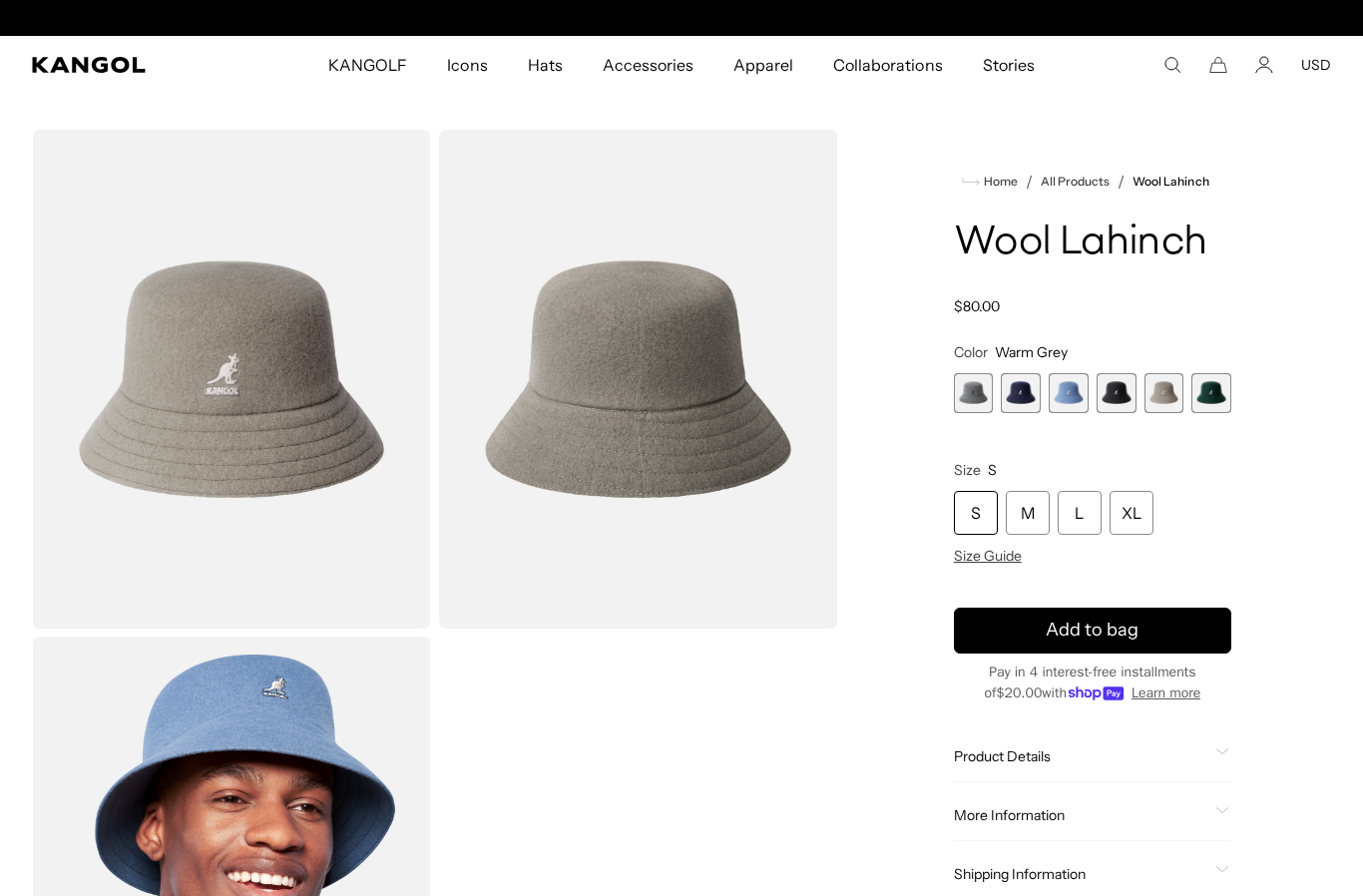 scroll, scrollTop: 0, scrollLeft: 0, axis: both 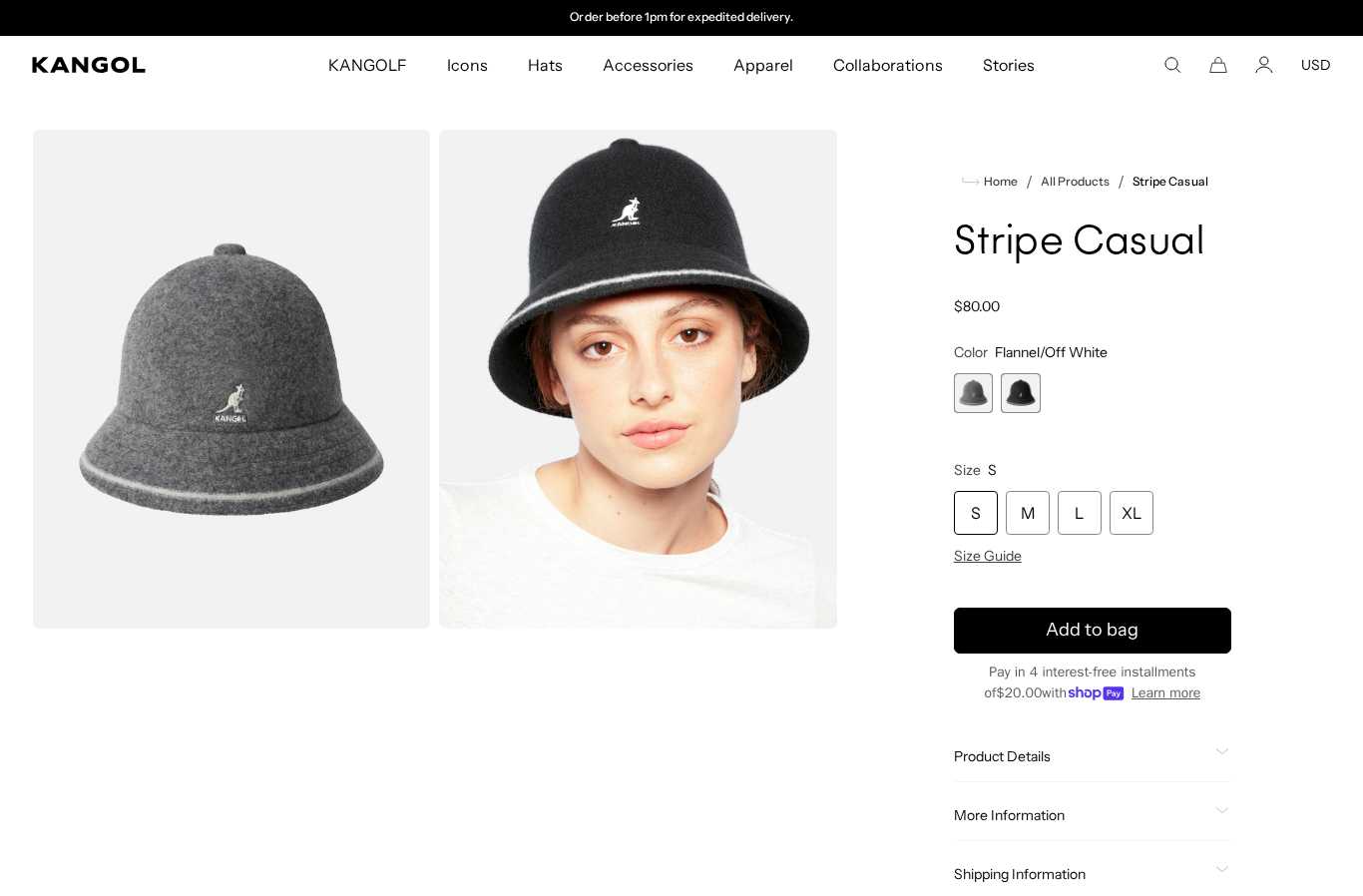 click at bounding box center [974, 393] 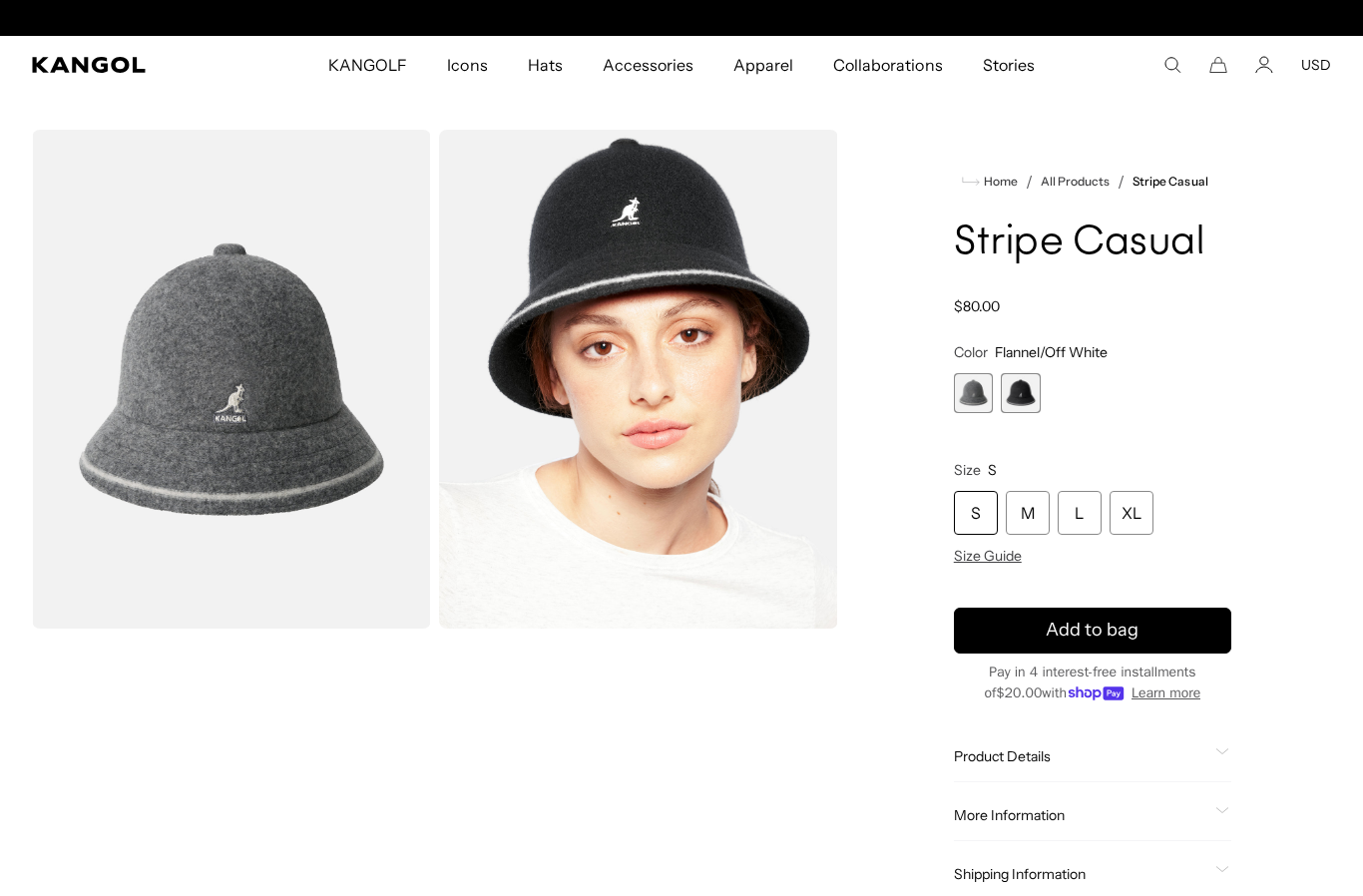 scroll, scrollTop: 0, scrollLeft: 0, axis: both 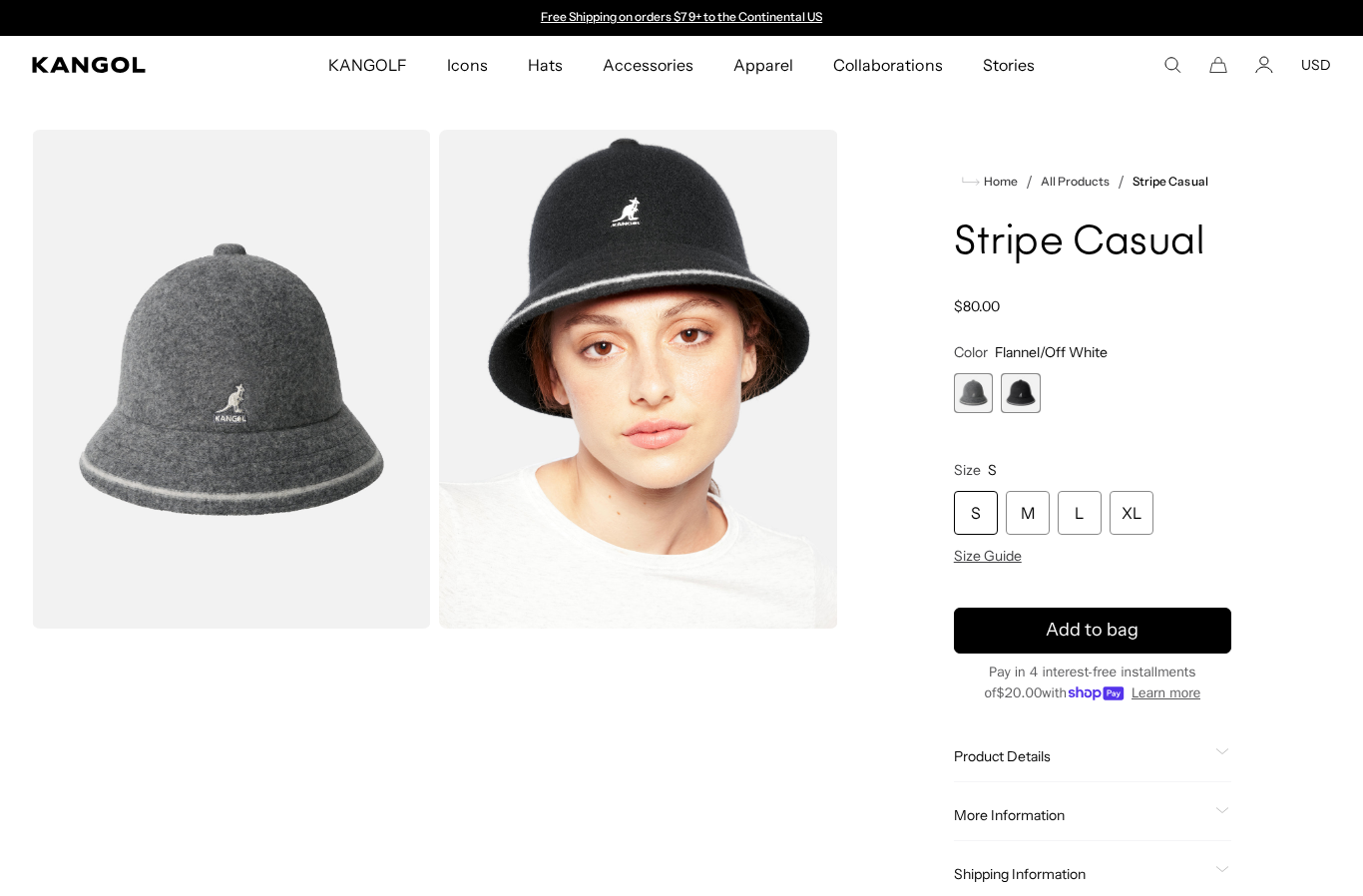 click on "Color
Flannel/Off White
Previous
Next
Flannel/Off White
Variant sold out or unavailable
Black/Off White
Variant sold out or unavailable
Size
* * * **
Size
S
S M L XL
Size Guide" at bounding box center (1093, 454) 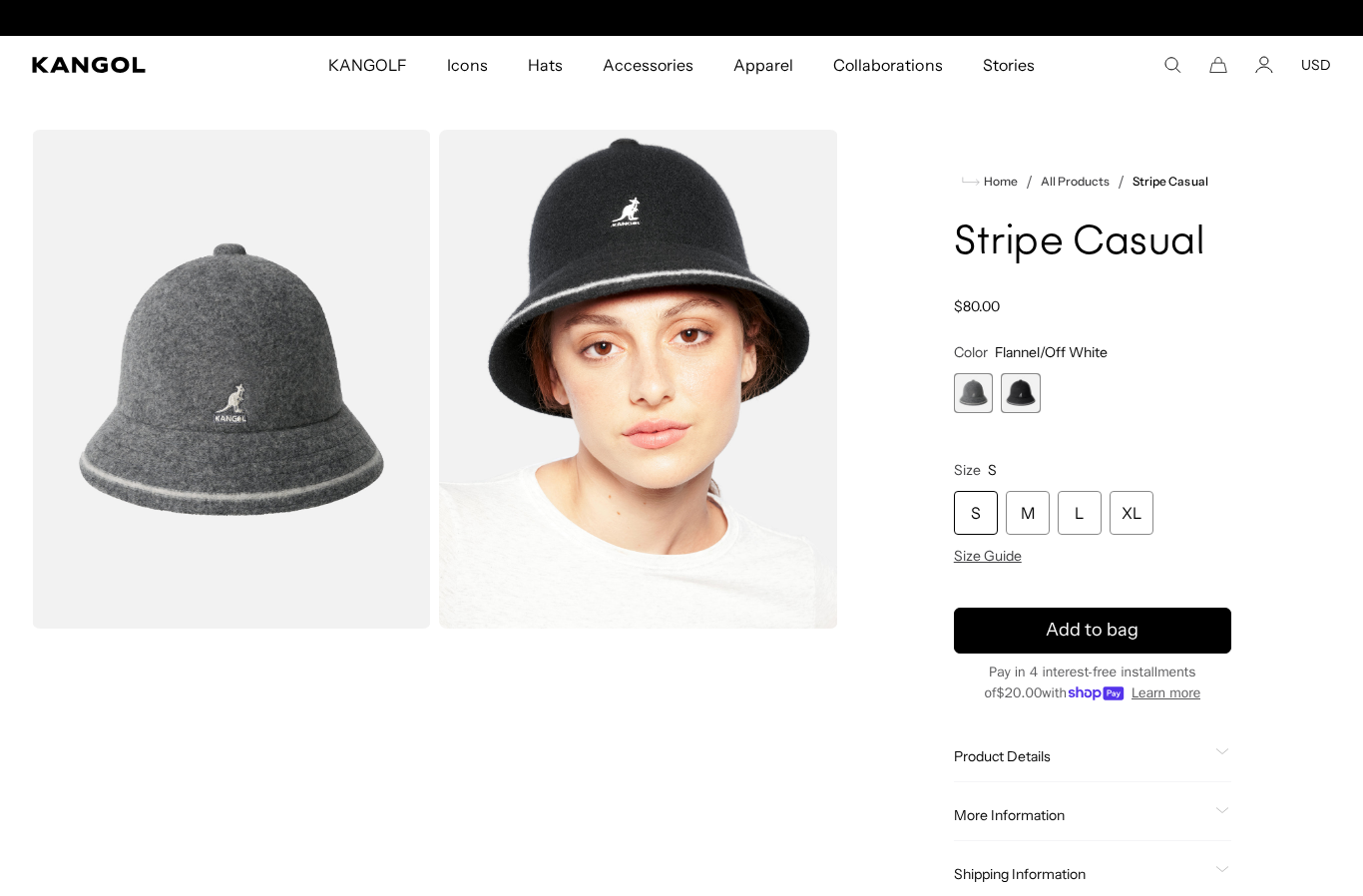 scroll, scrollTop: 0, scrollLeft: 411, axis: horizontal 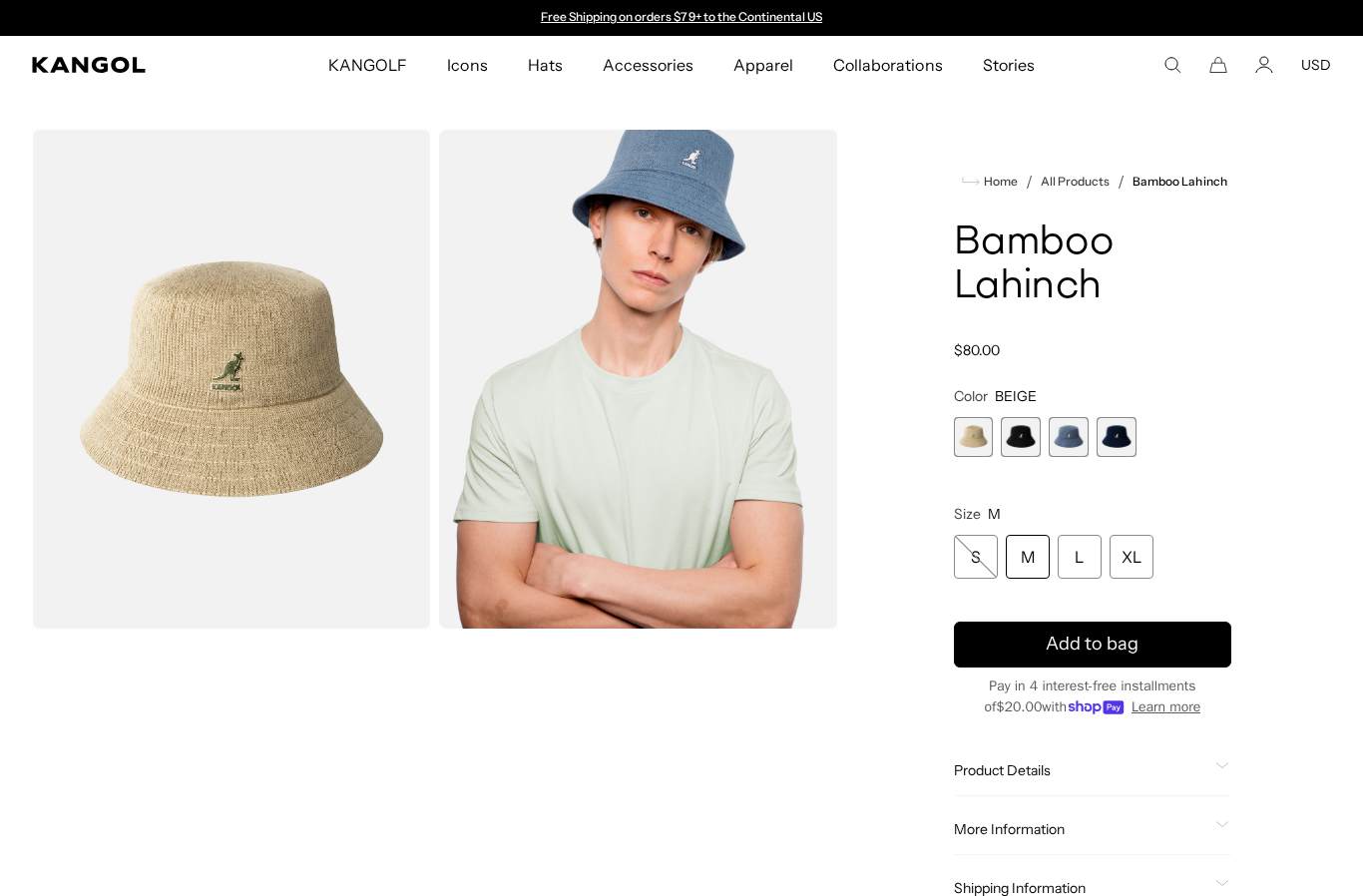 click at bounding box center (231, 379) 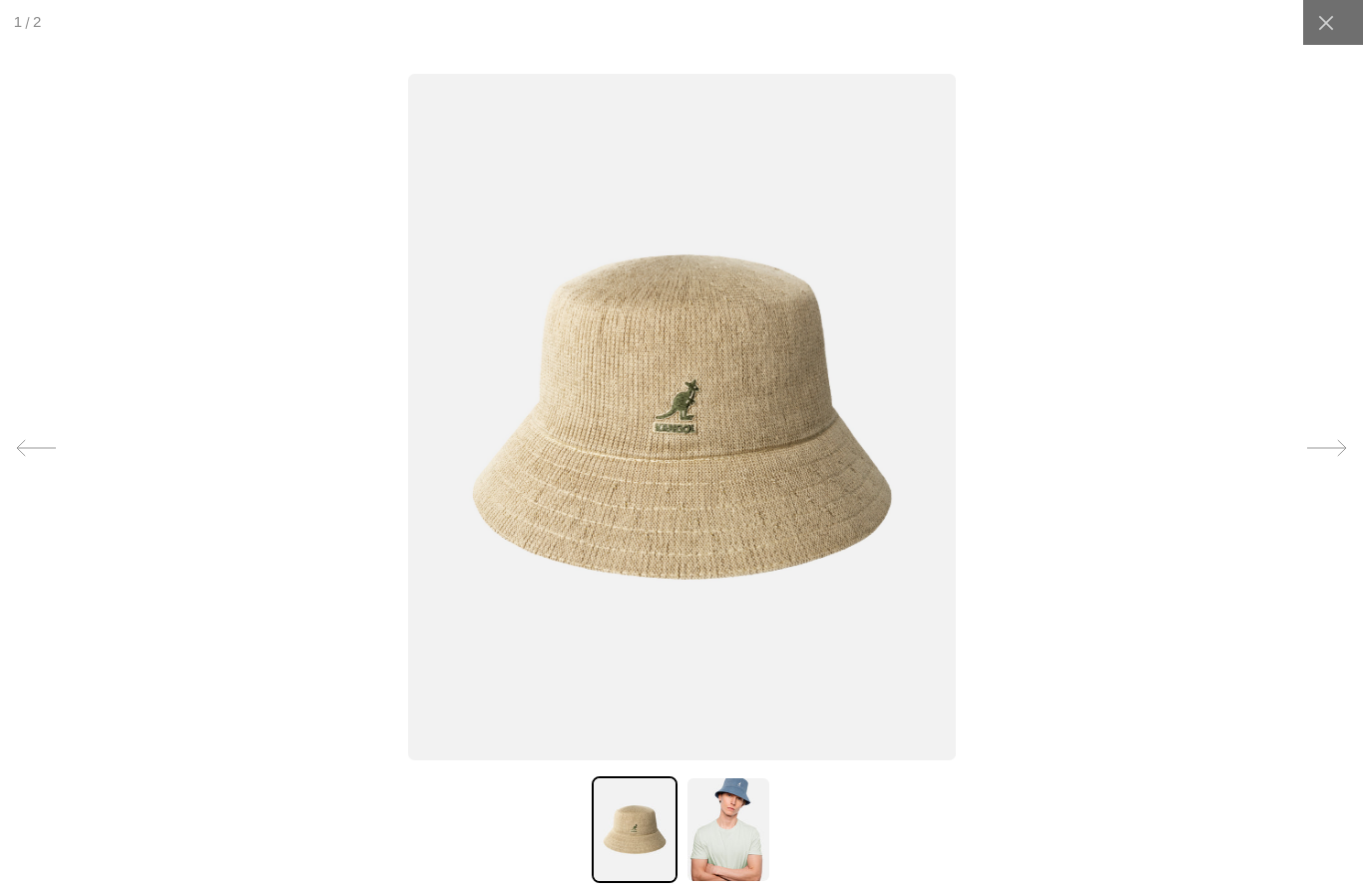 scroll, scrollTop: 0, scrollLeft: 411, axis: horizontal 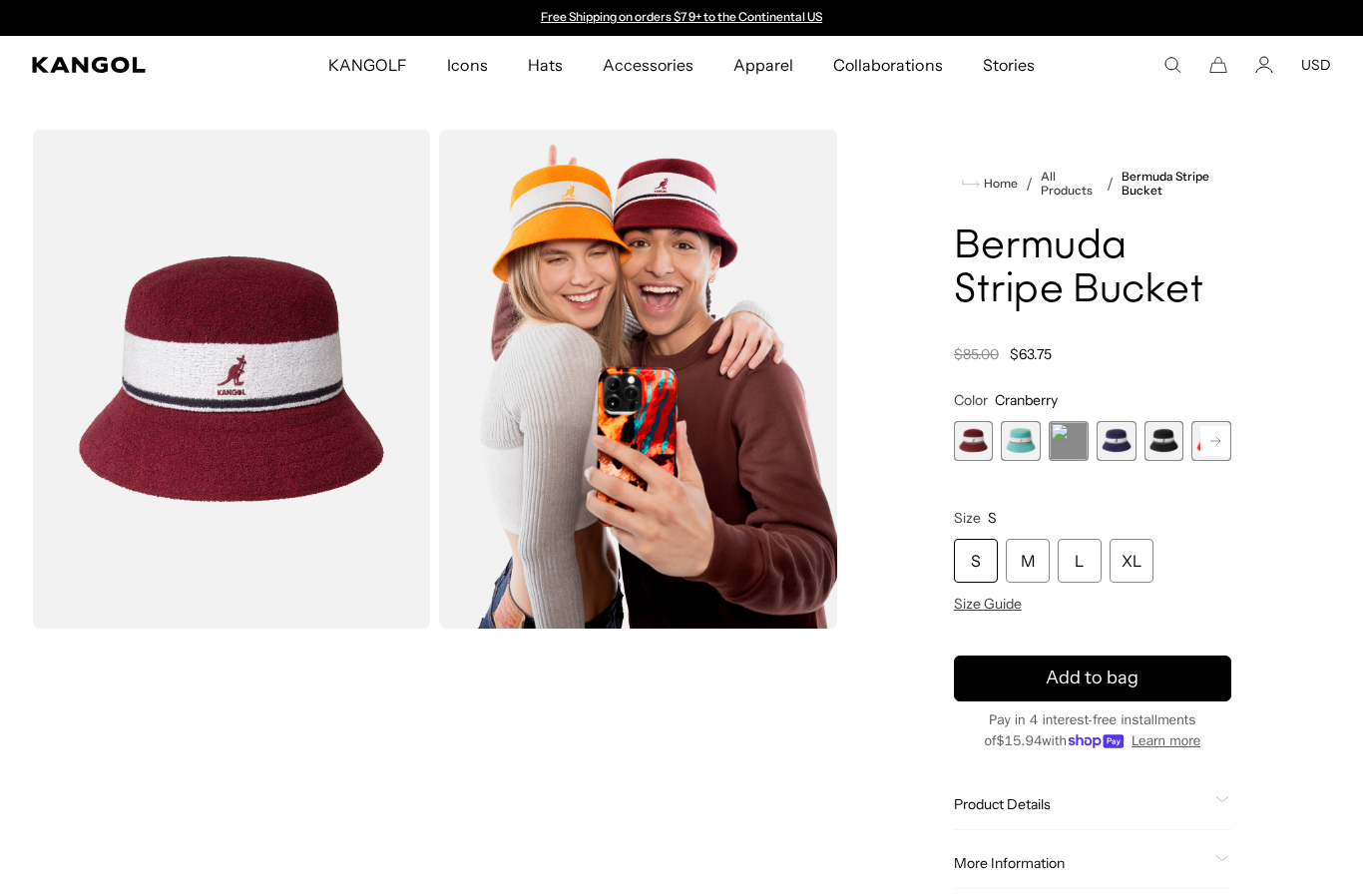click 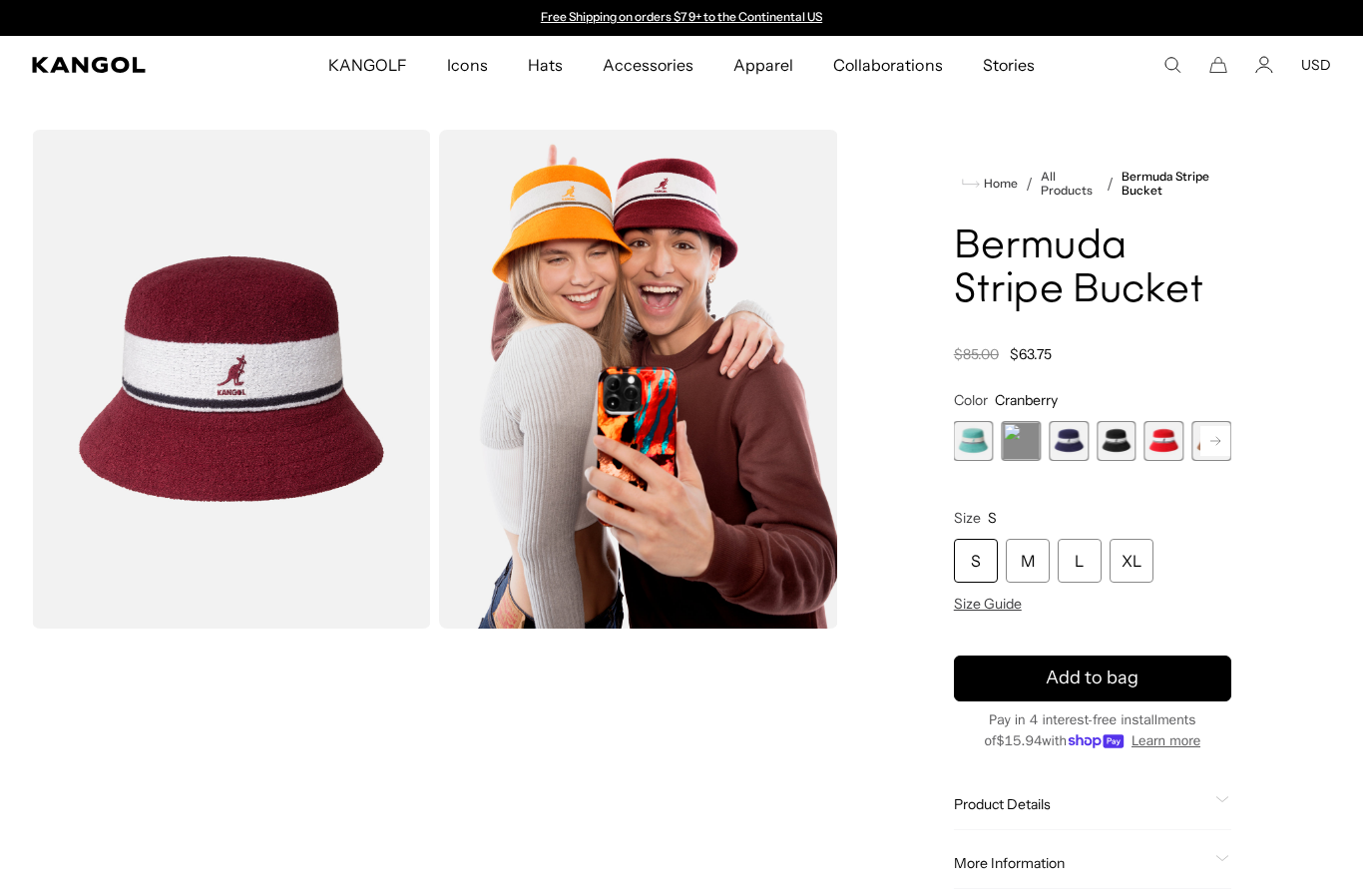 scroll, scrollTop: 0, scrollLeft: 0, axis: both 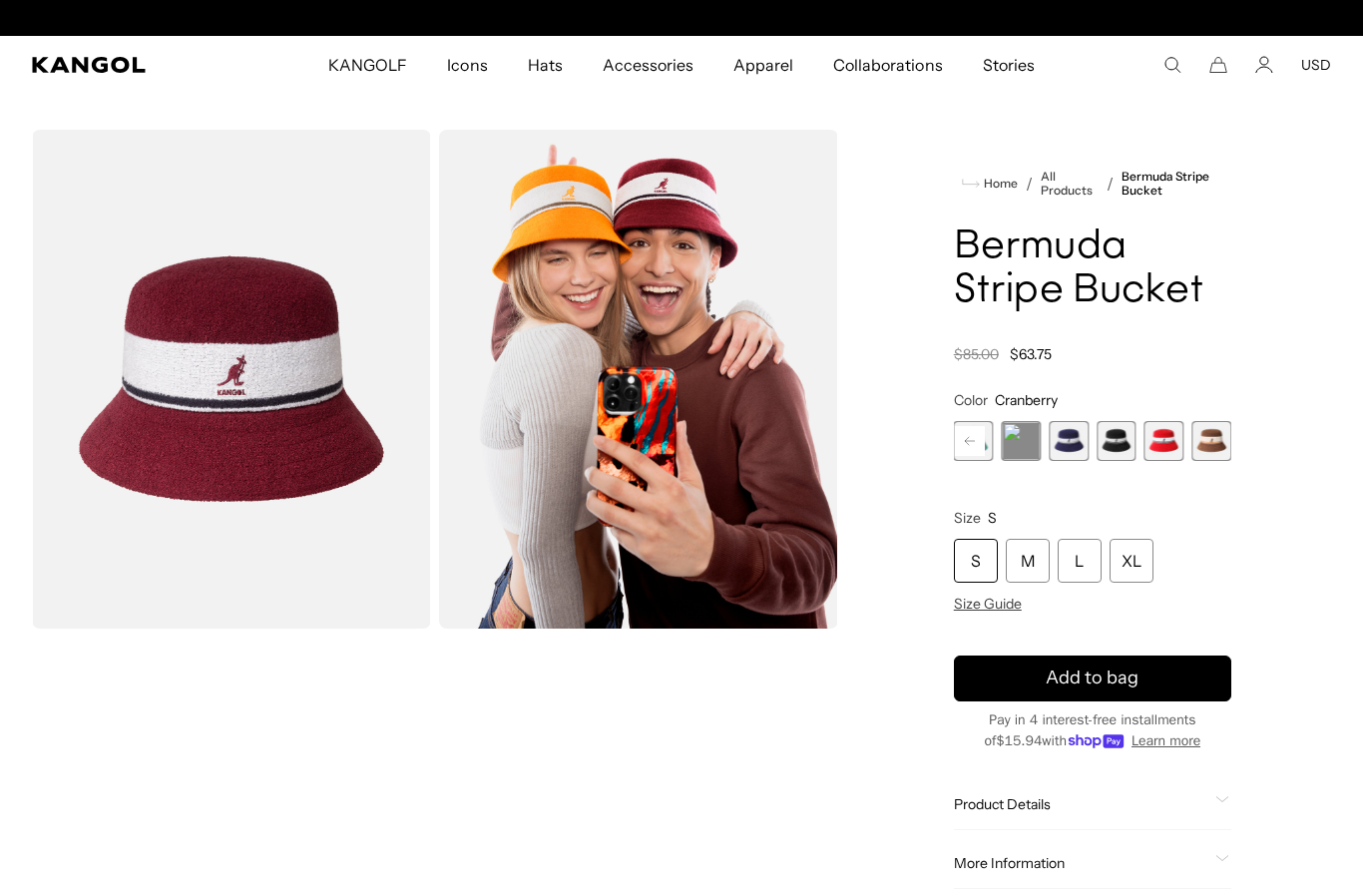click at bounding box center [1211, 441] 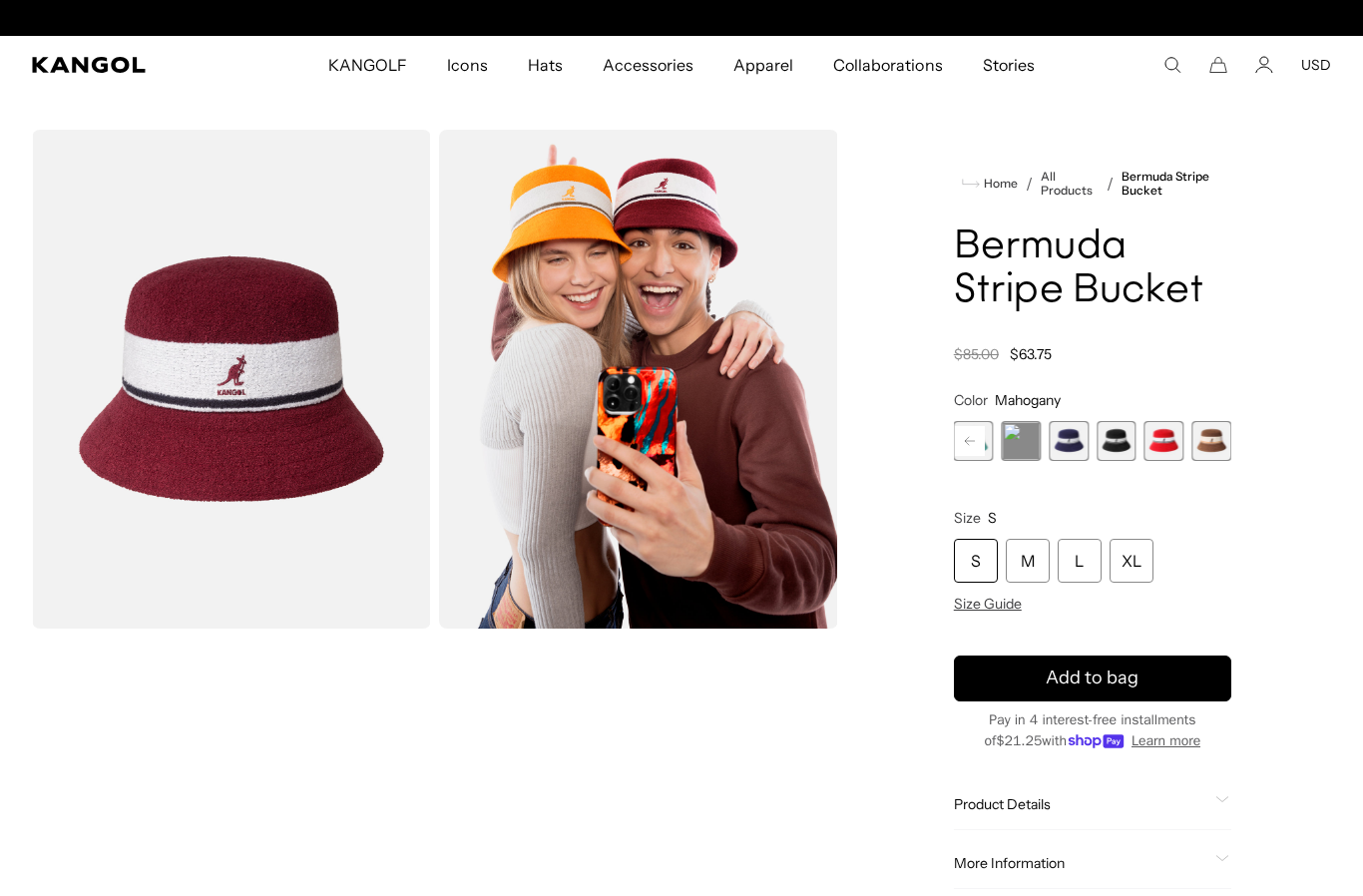 scroll, scrollTop: 0, scrollLeft: 411, axis: horizontal 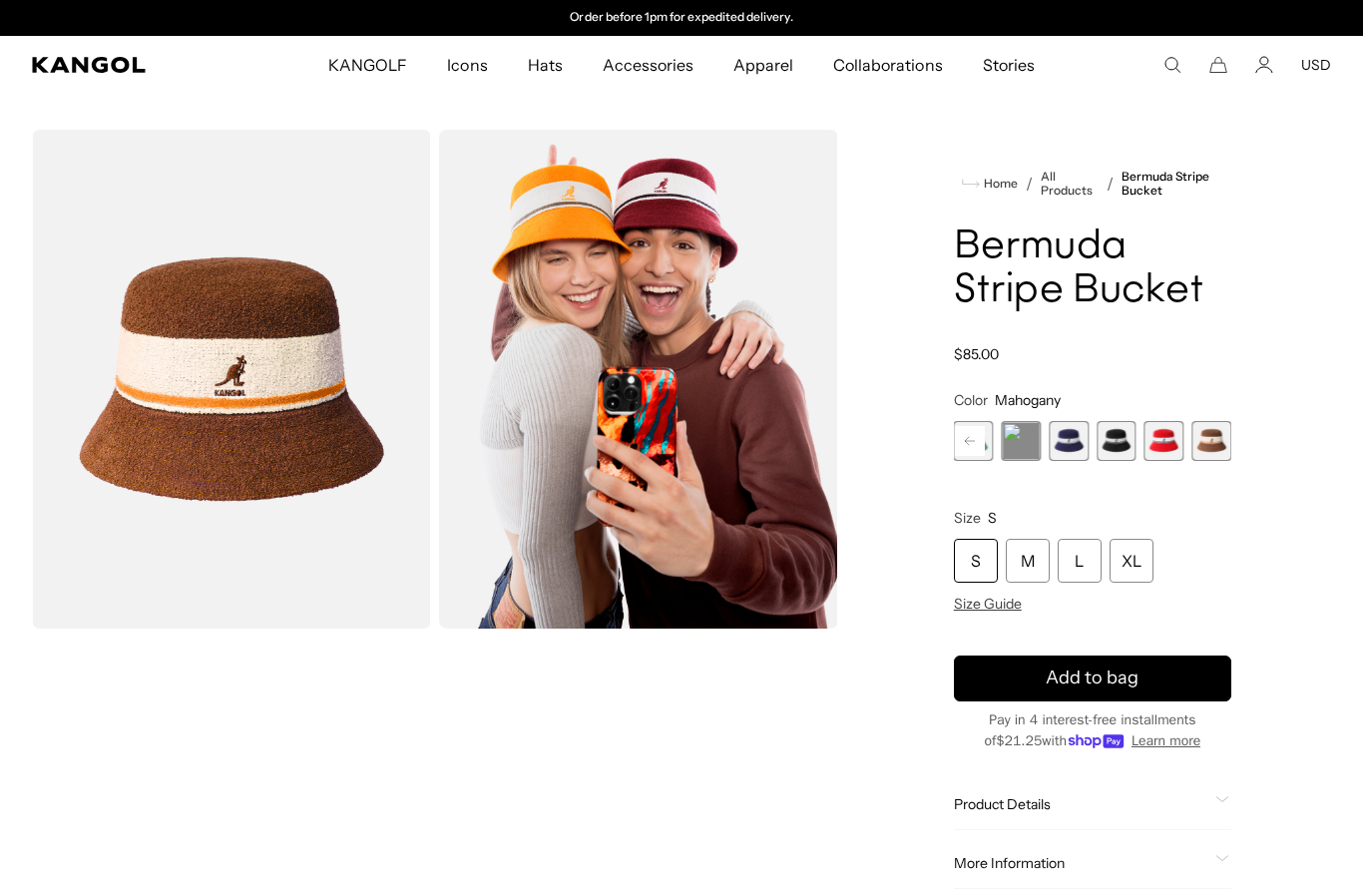 click at bounding box center (1164, 441) 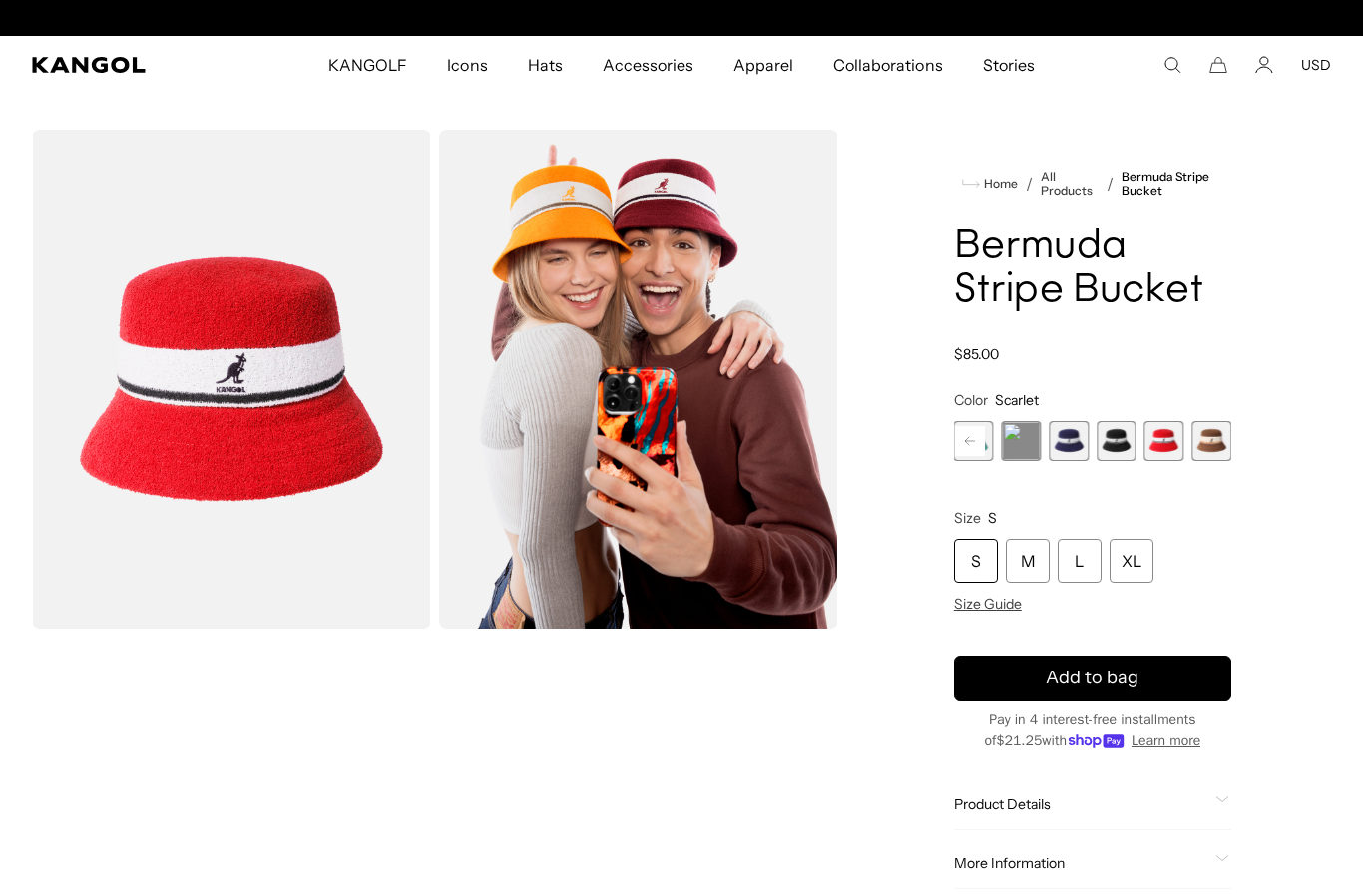 scroll, scrollTop: 0, scrollLeft: 0, axis: both 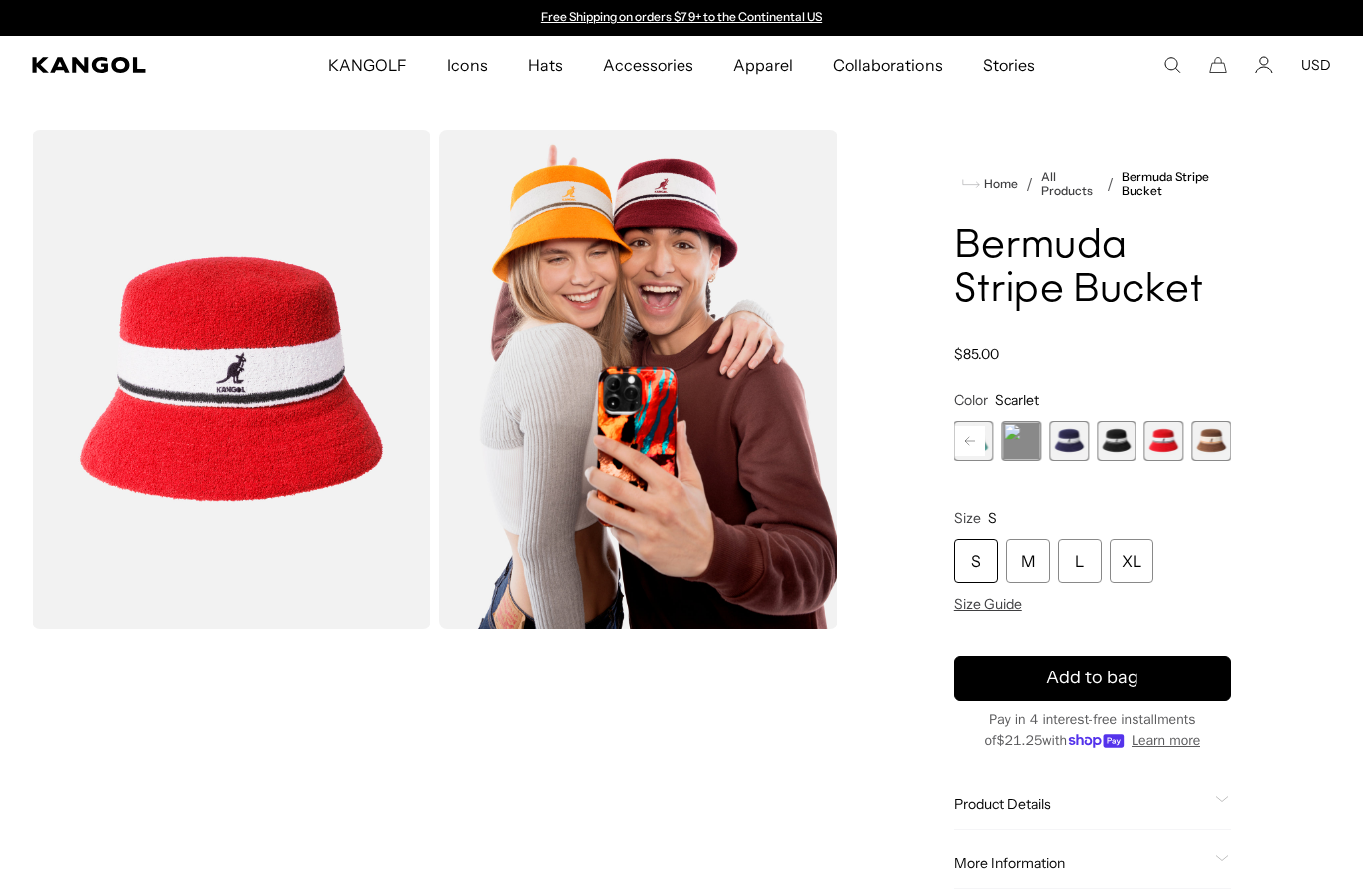 click at bounding box center (1117, 441) 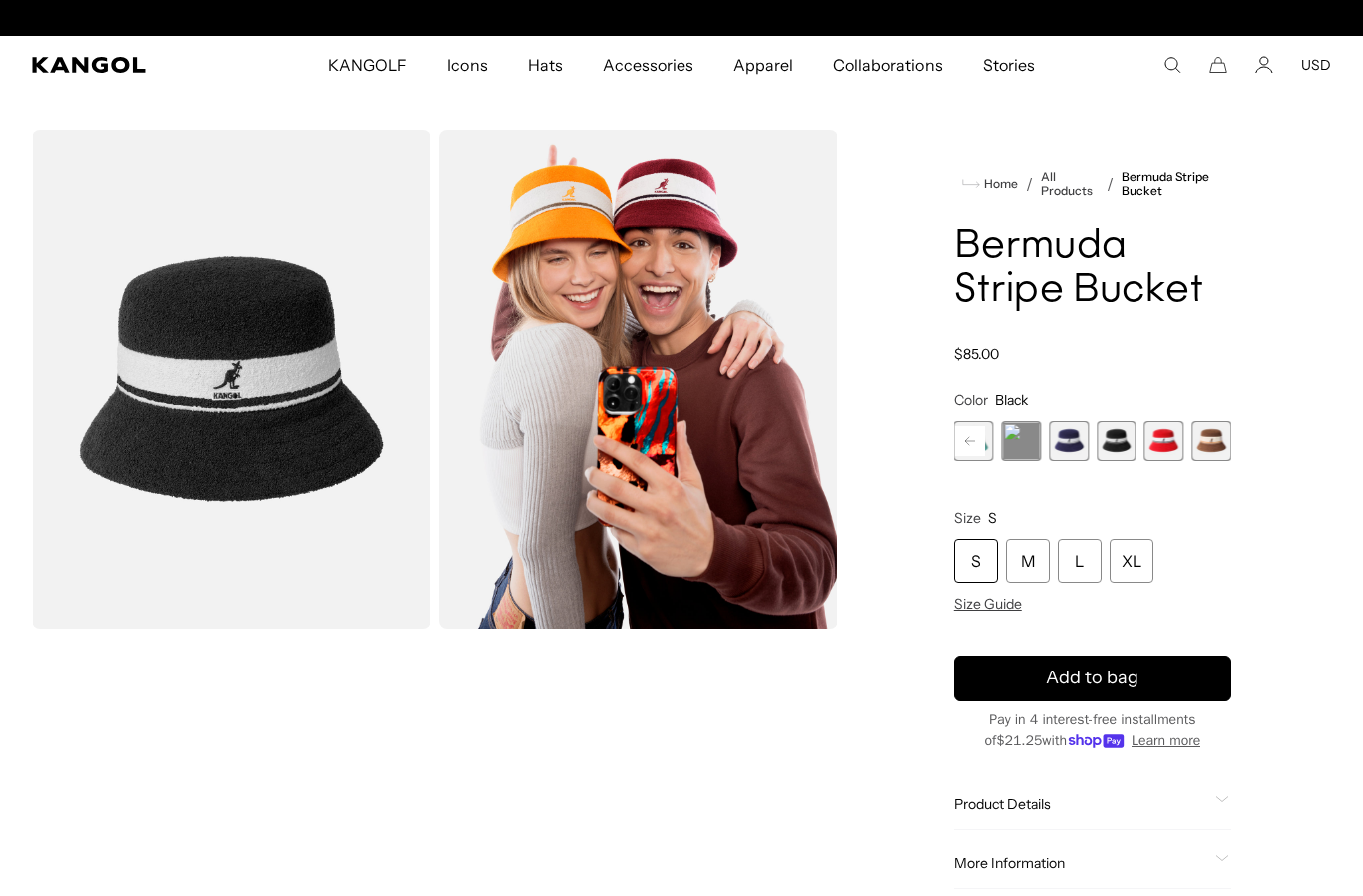 scroll, scrollTop: 0, scrollLeft: 411, axis: horizontal 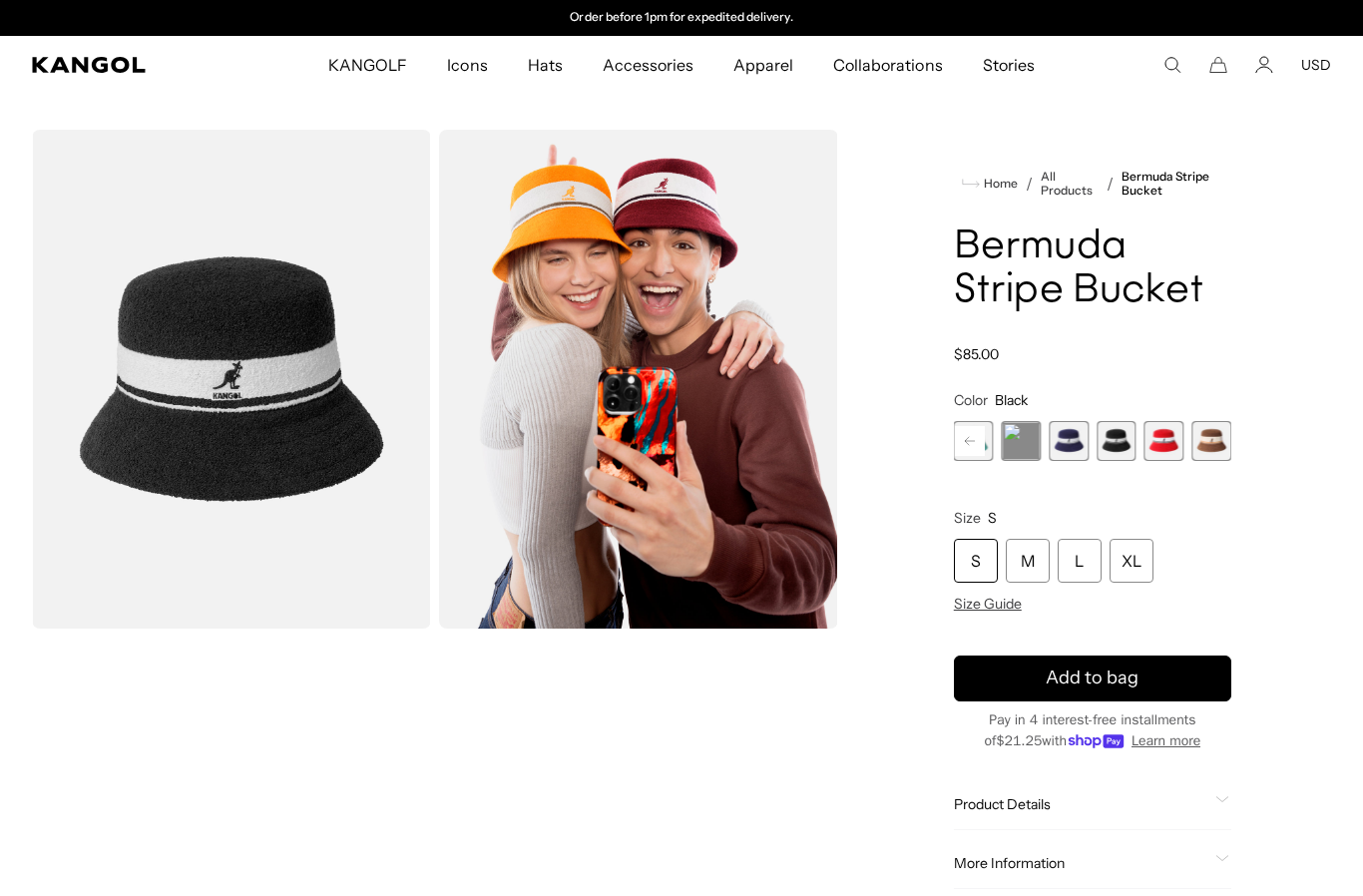 click at bounding box center [1117, 441] 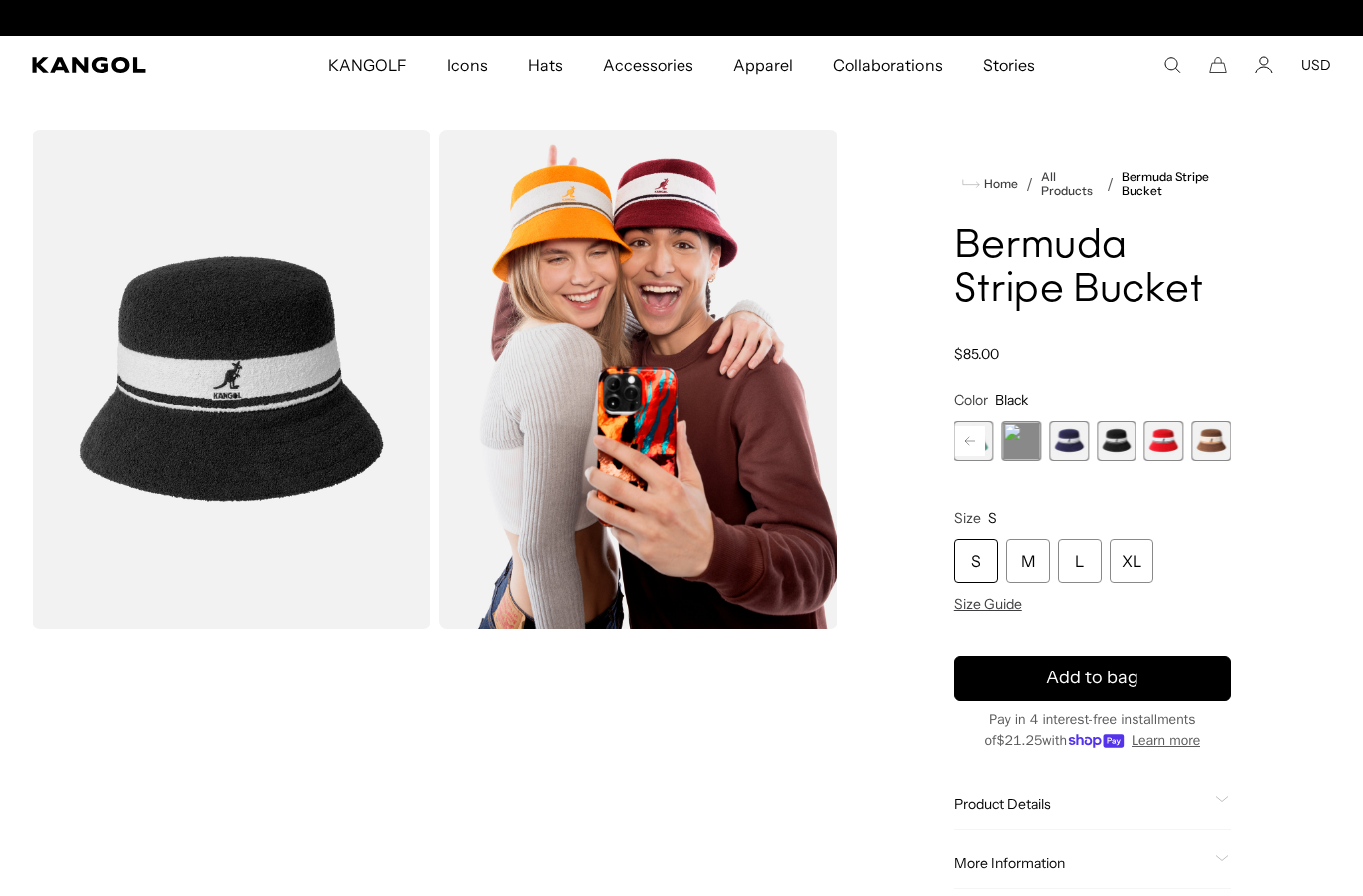 scroll, scrollTop: 0, scrollLeft: 0, axis: both 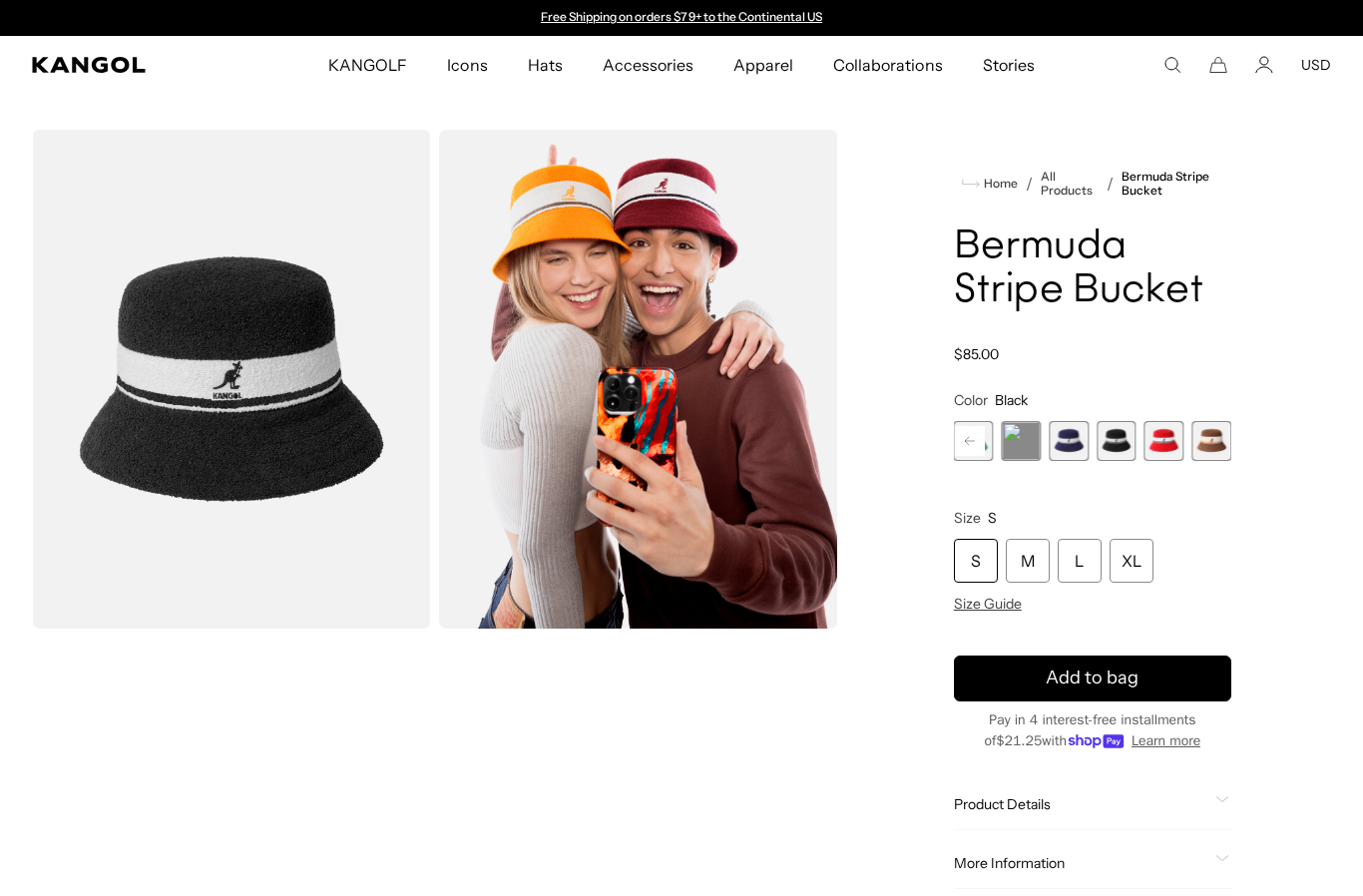 click at bounding box center (1117, 441) 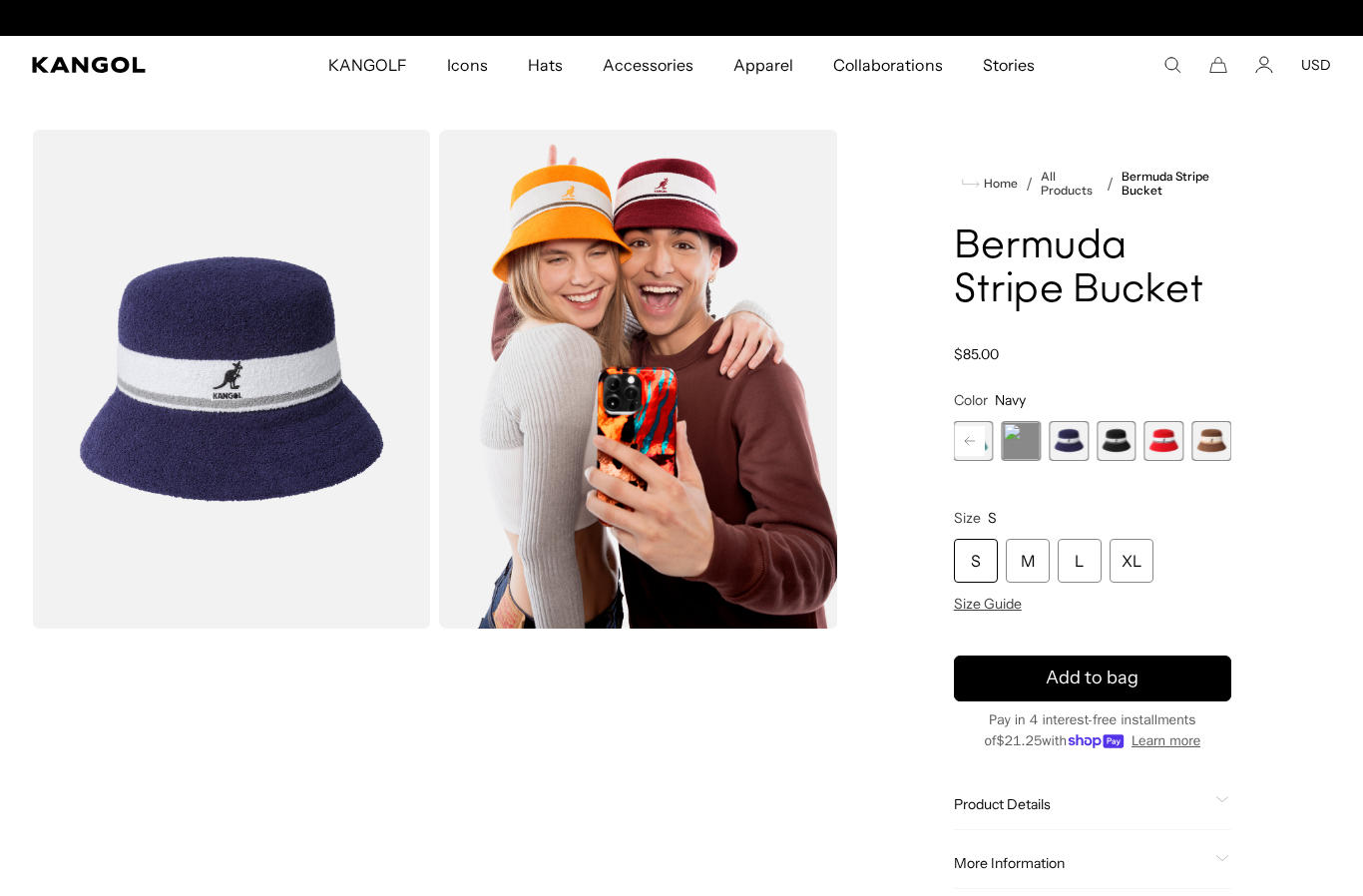 scroll, scrollTop: 0, scrollLeft: 411, axis: horizontal 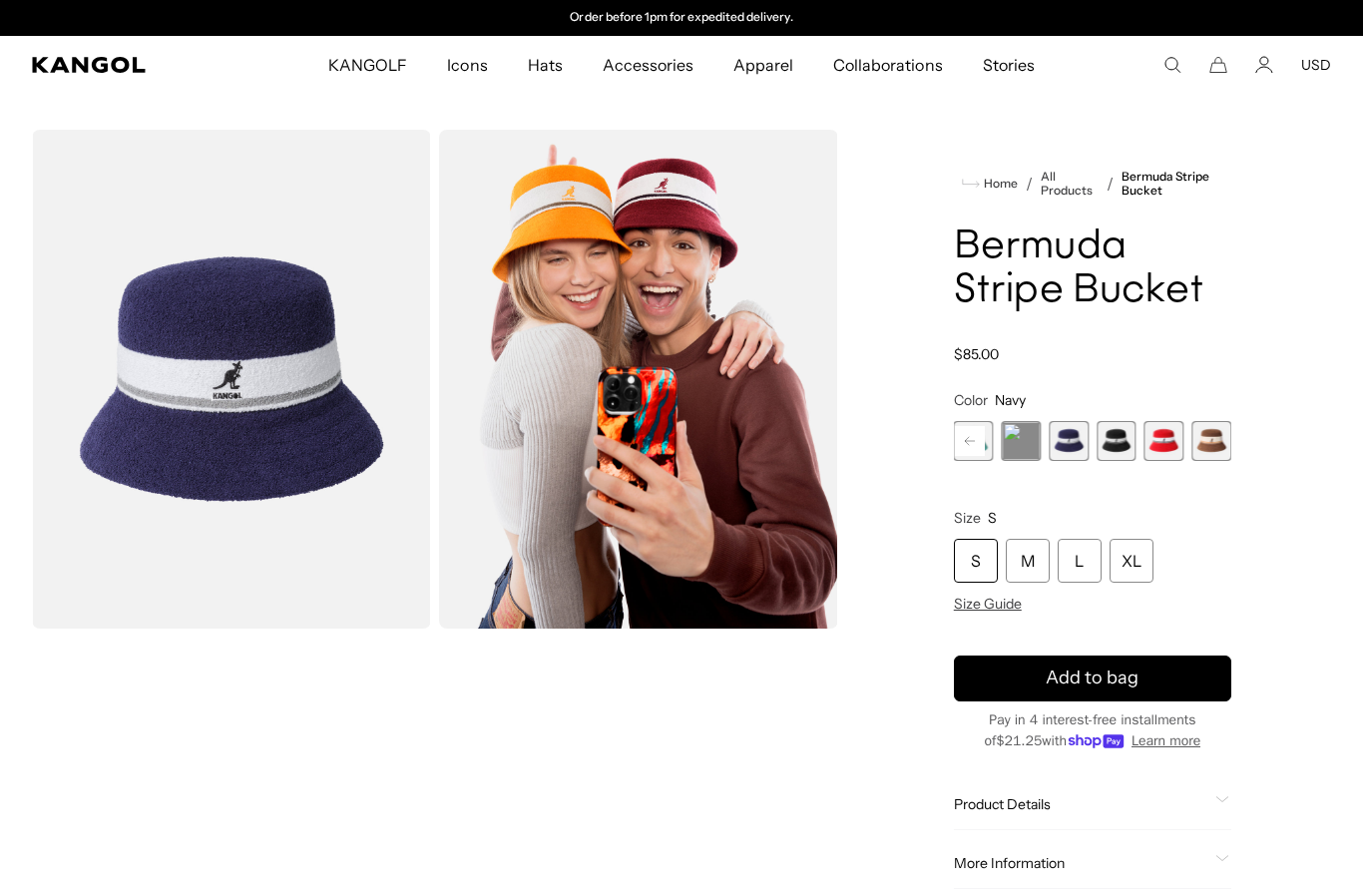 click at bounding box center (1021, 441) 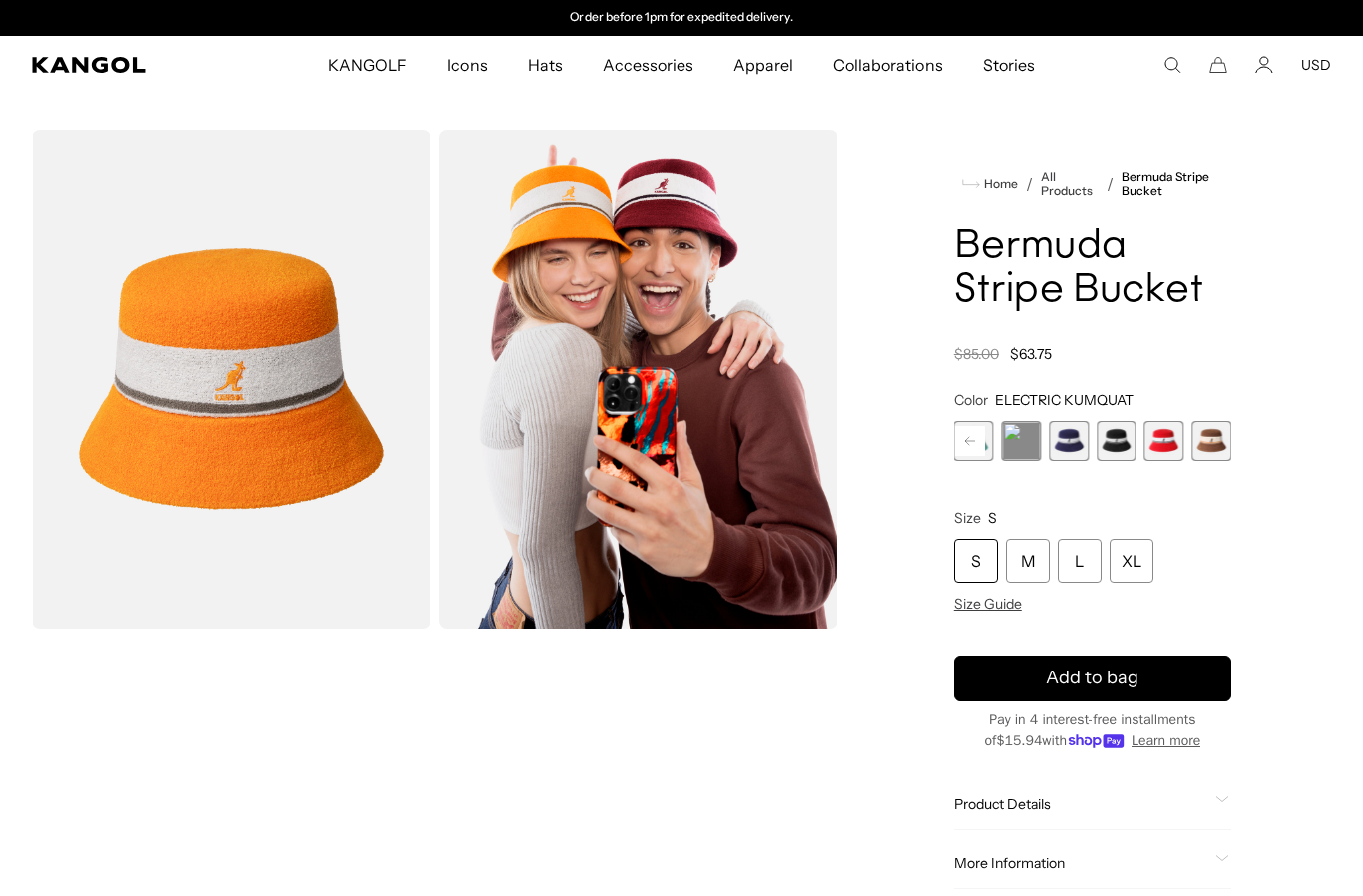 click 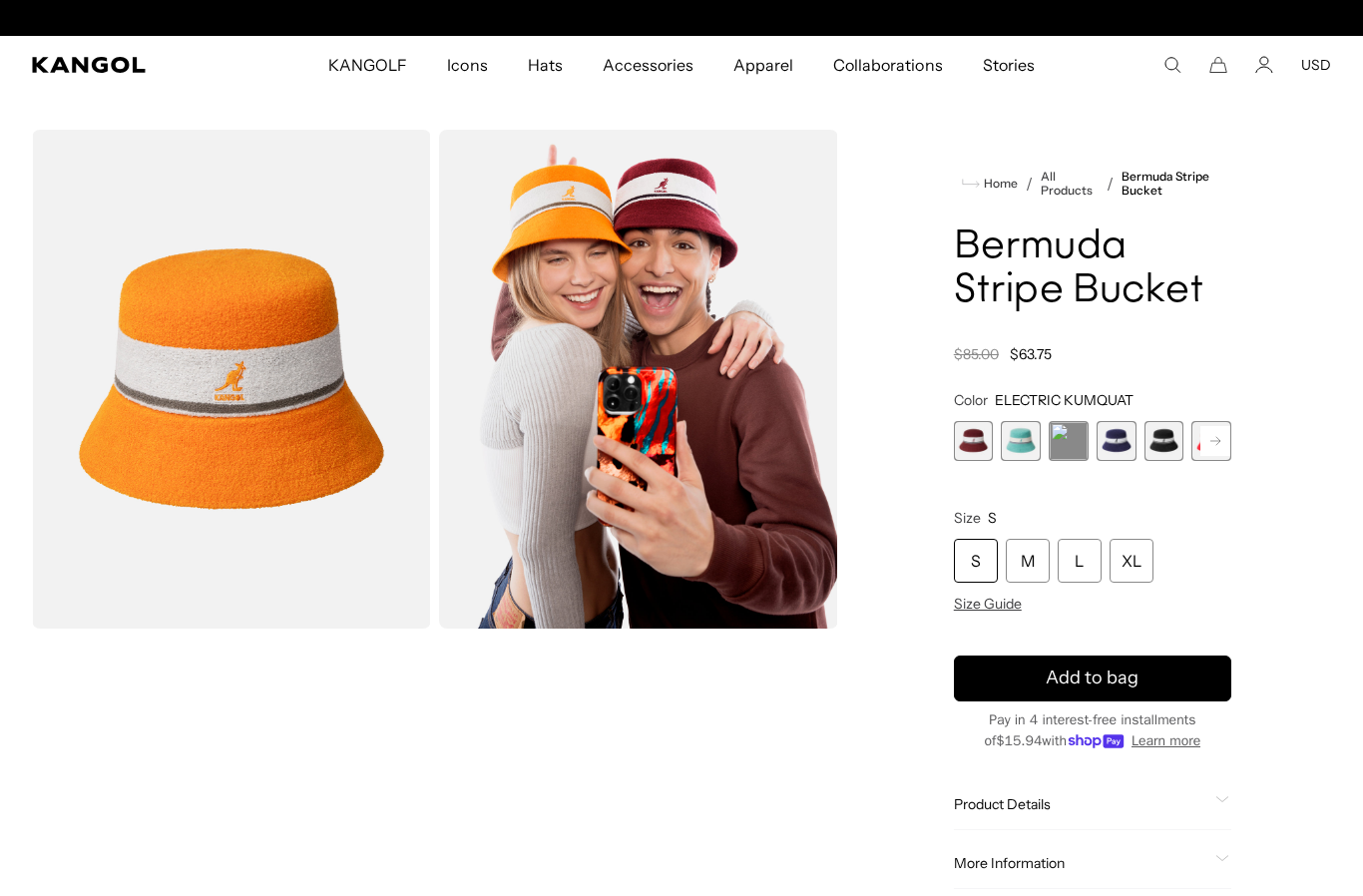 scroll, scrollTop: 0, scrollLeft: 0, axis: both 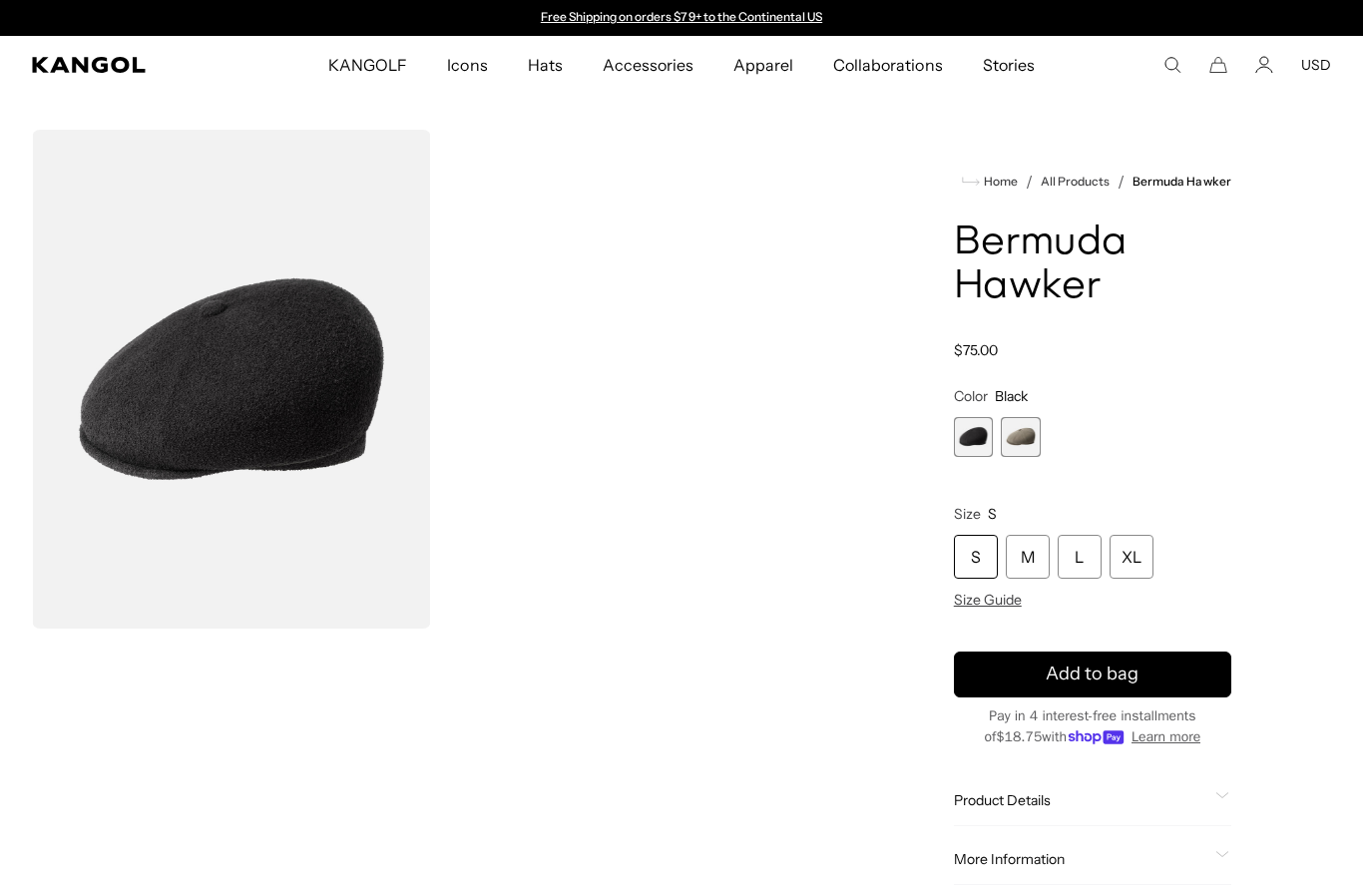 click at bounding box center [1021, 437] 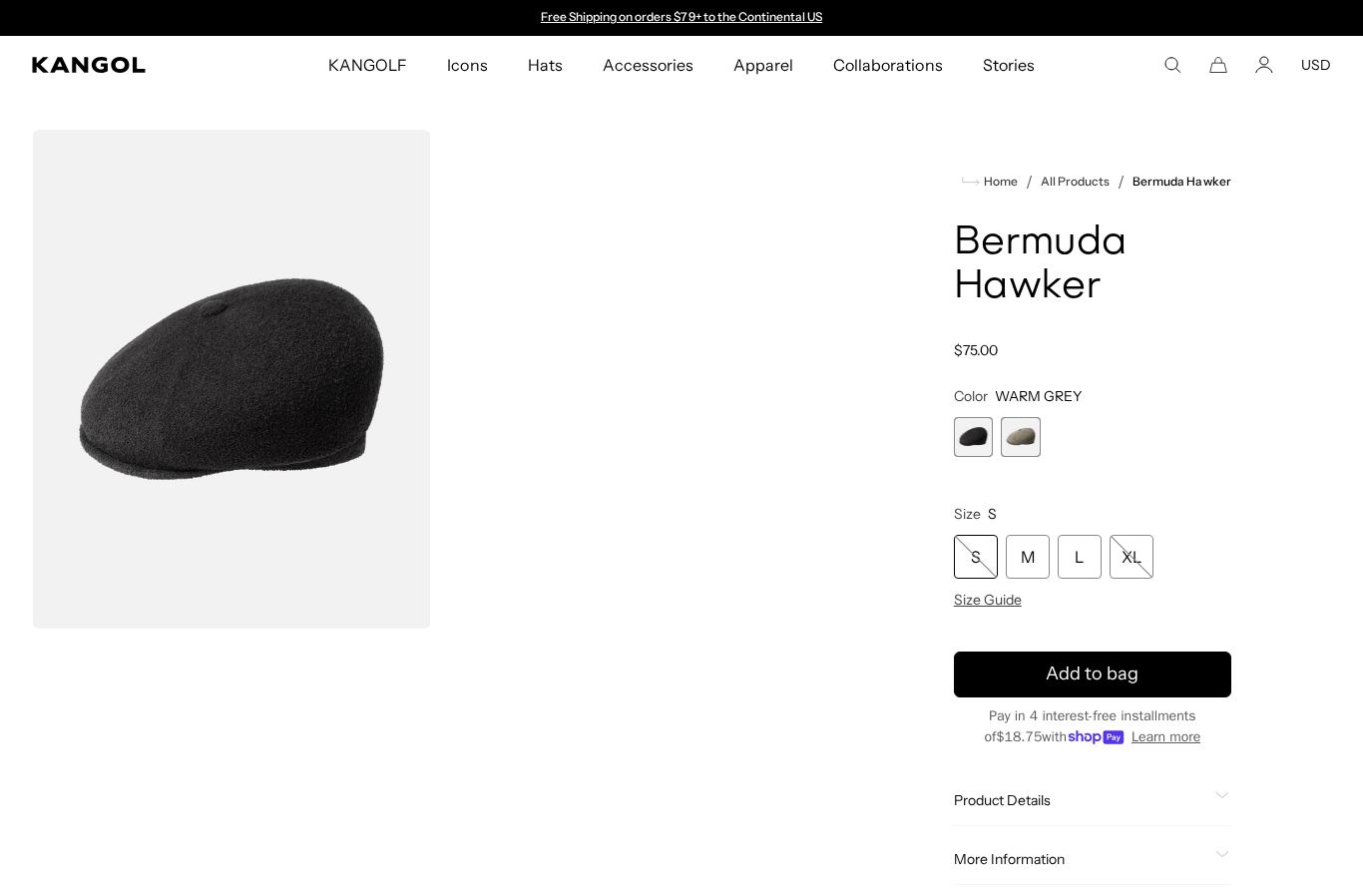 scroll, scrollTop: 0, scrollLeft: 0, axis: both 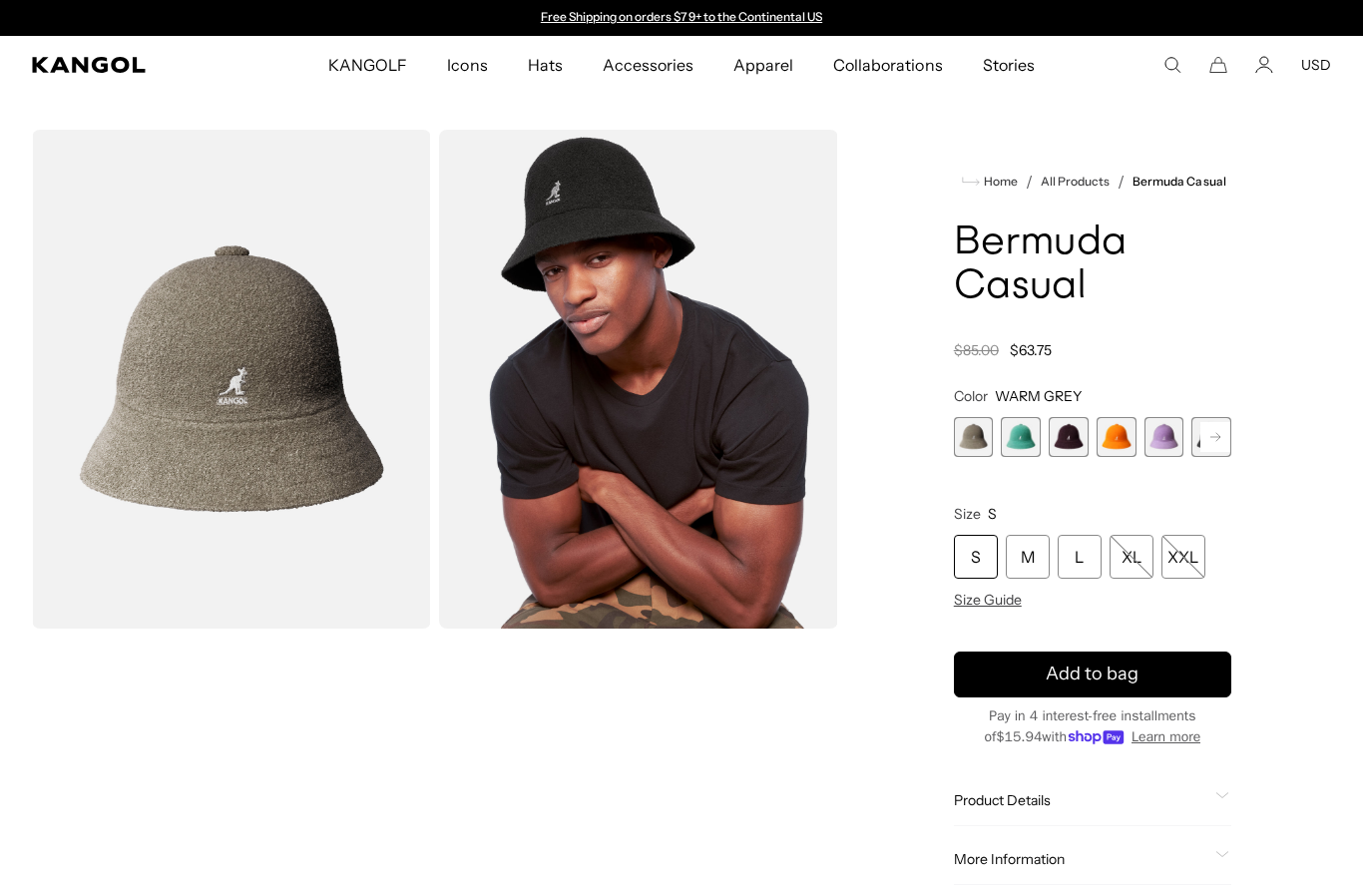 click 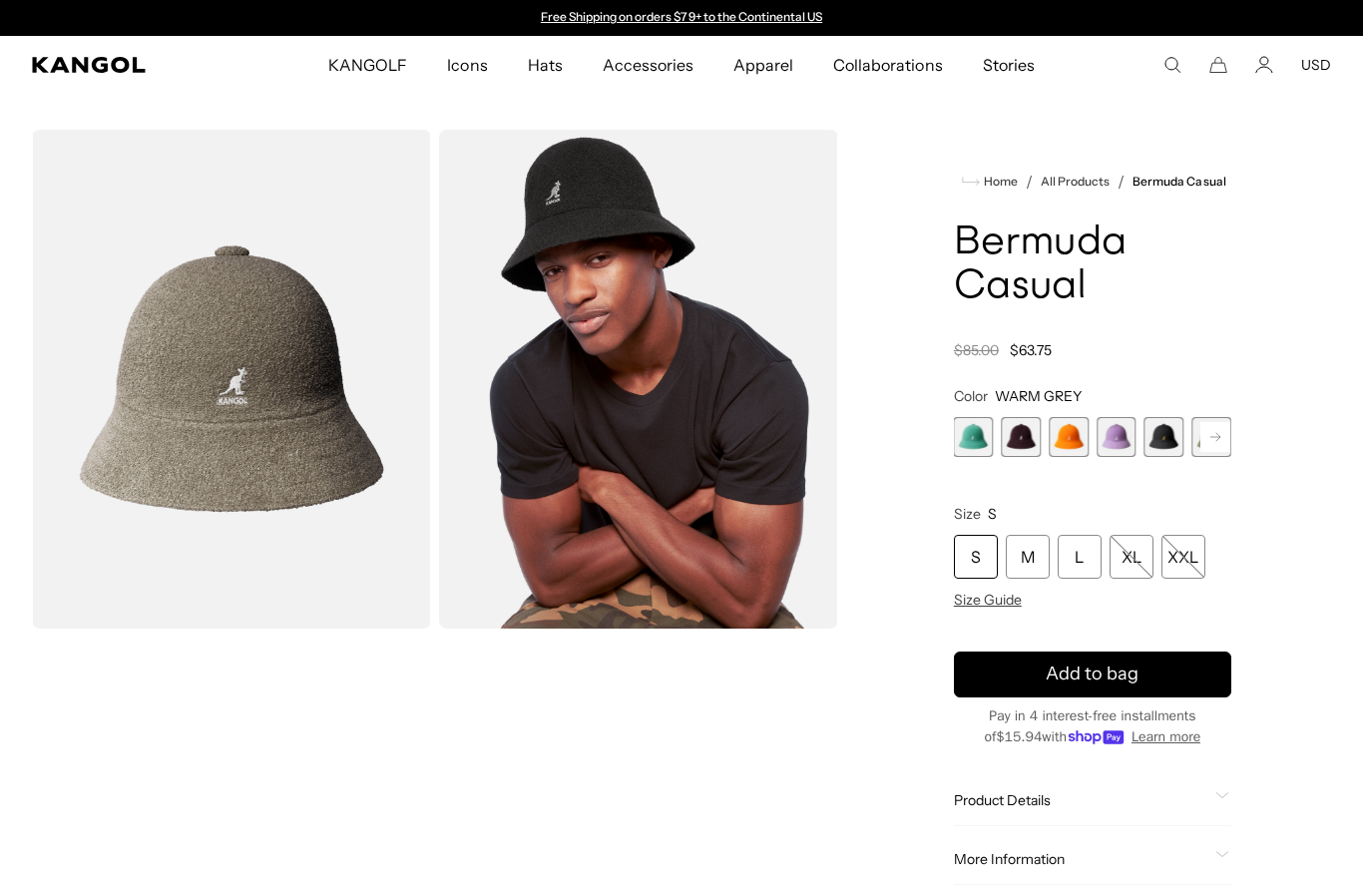 scroll, scrollTop: 0, scrollLeft: 0, axis: both 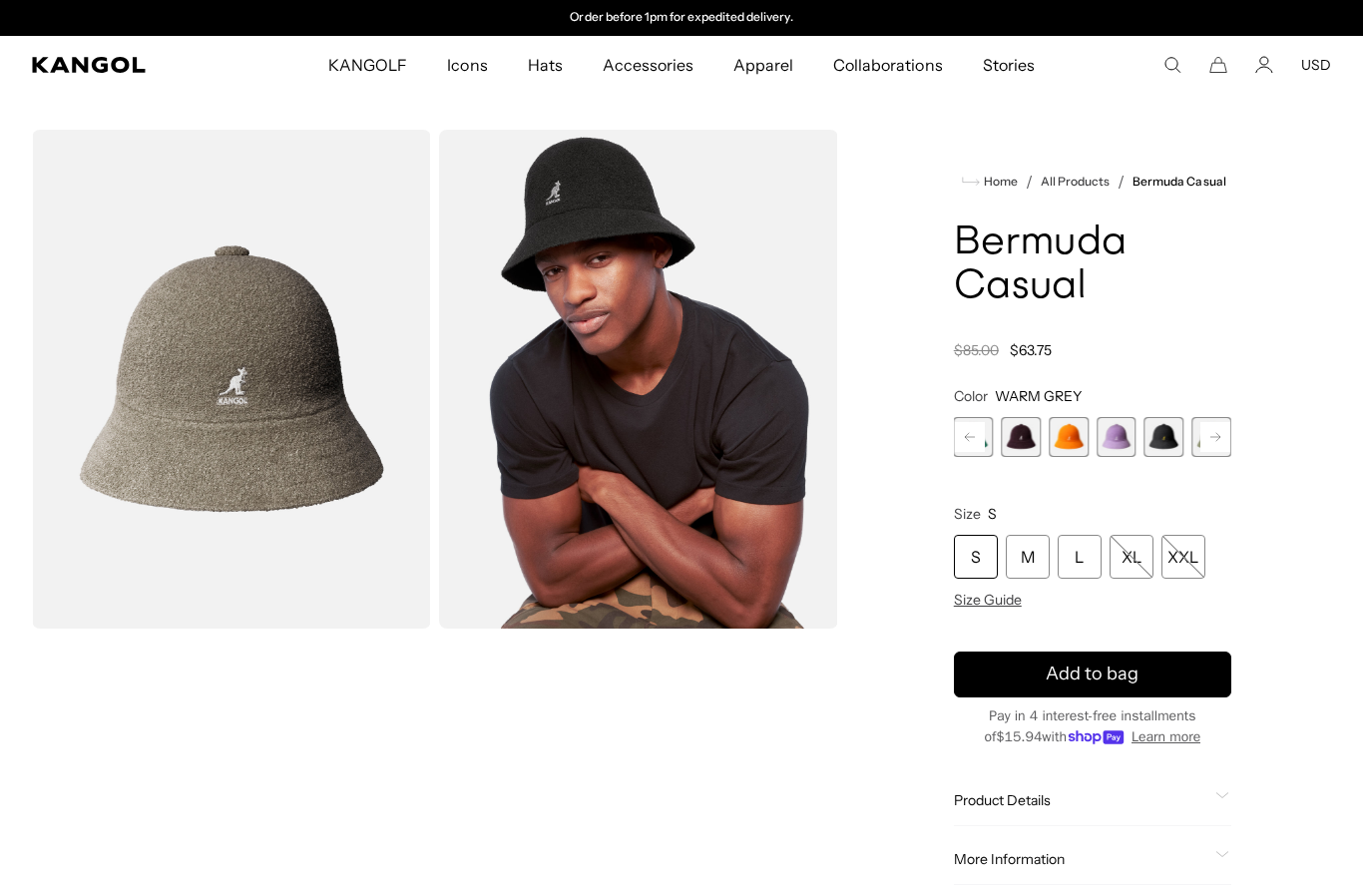click 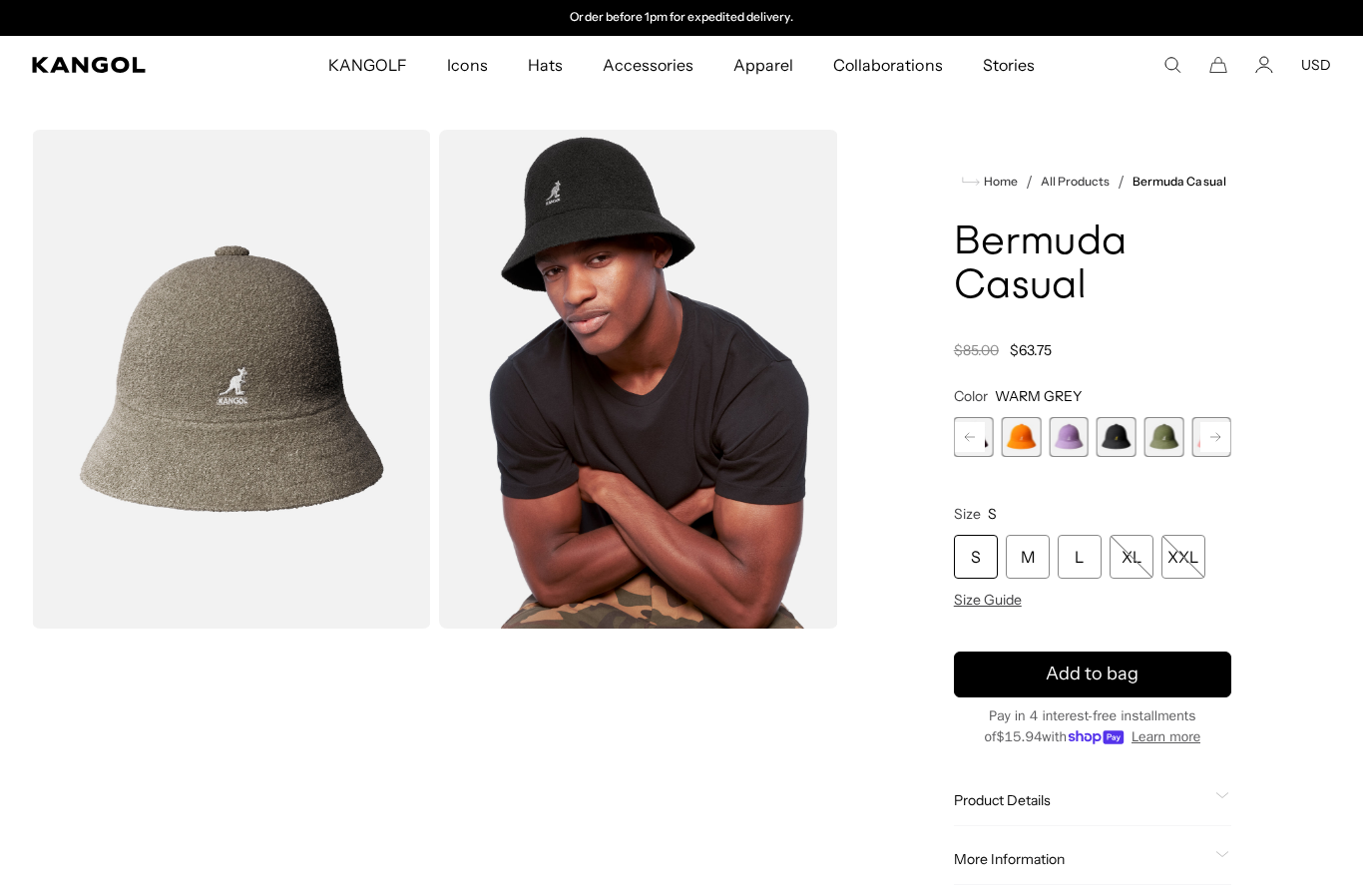 click at bounding box center [1211, 437] 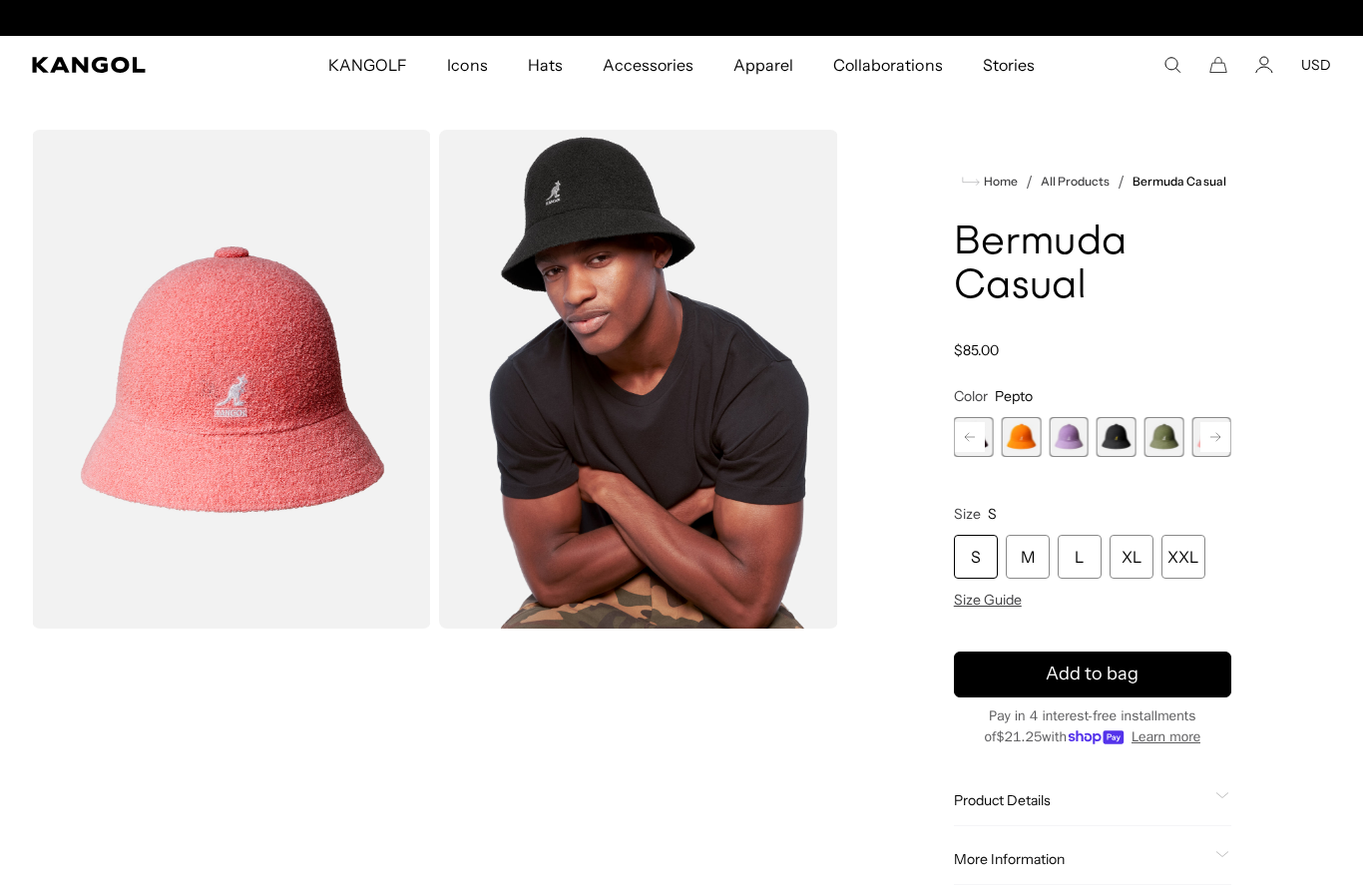 scroll, scrollTop: 0, scrollLeft: 0, axis: both 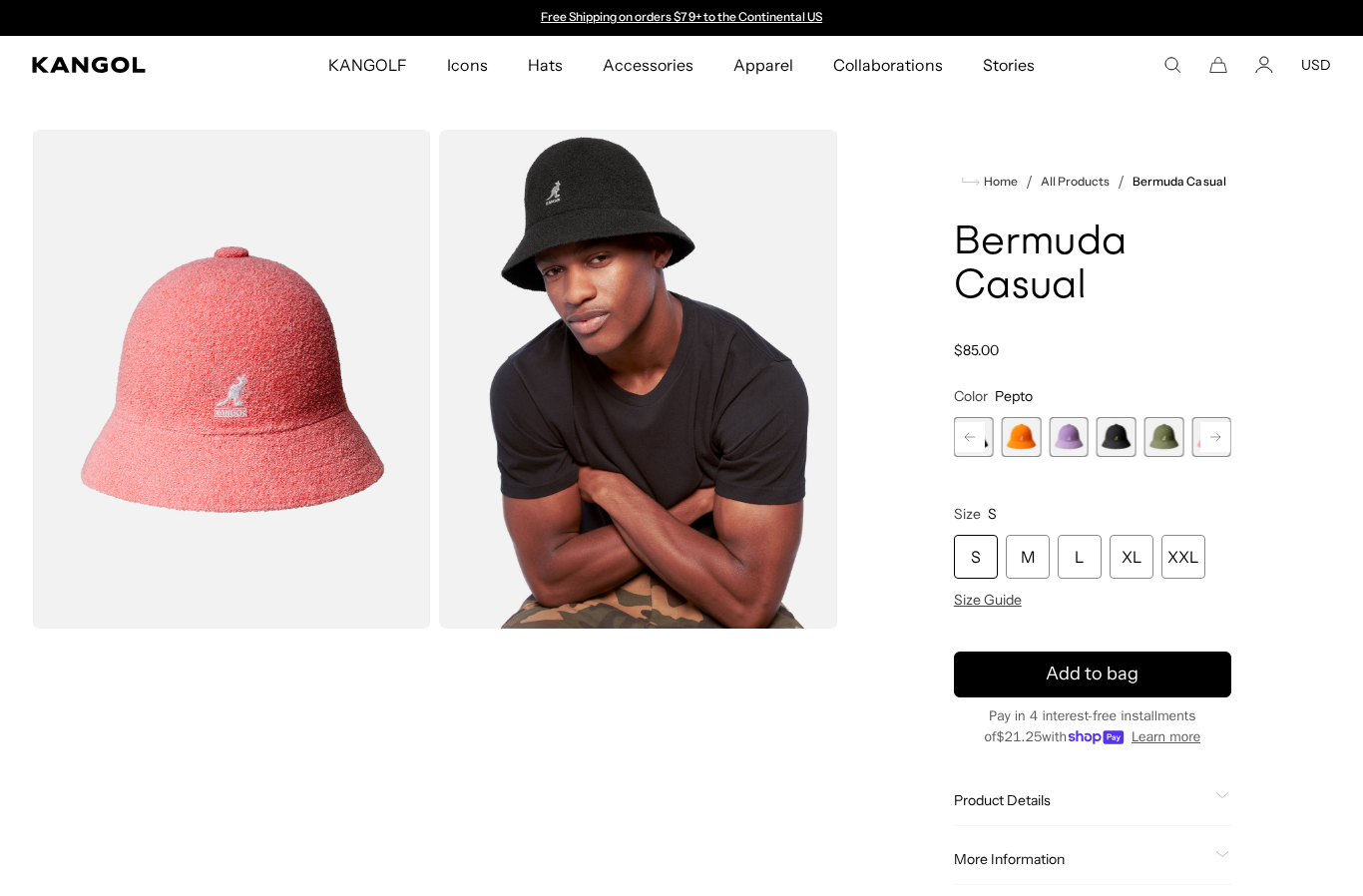 click 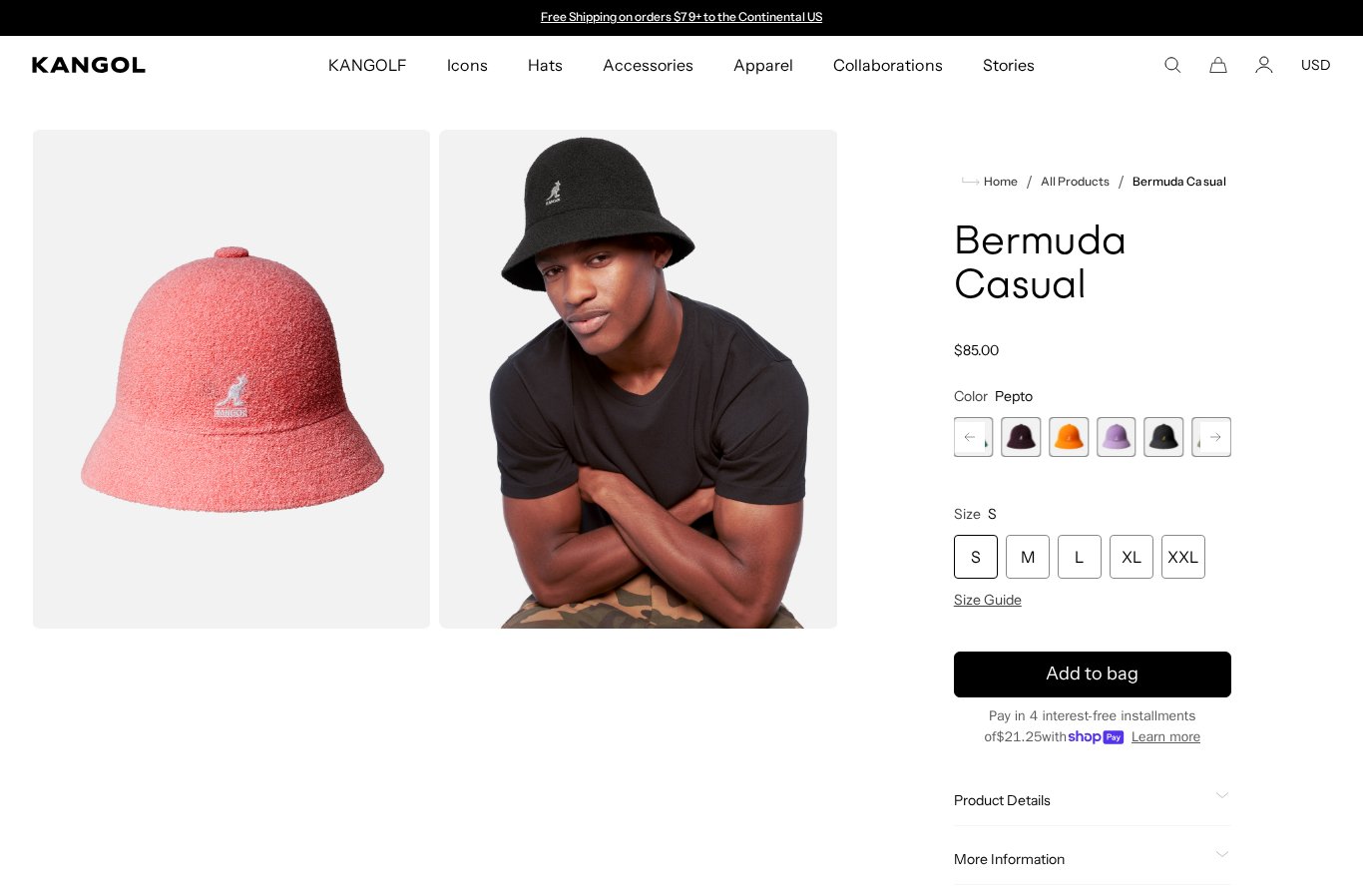 click 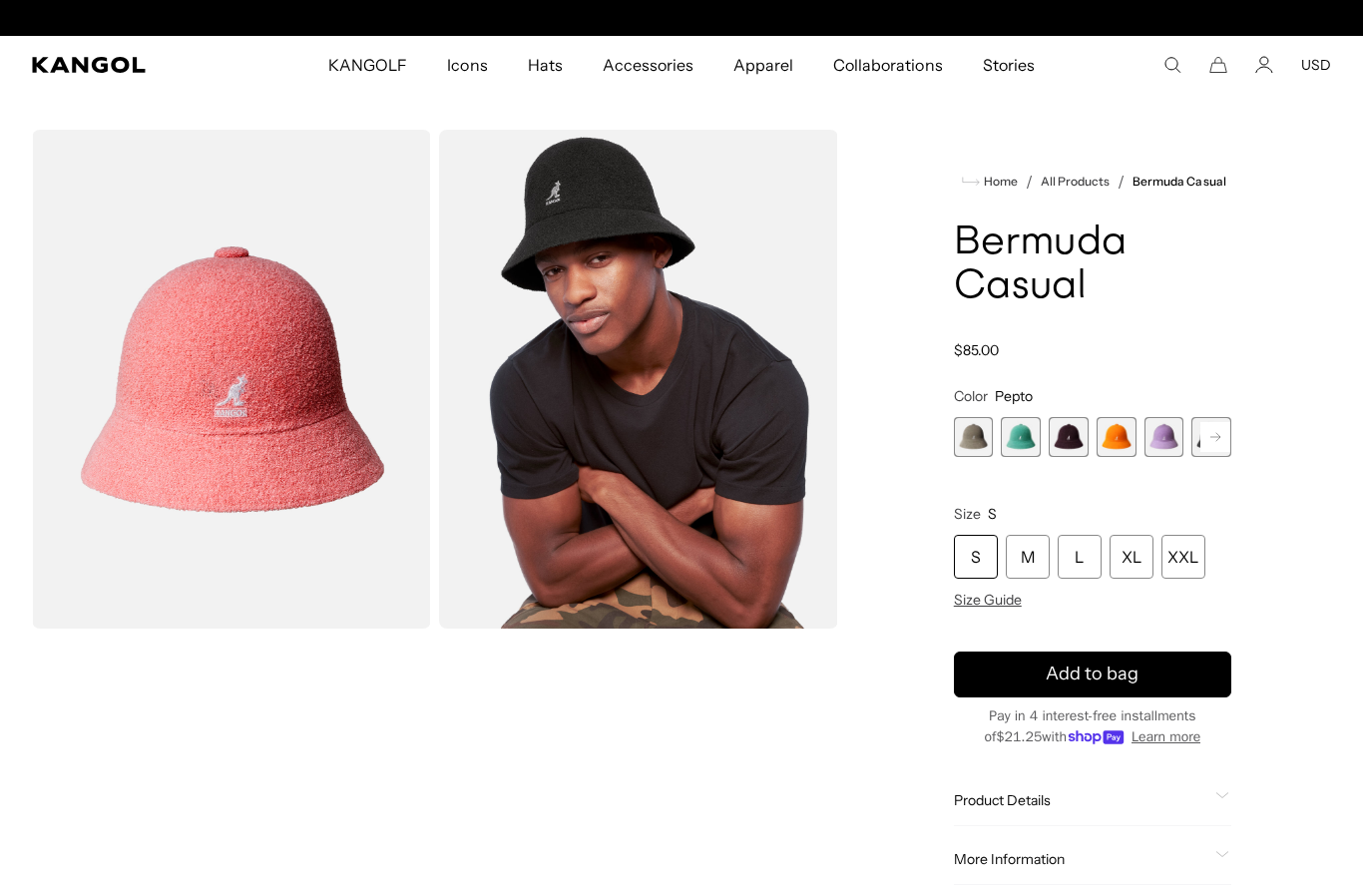 scroll, scrollTop: 0, scrollLeft: 411, axis: horizontal 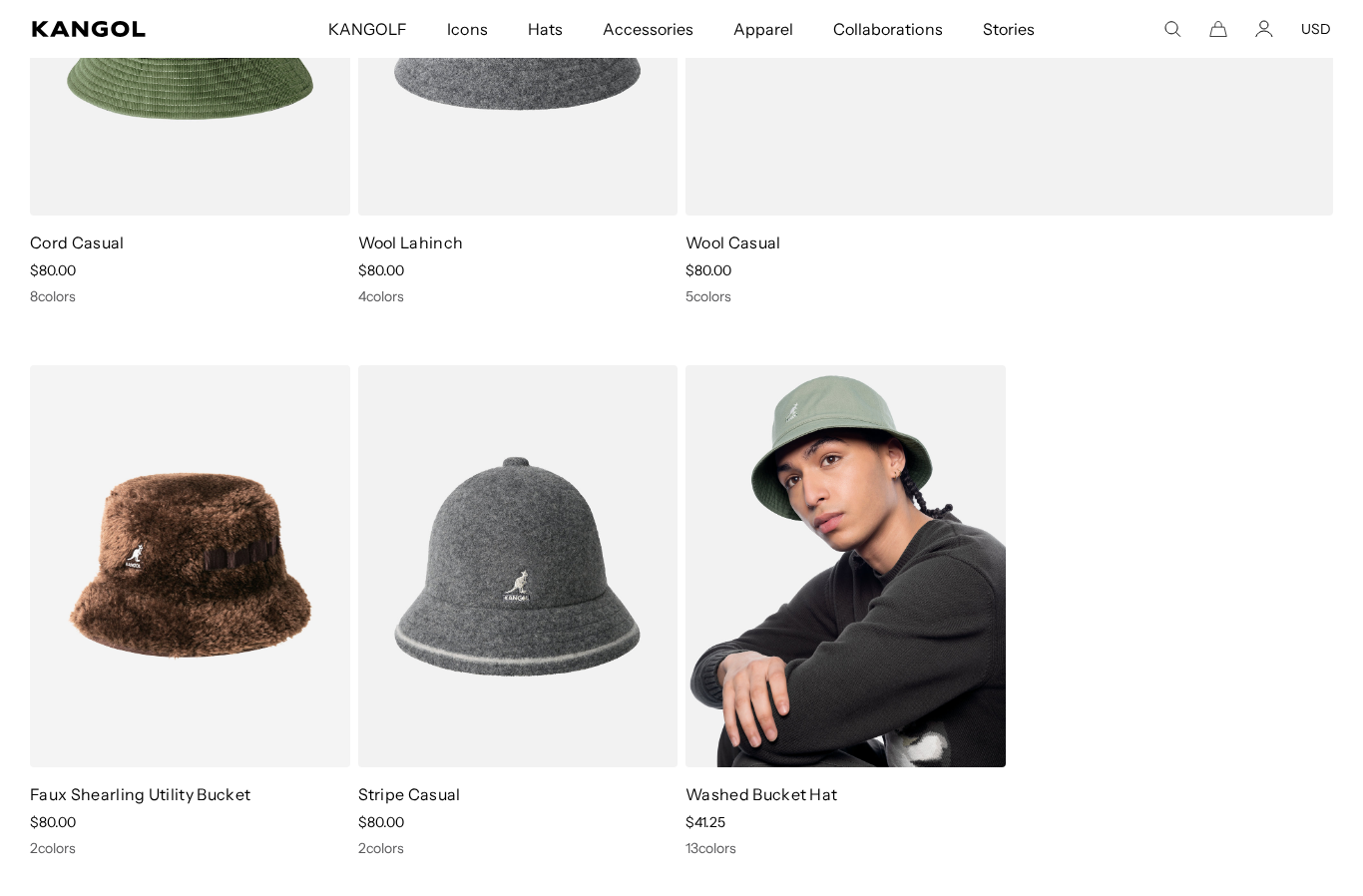 click at bounding box center [845, 566] 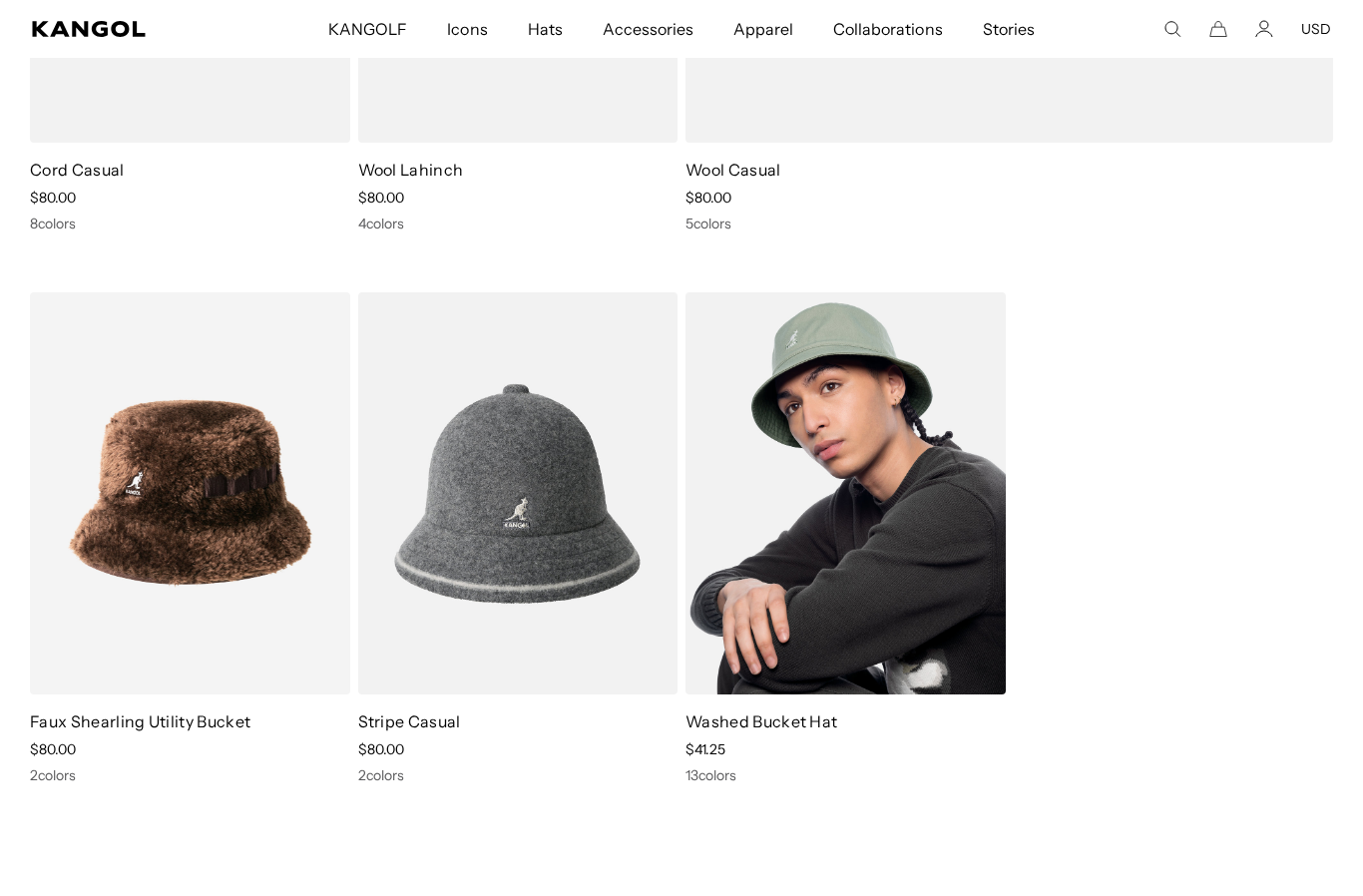 scroll, scrollTop: 0, scrollLeft: 0, axis: both 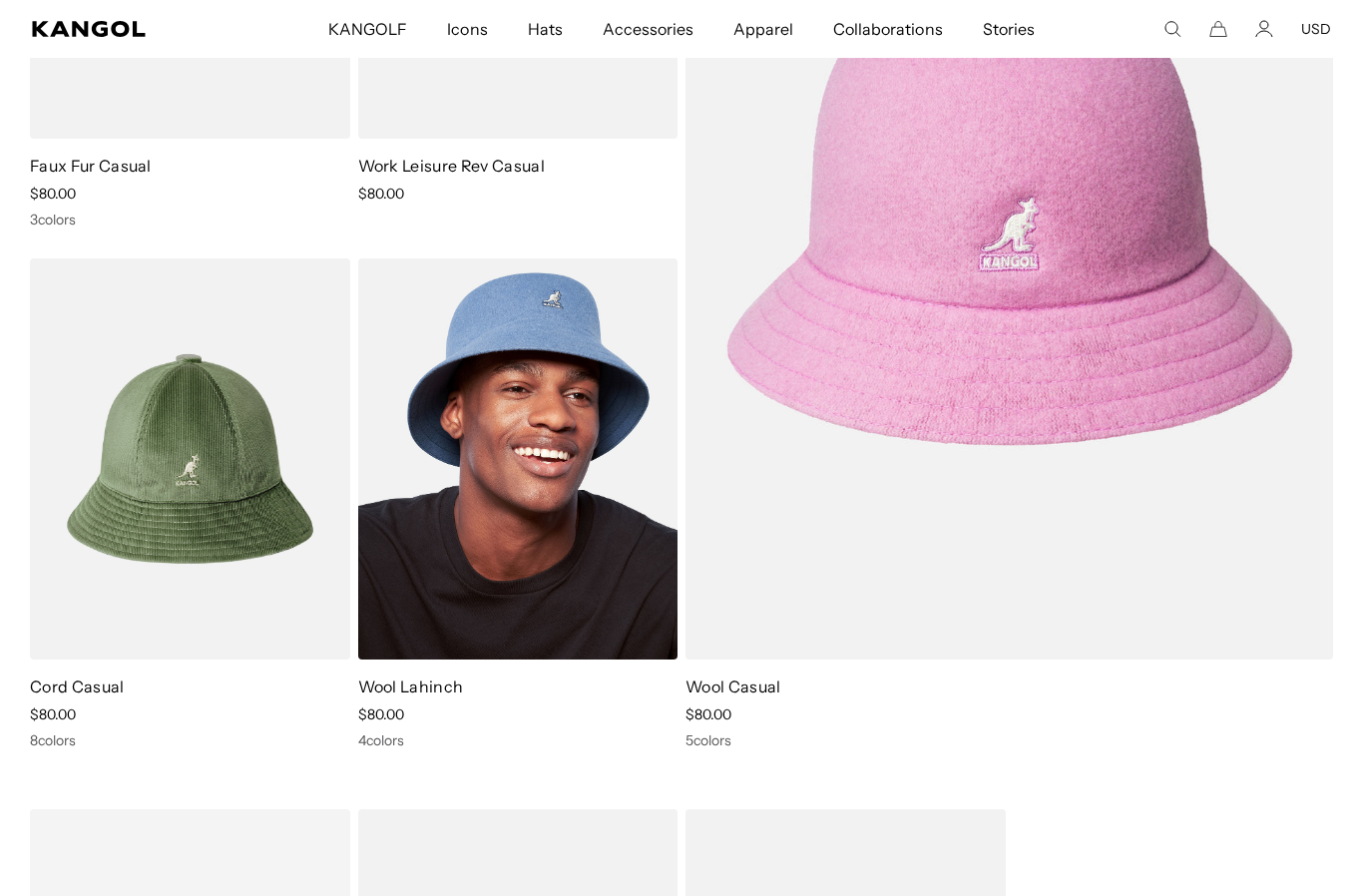 click at bounding box center [518, 459] 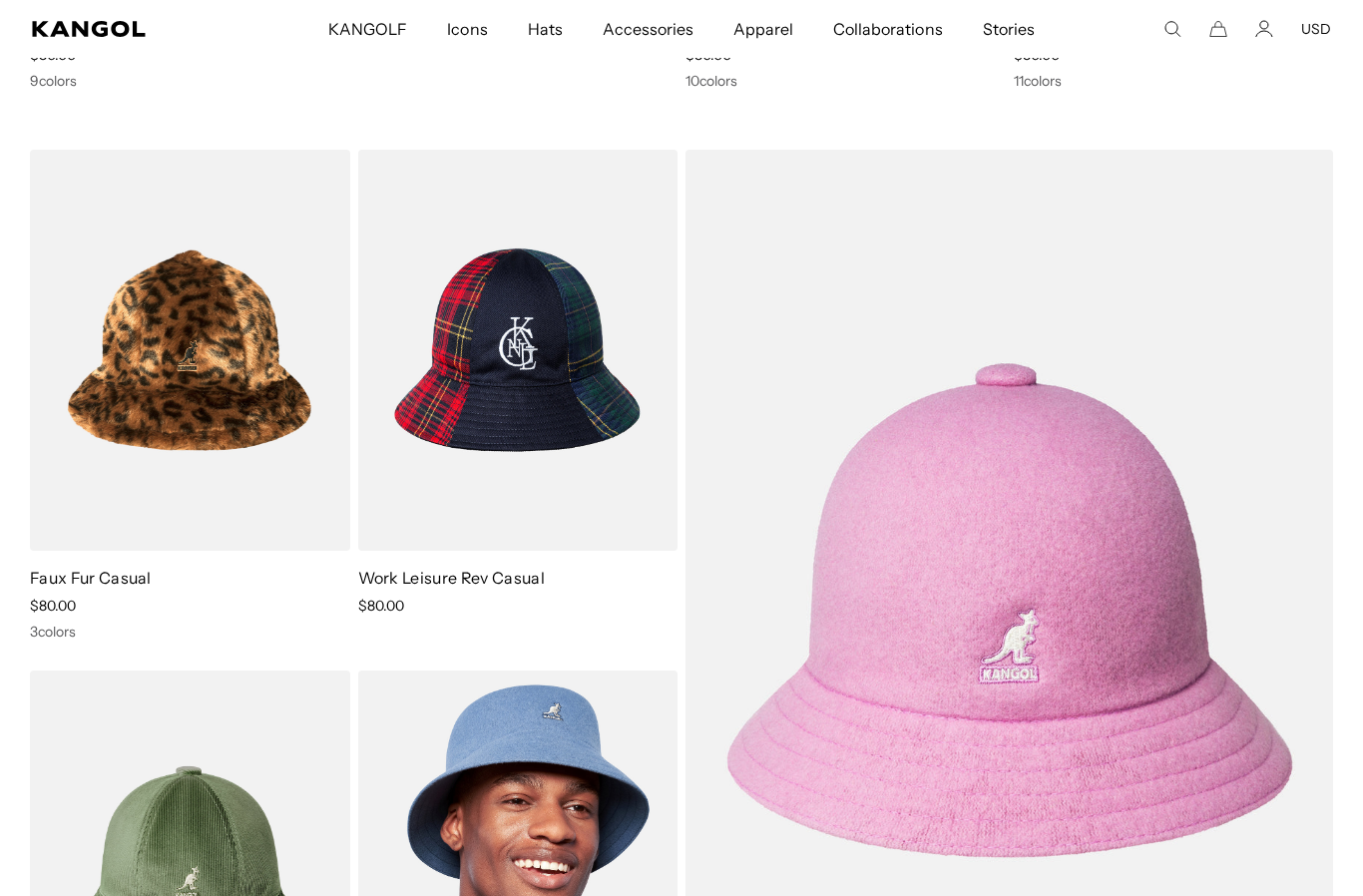 scroll, scrollTop: 8616, scrollLeft: 0, axis: vertical 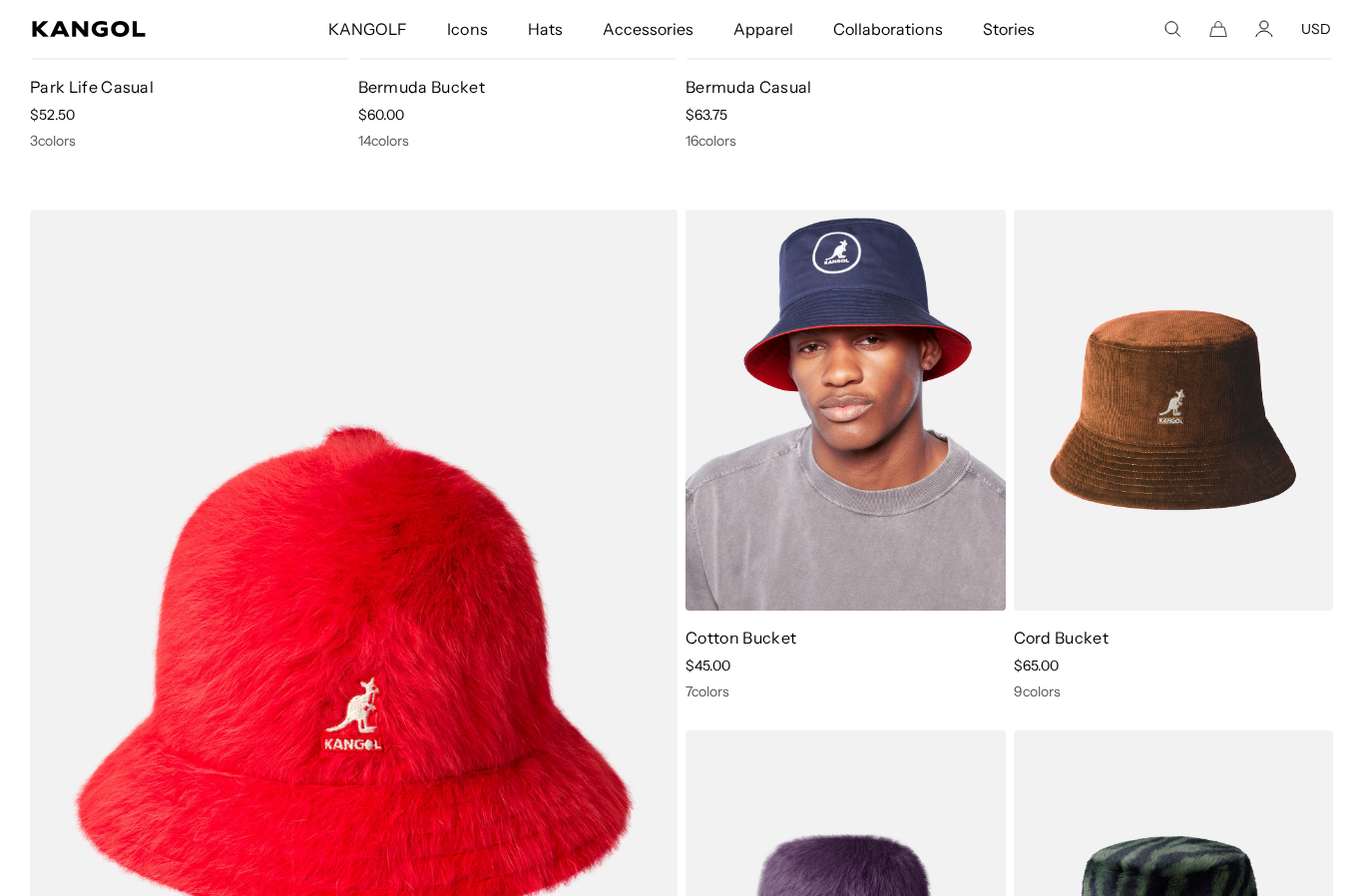 click at bounding box center (845, 410) 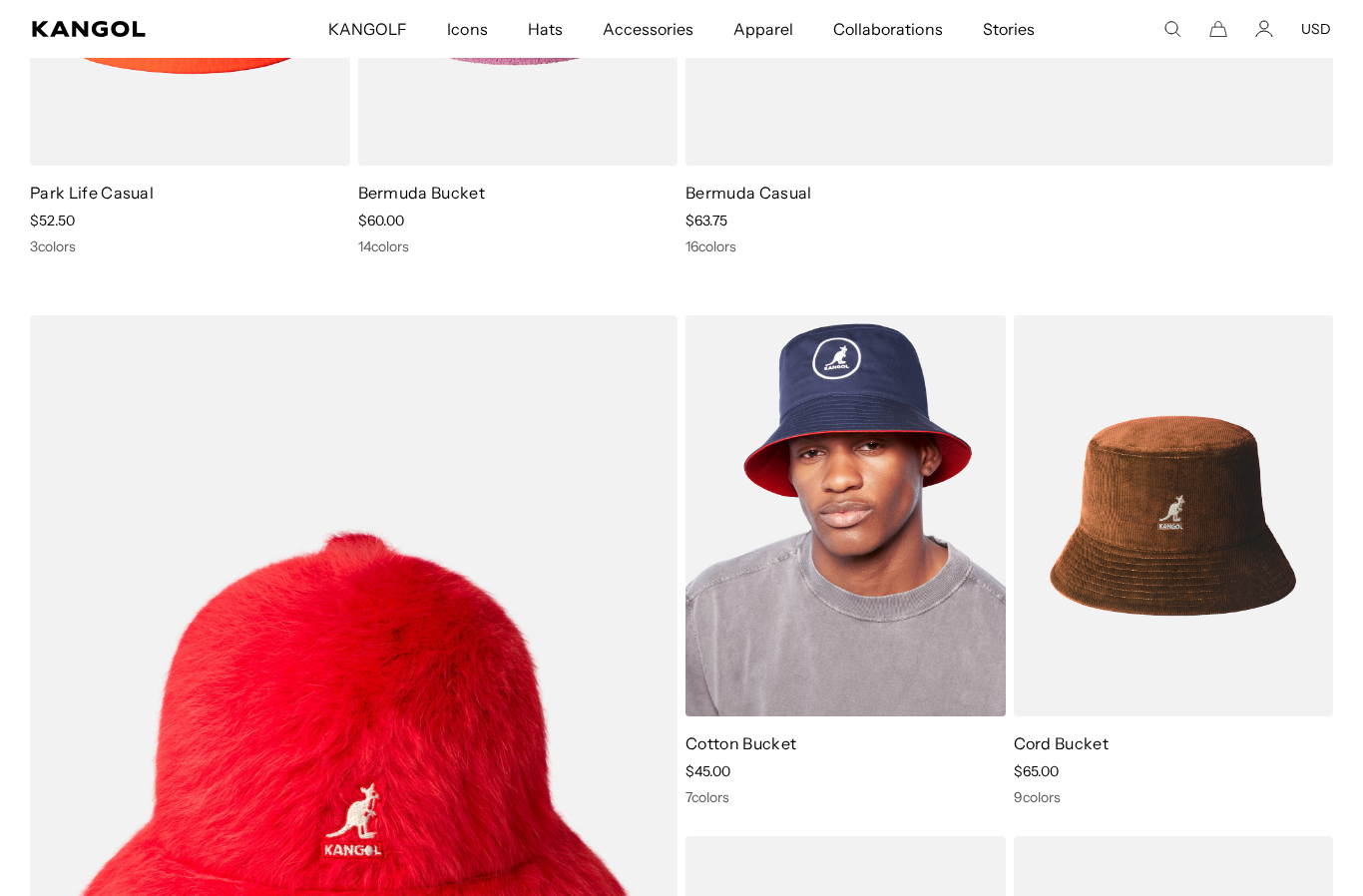 scroll, scrollTop: 7381, scrollLeft: 0, axis: vertical 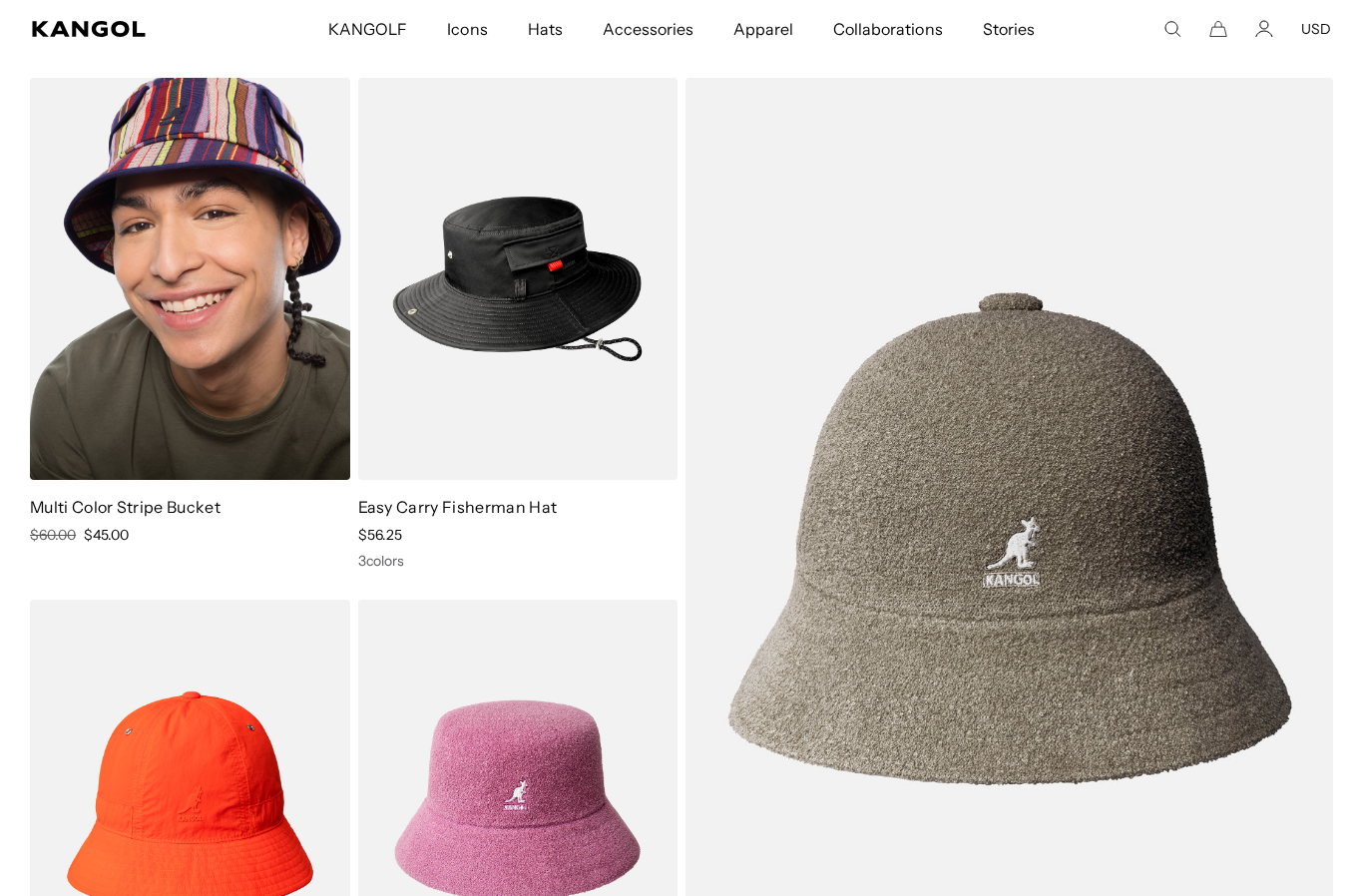 click at bounding box center (190, 278) 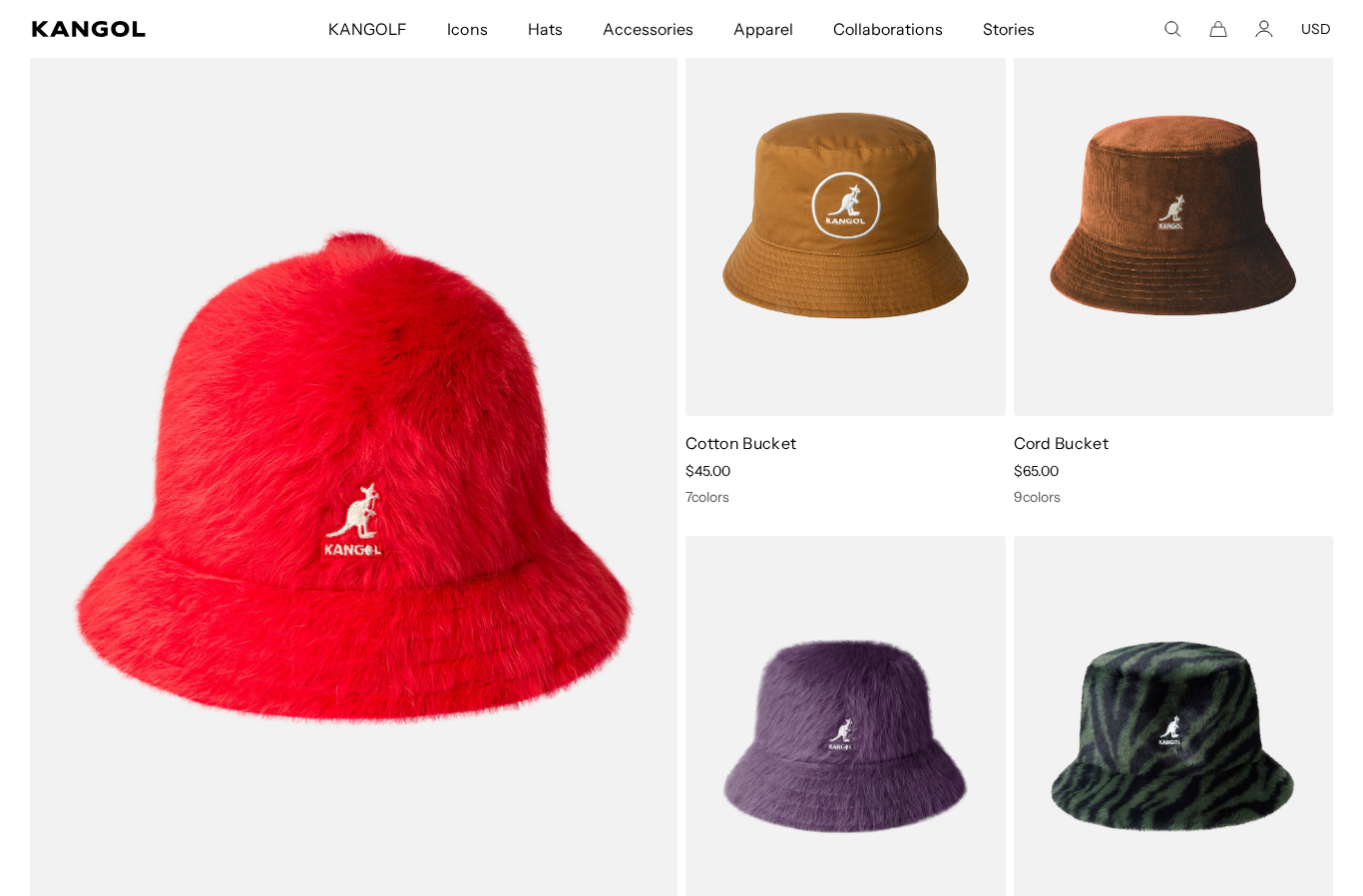 scroll, scrollTop: 7888, scrollLeft: 0, axis: vertical 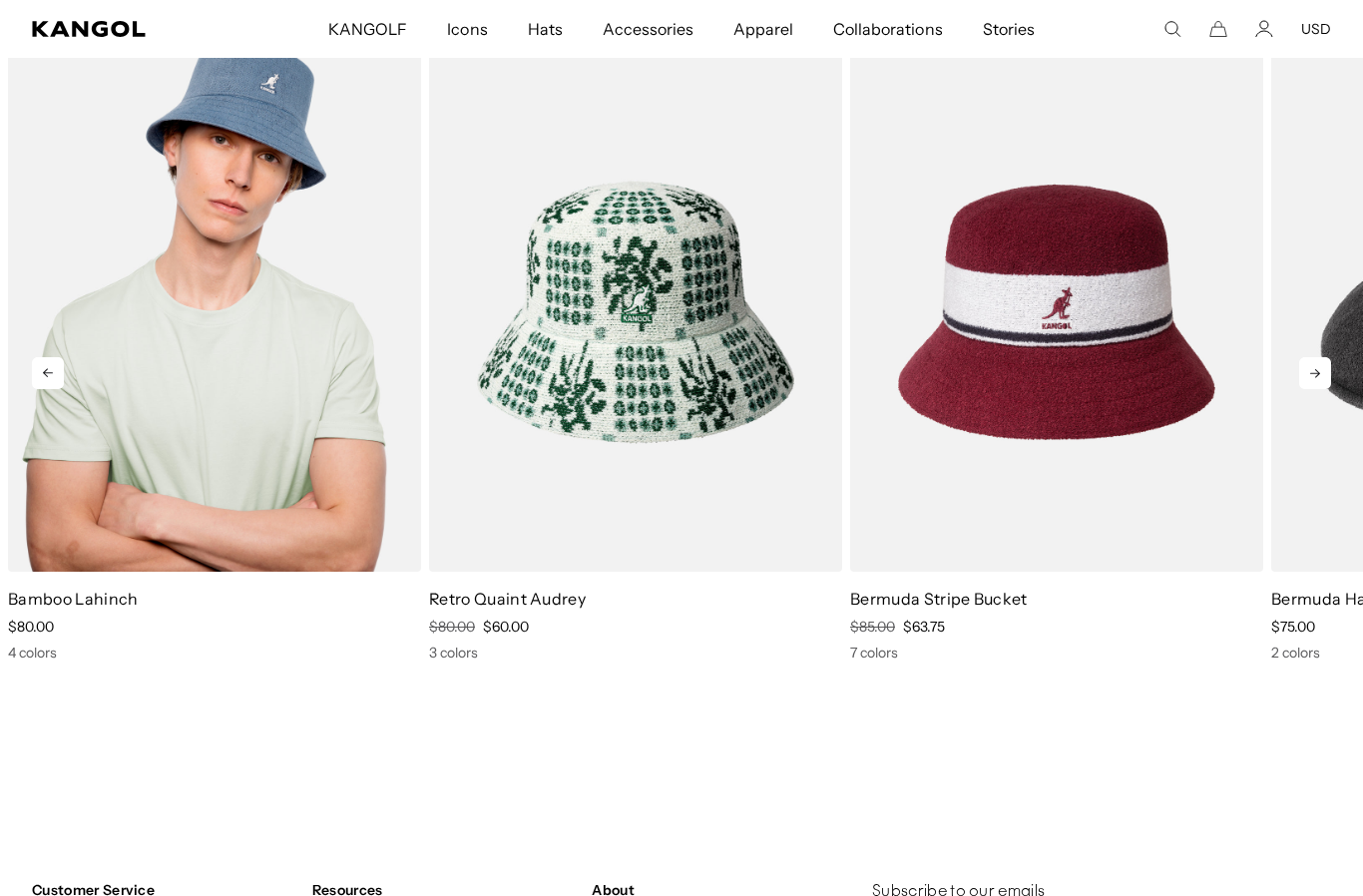 click at bounding box center [215, 312] 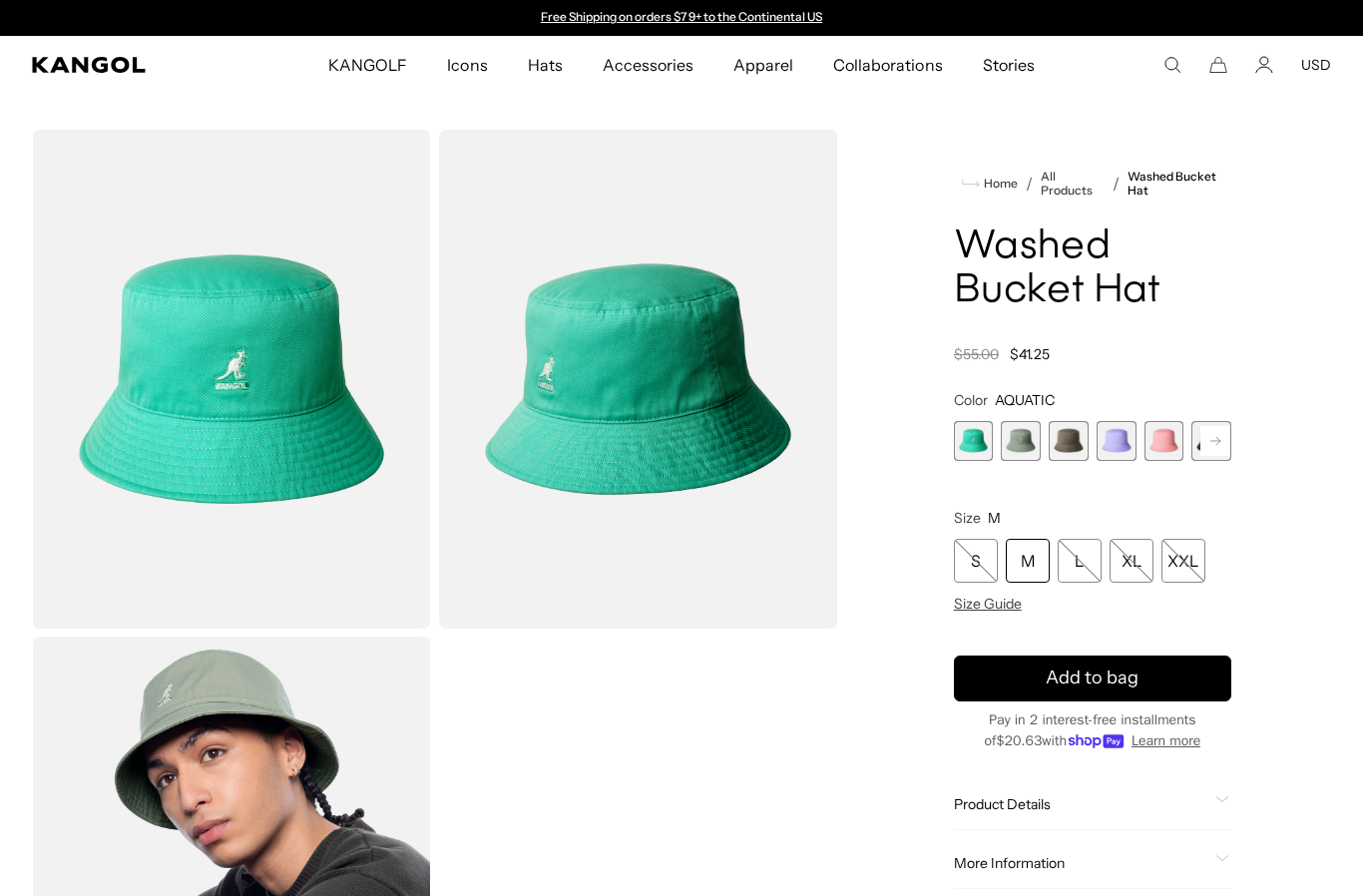 scroll, scrollTop: 0, scrollLeft: 0, axis: both 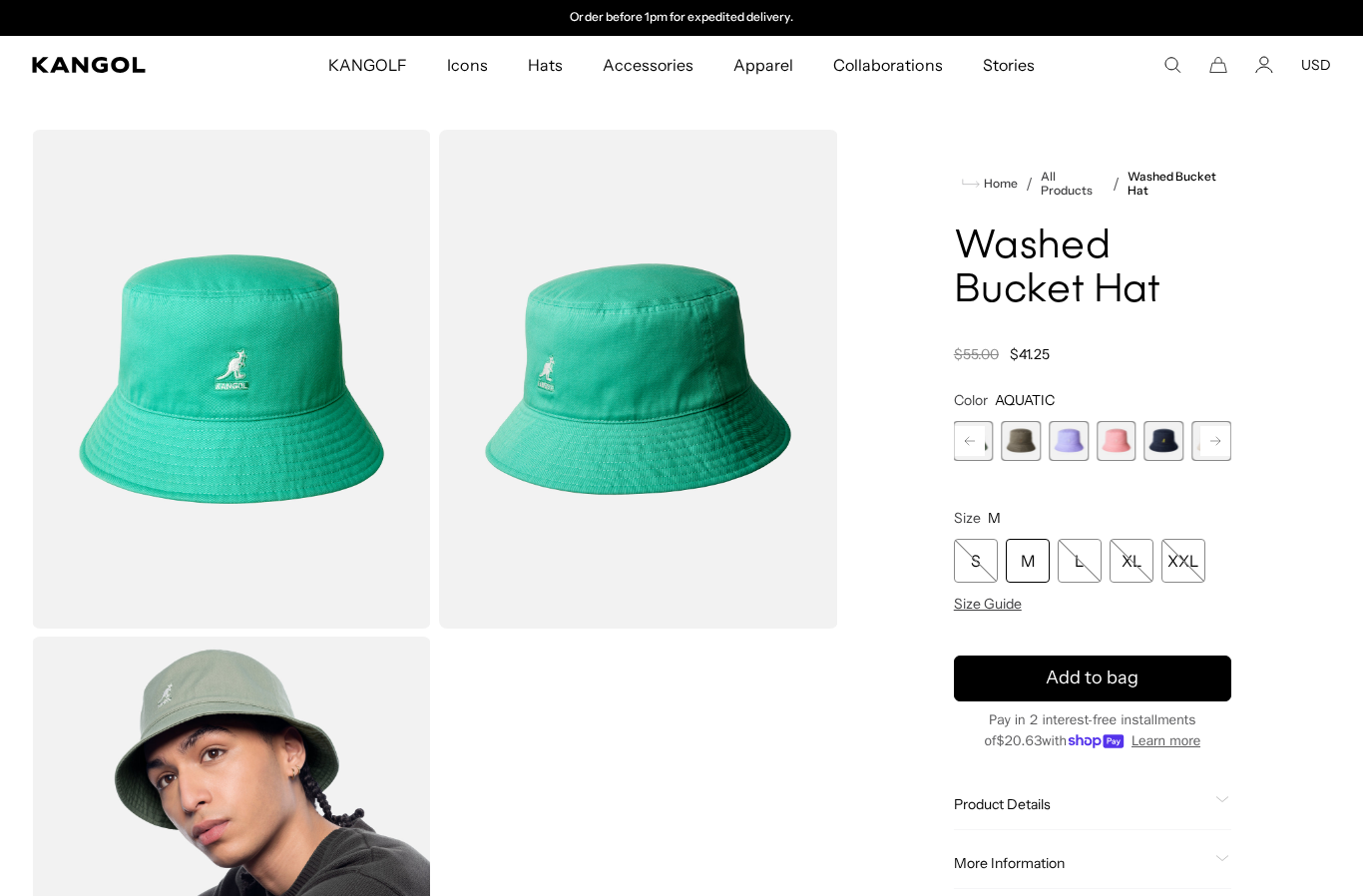 click 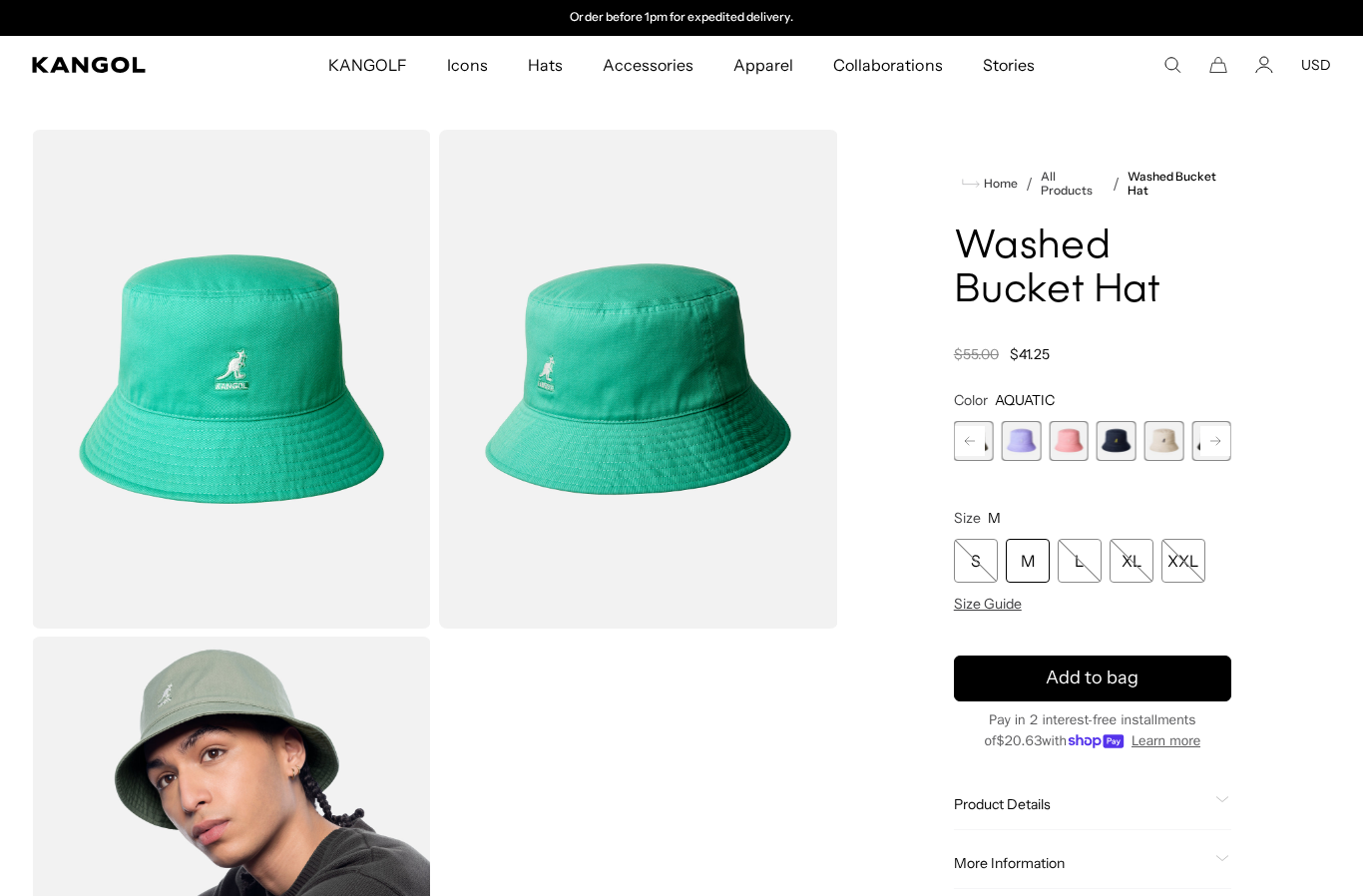 click at bounding box center (1117, 441) 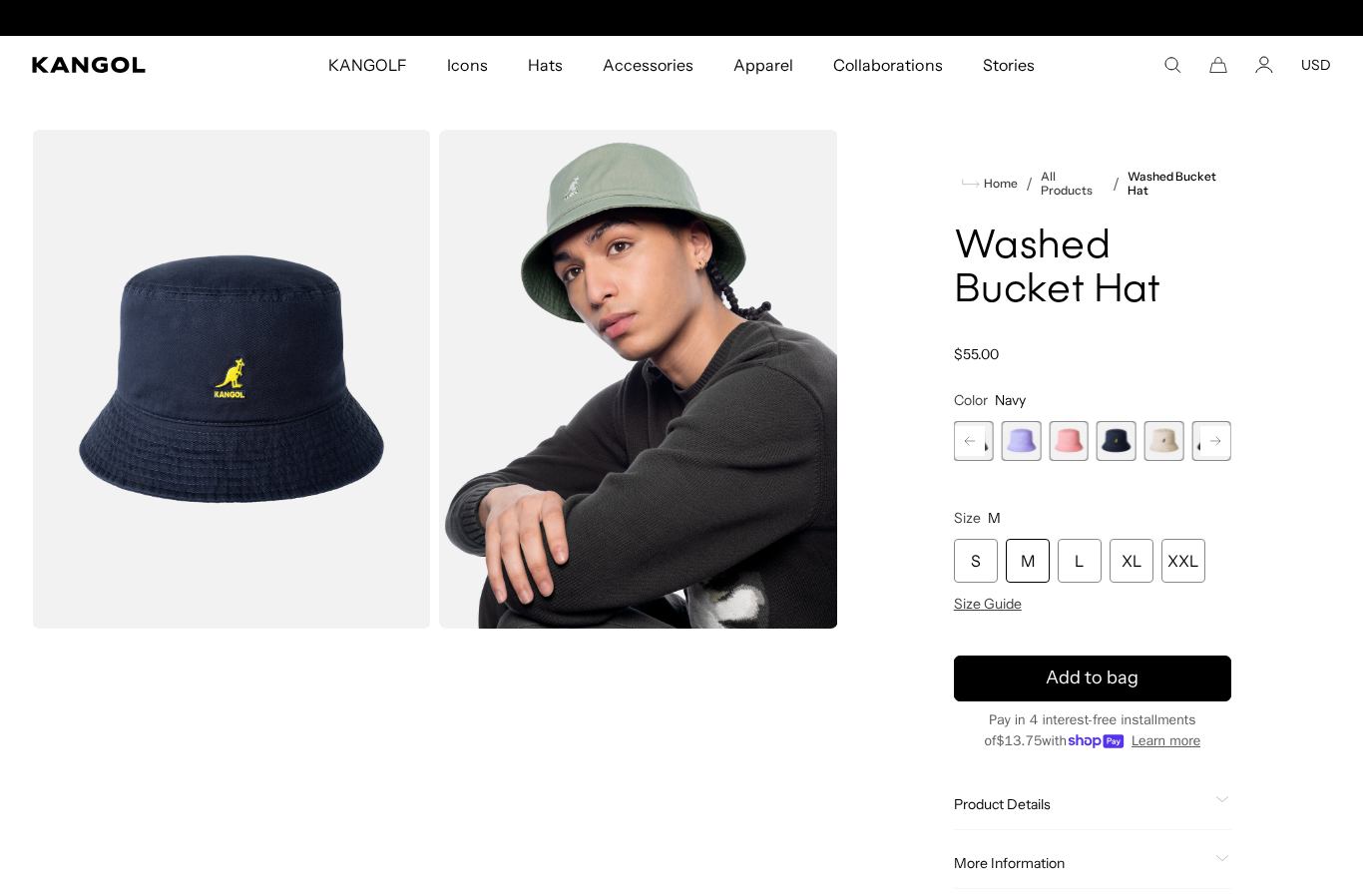 click at bounding box center (1164, 441) 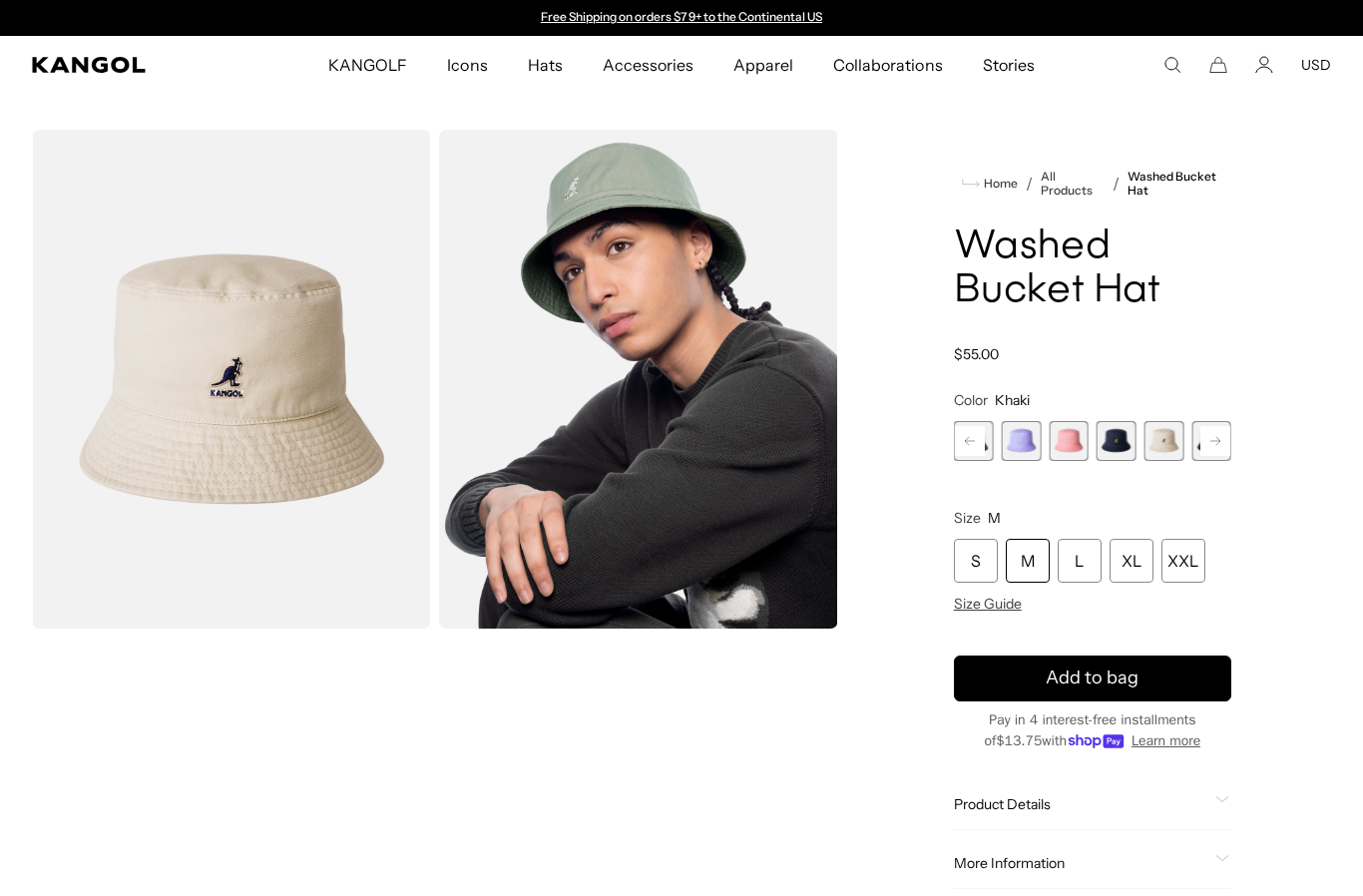 click 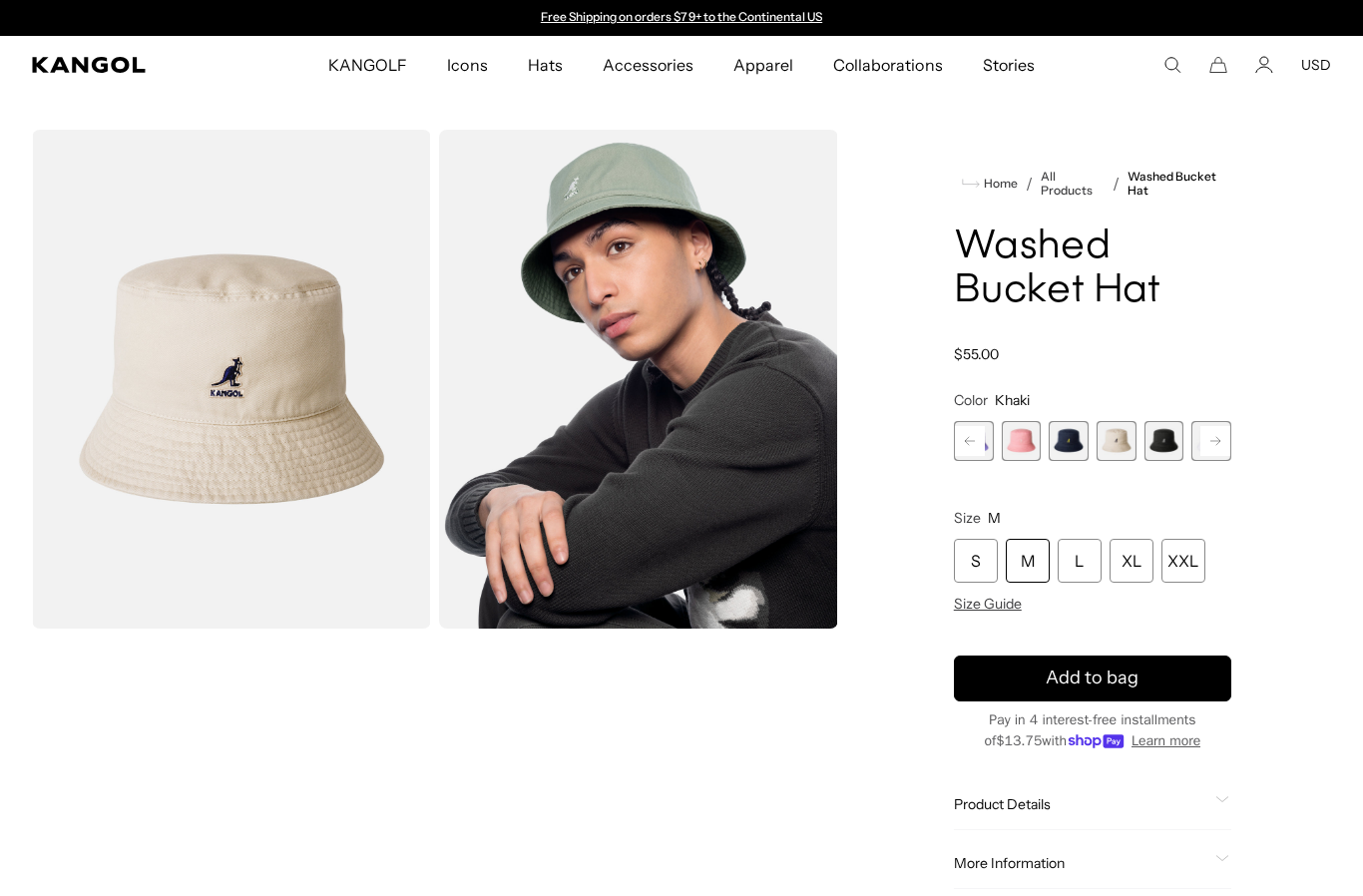 click 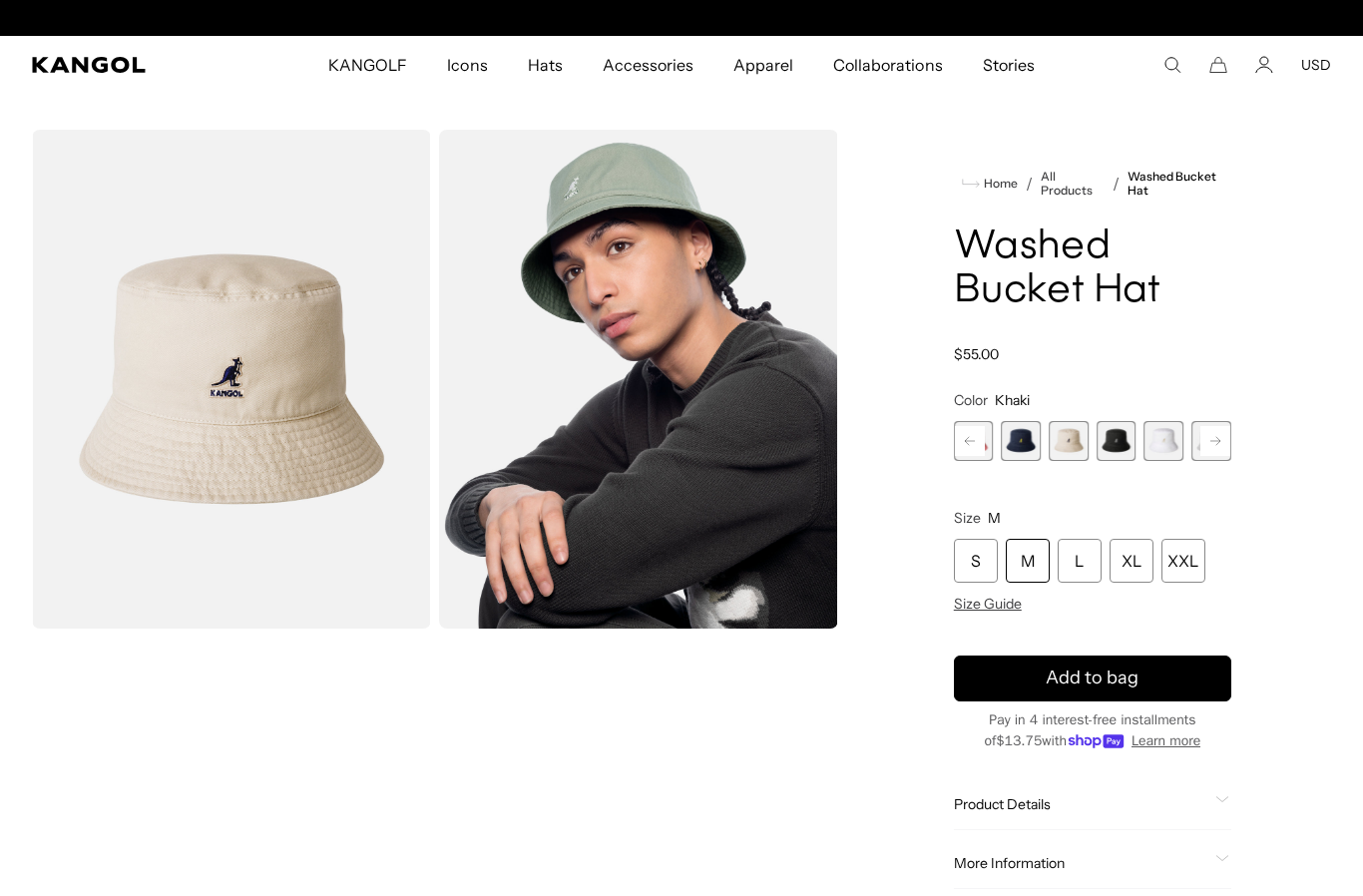 scroll, scrollTop: 0, scrollLeft: 0, axis: both 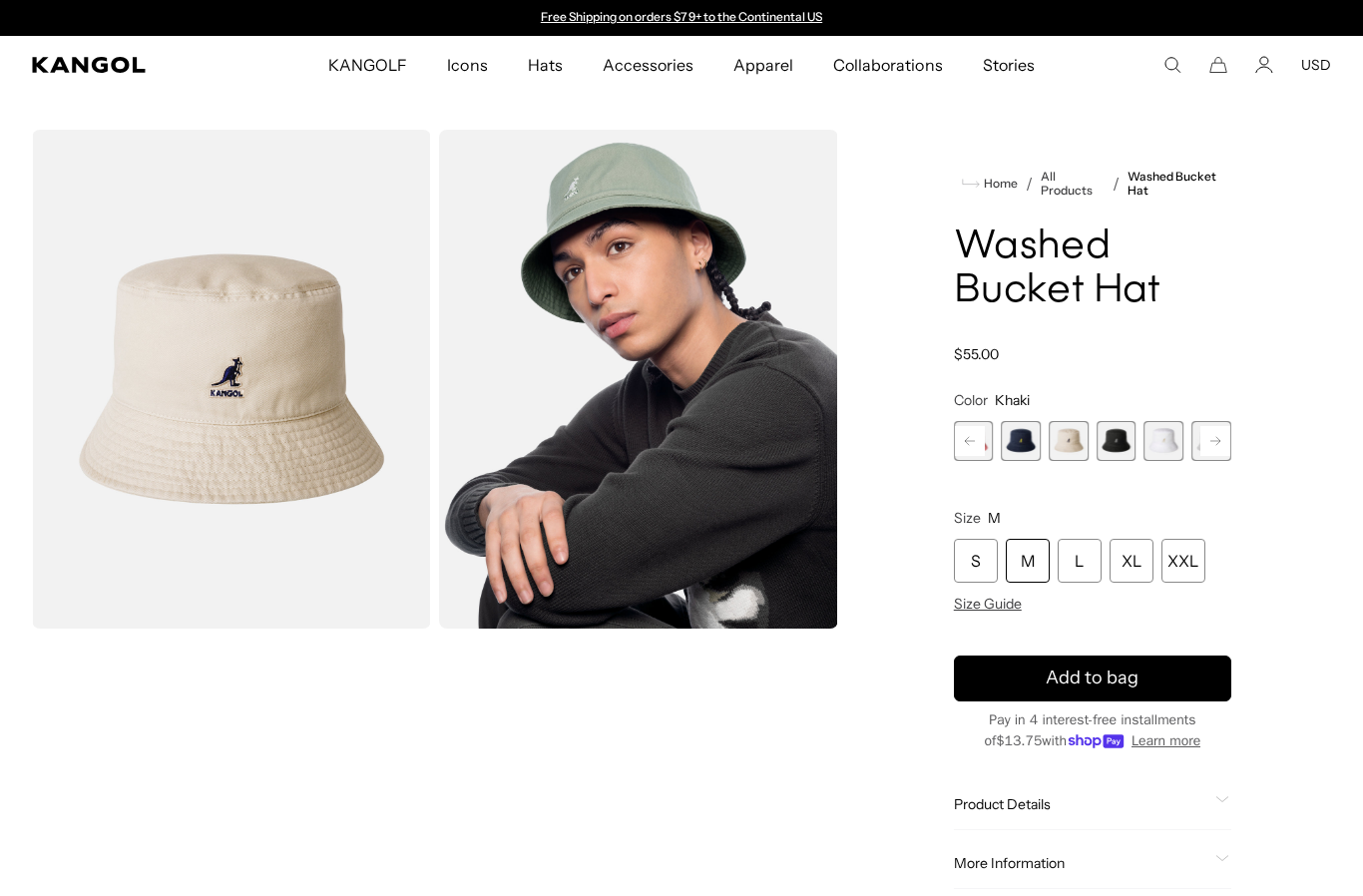 click on "Free Shipping on orders $79+ to the Continental US
Free Shipping on orders $79+ to the Continental US
Order before 1pm for expedited delivery.
Order before 1pm for expedited delivery." at bounding box center [682, 18] 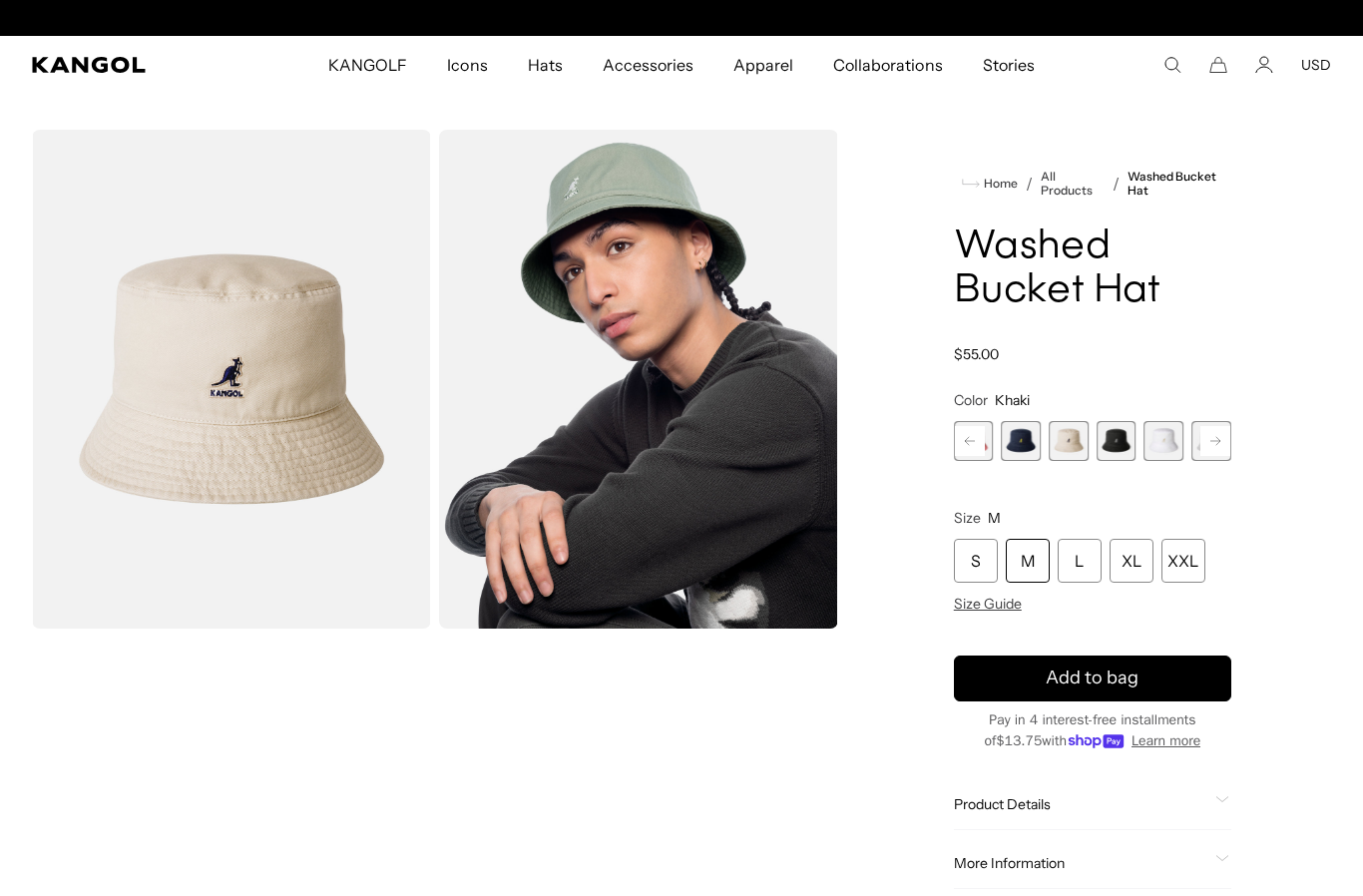 scroll, scrollTop: 0, scrollLeft: 0, axis: both 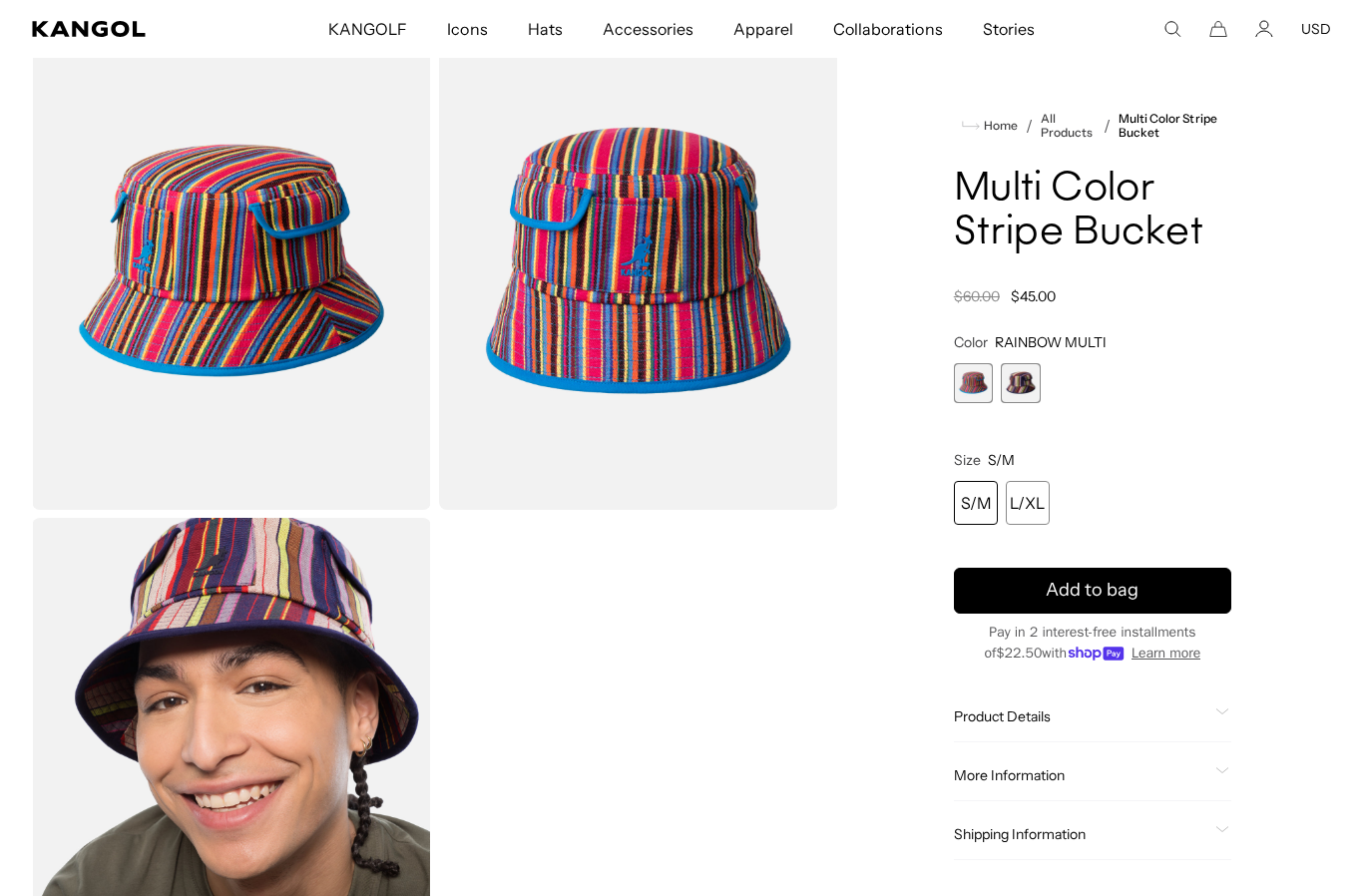 click at bounding box center (1021, 383) 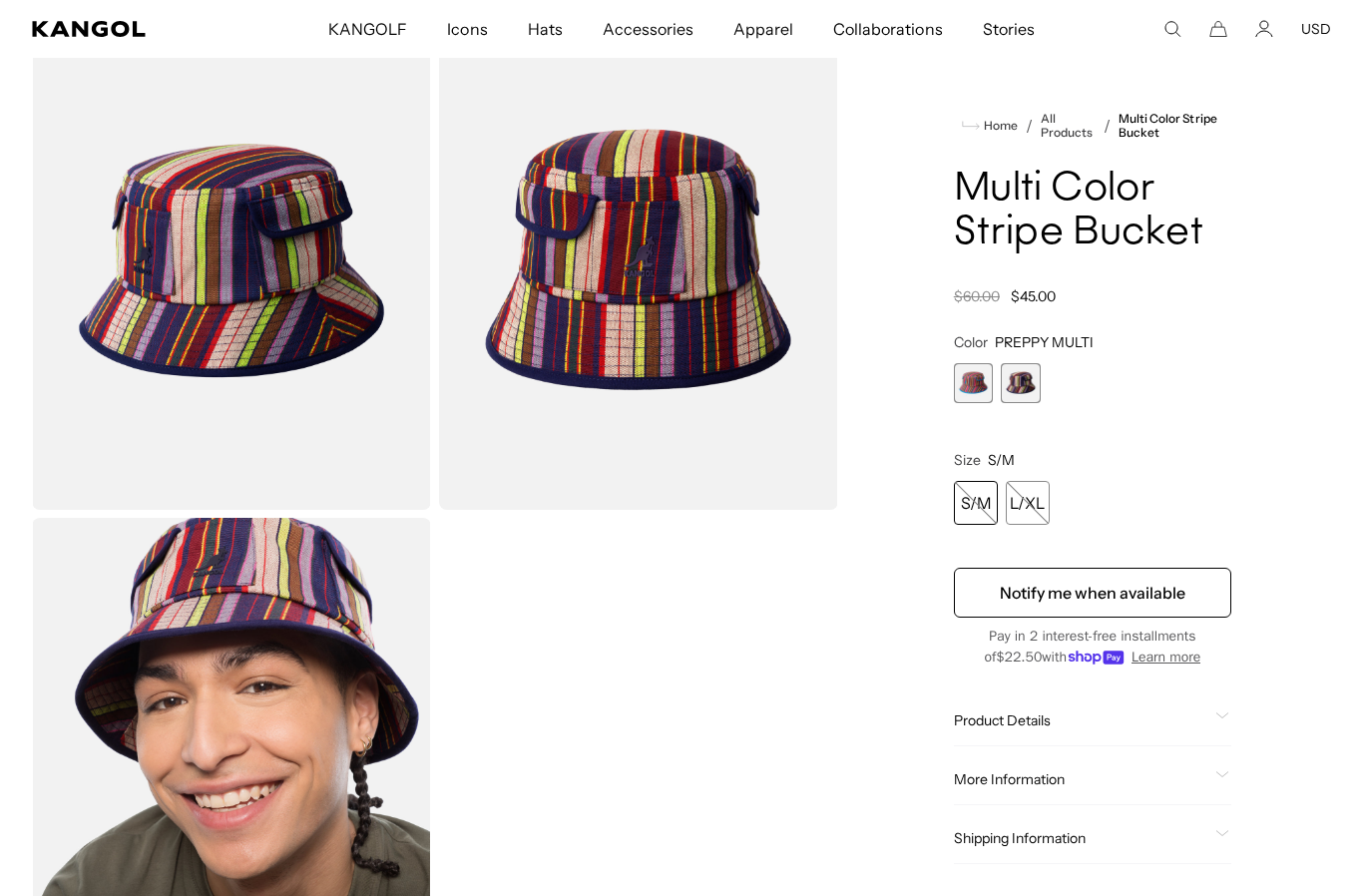 scroll, scrollTop: 0, scrollLeft: 0, axis: both 